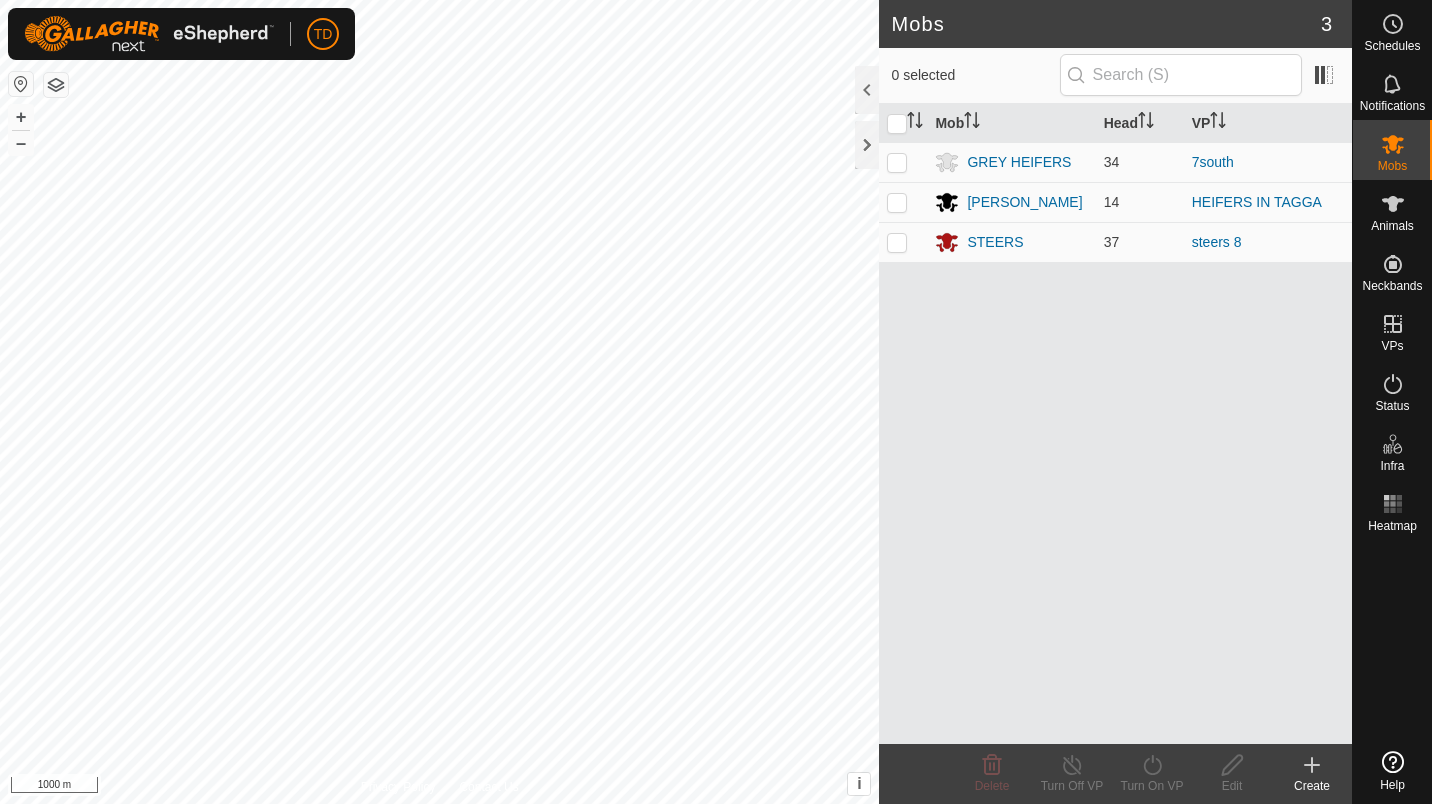 scroll, scrollTop: 0, scrollLeft: 0, axis: both 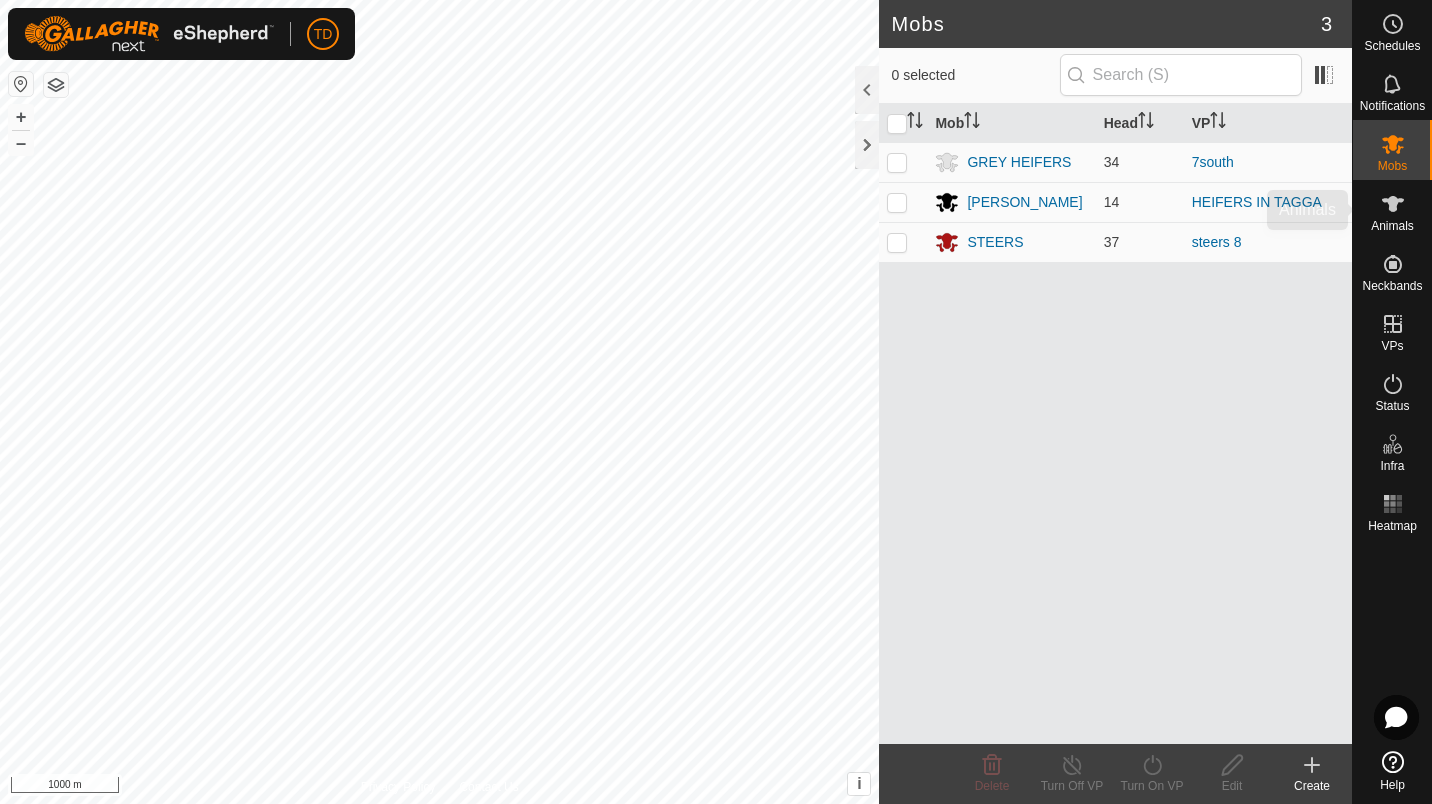 click on "Animals" at bounding box center (1392, 210) 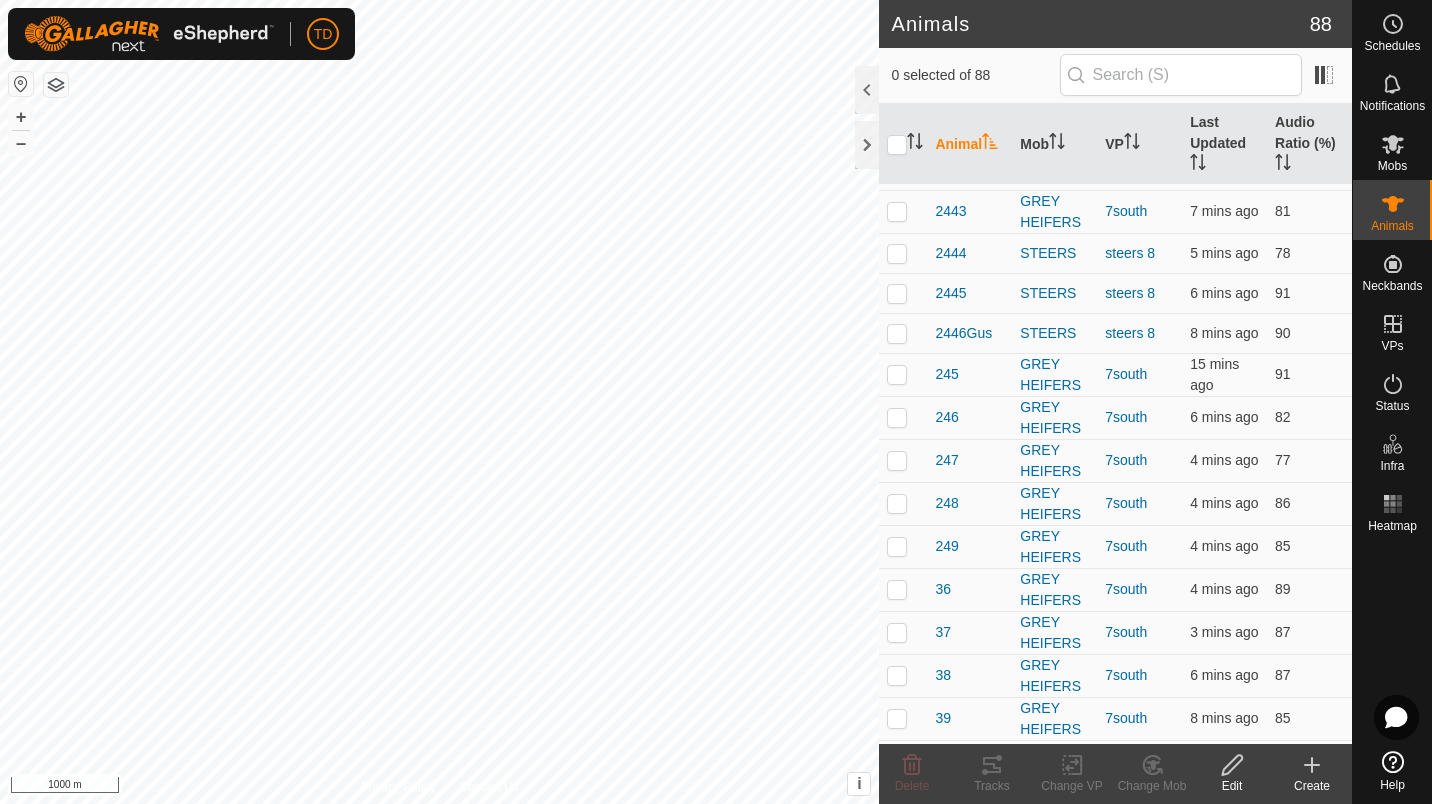 scroll, scrollTop: 1452, scrollLeft: 0, axis: vertical 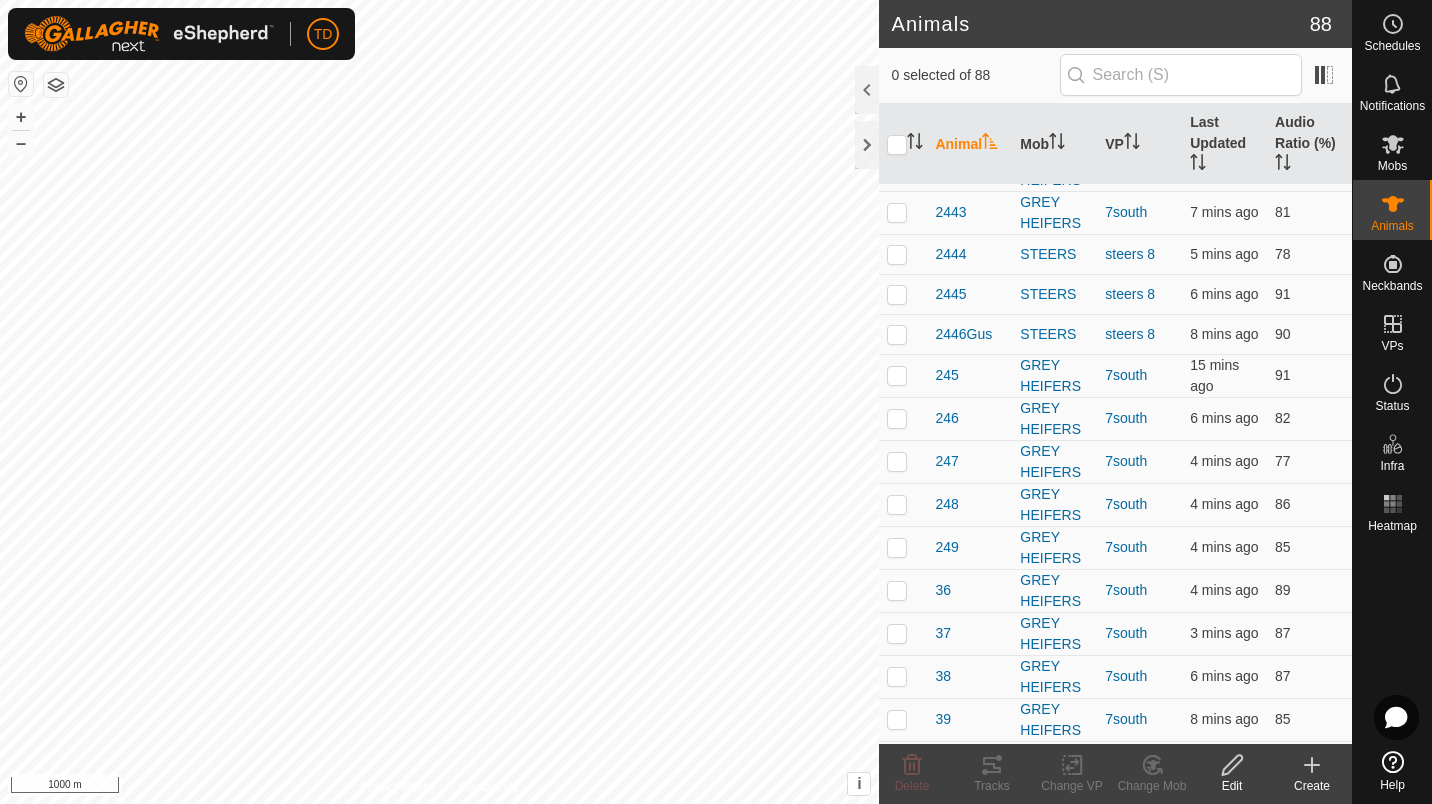 click at bounding box center [897, 334] 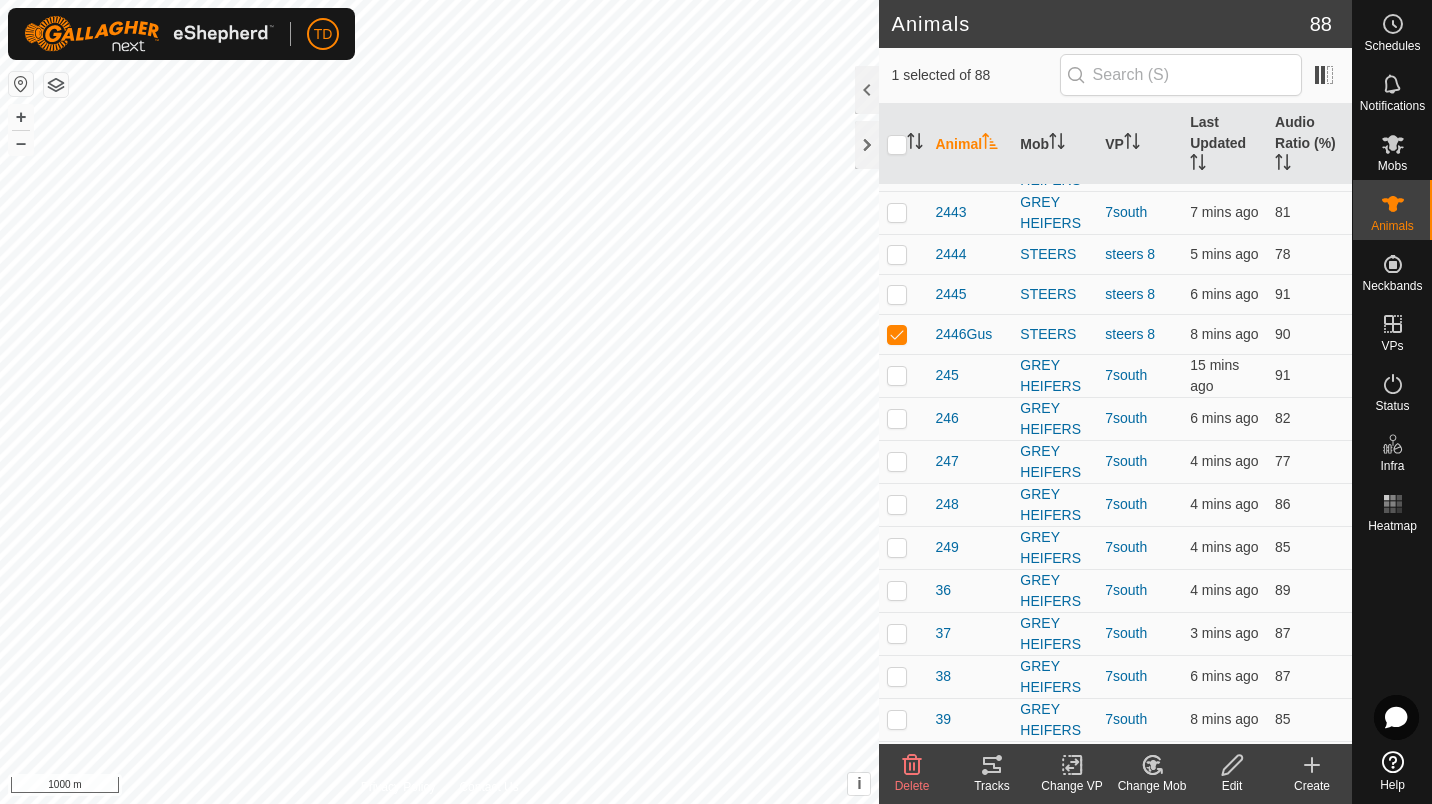 click 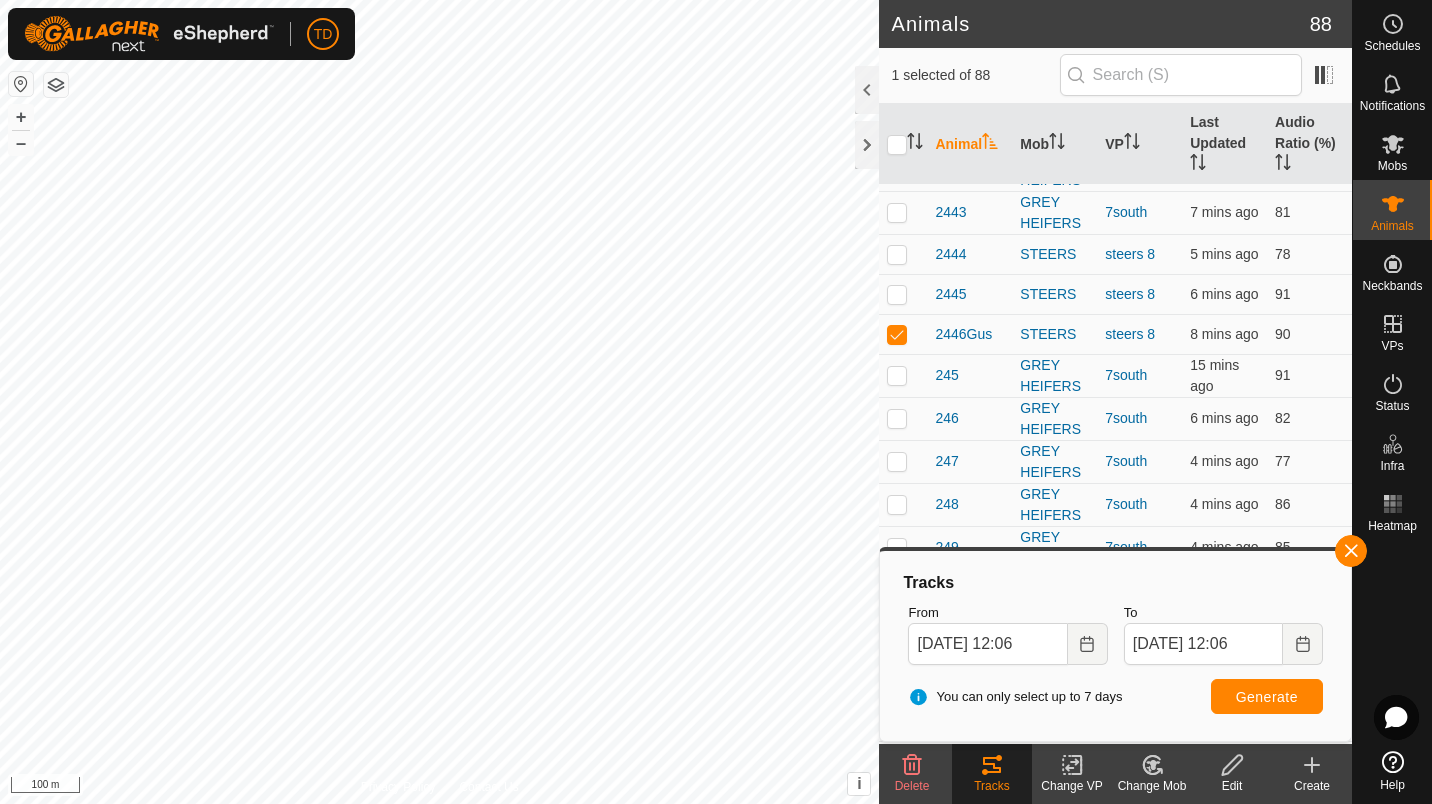 click at bounding box center (1351, 551) 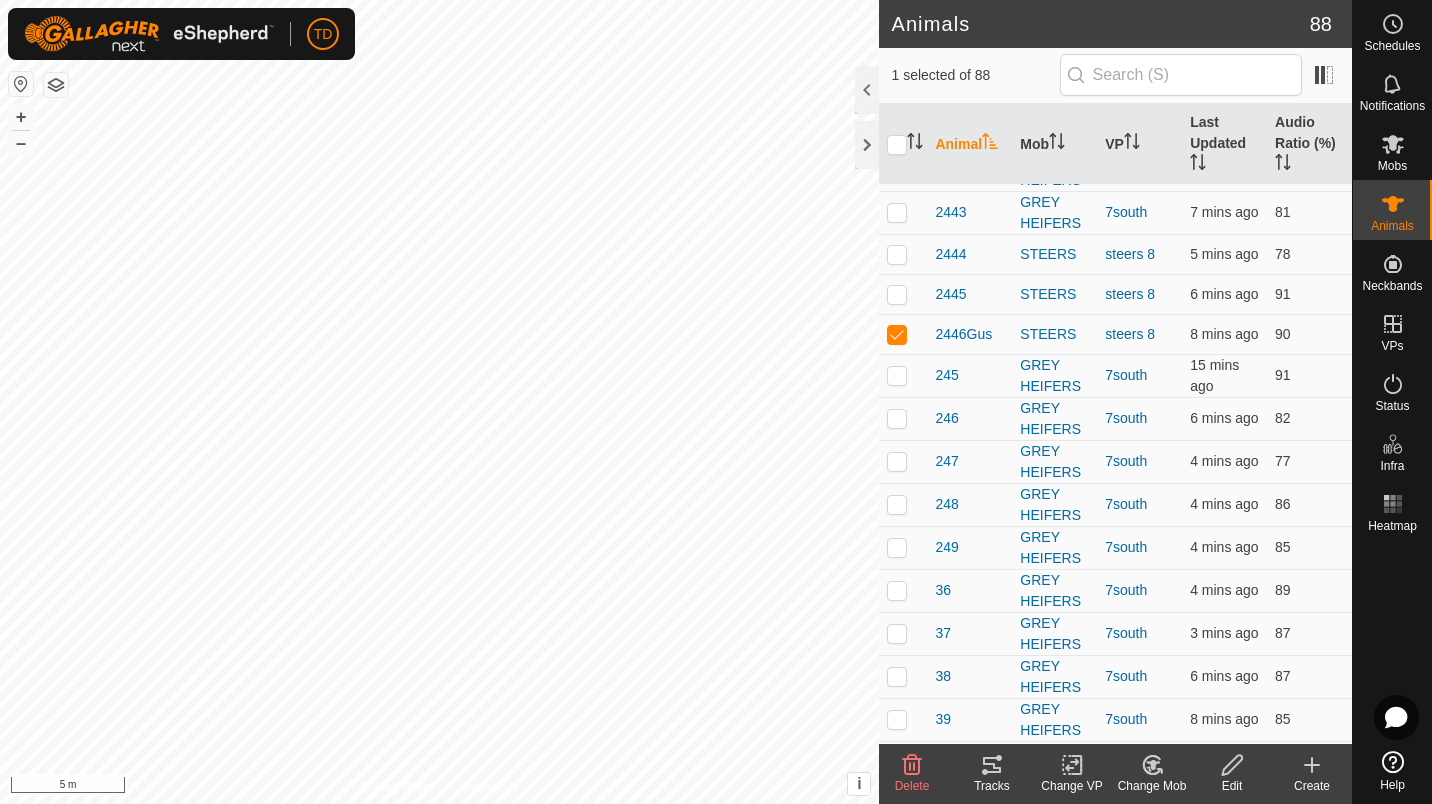 click 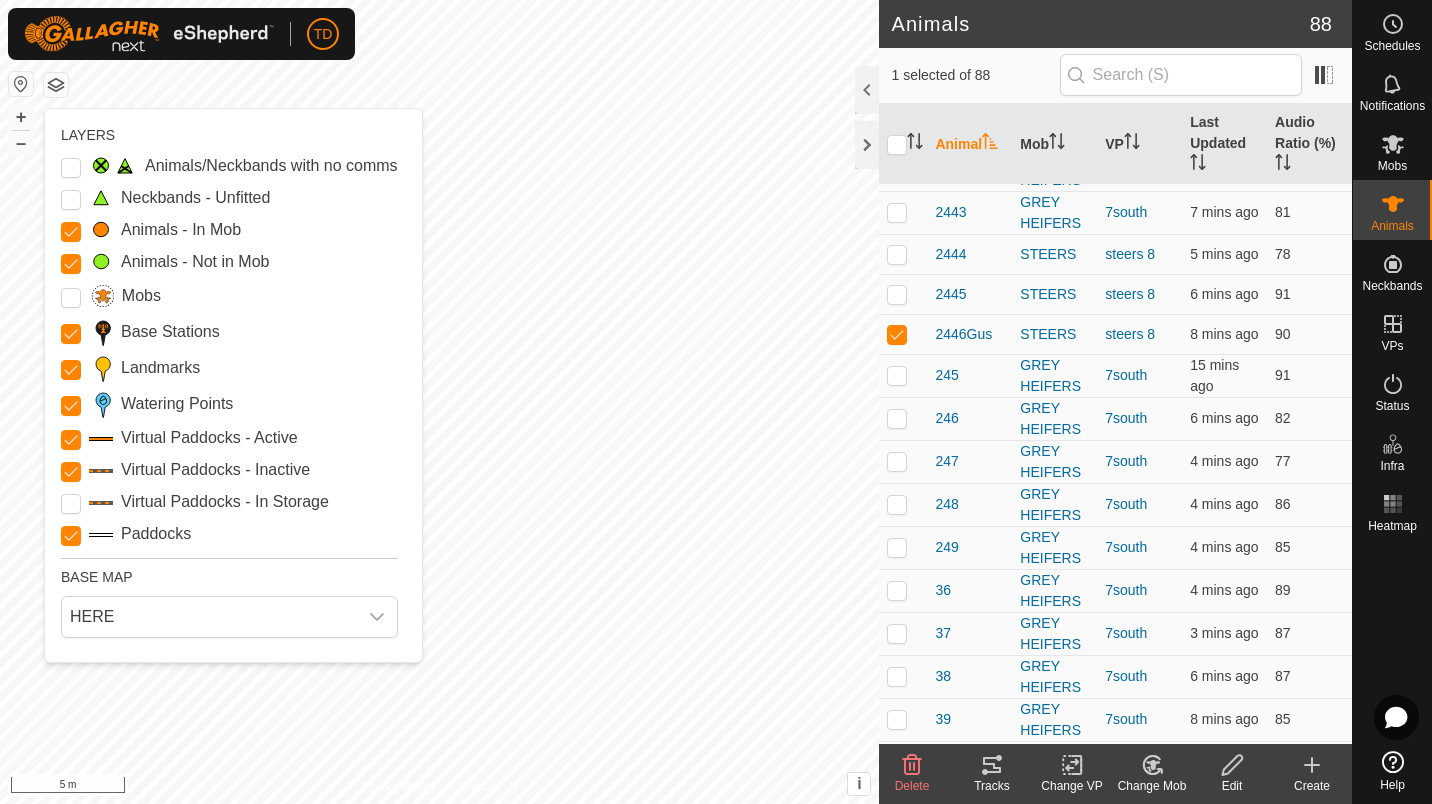 click on "Animals/Neckbands with no comms" at bounding box center [71, 168] 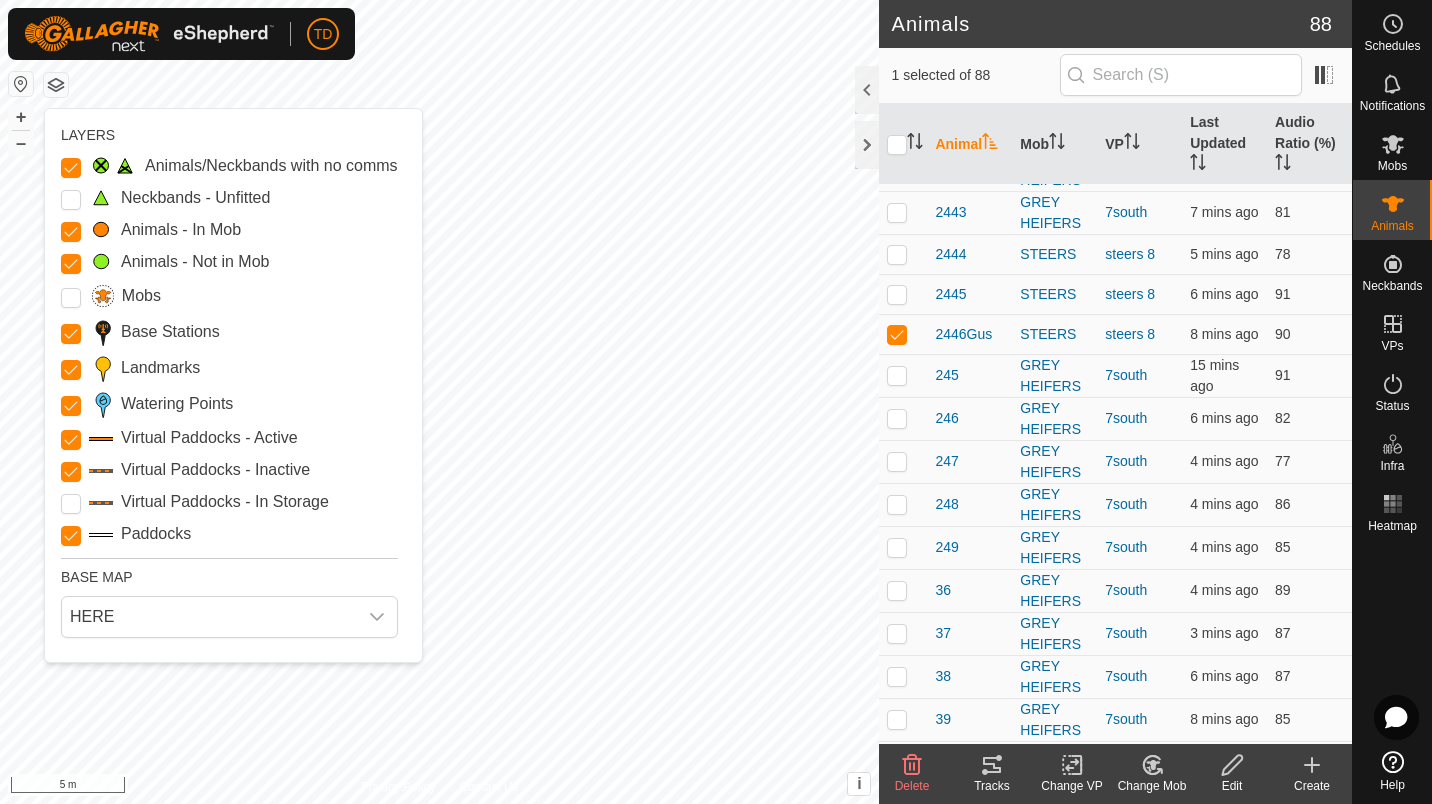 click at bounding box center (71, 198) 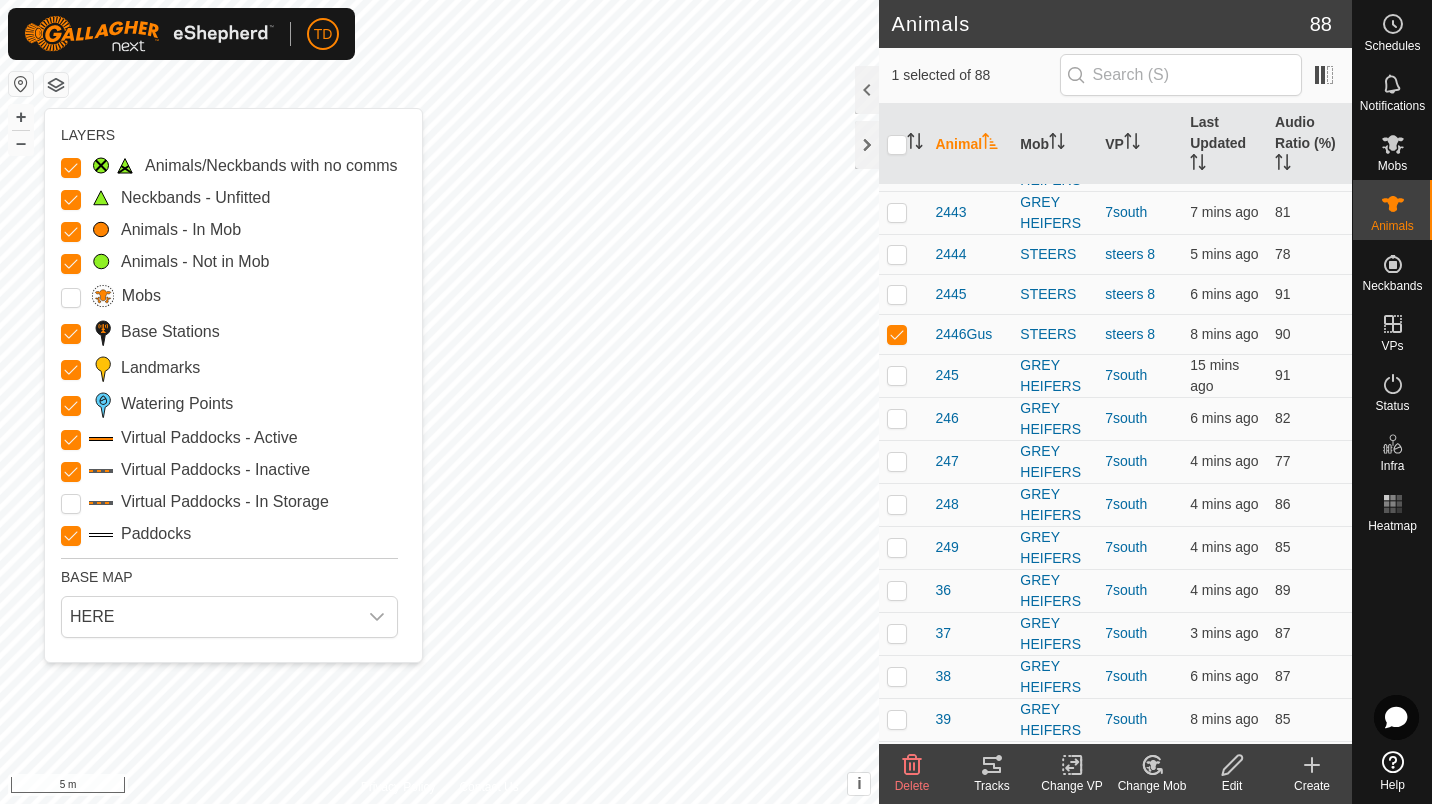 click on "Neckbands - Unfitted" at bounding box center [71, 200] 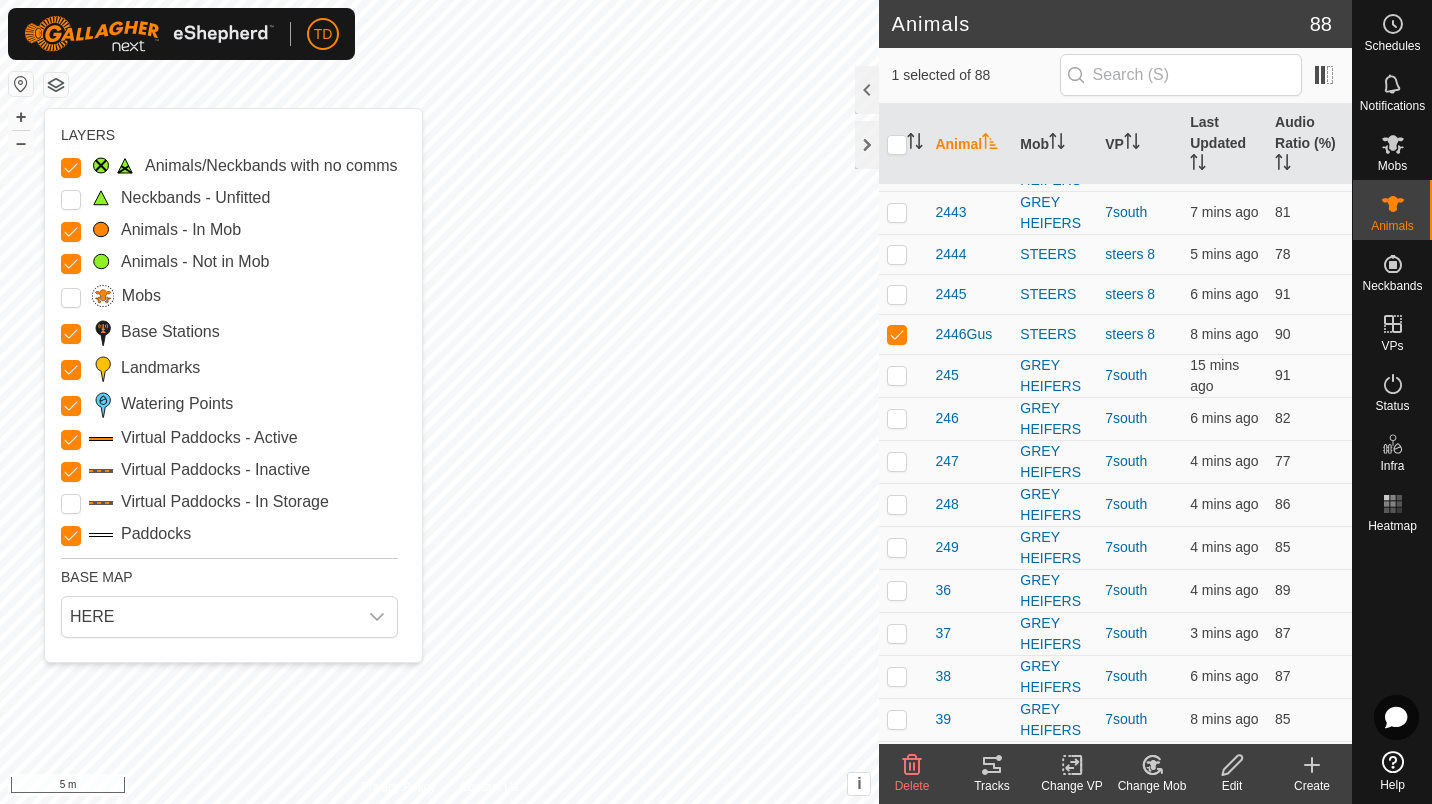 click on "Animals/Neckbands with no comms" at bounding box center [71, 168] 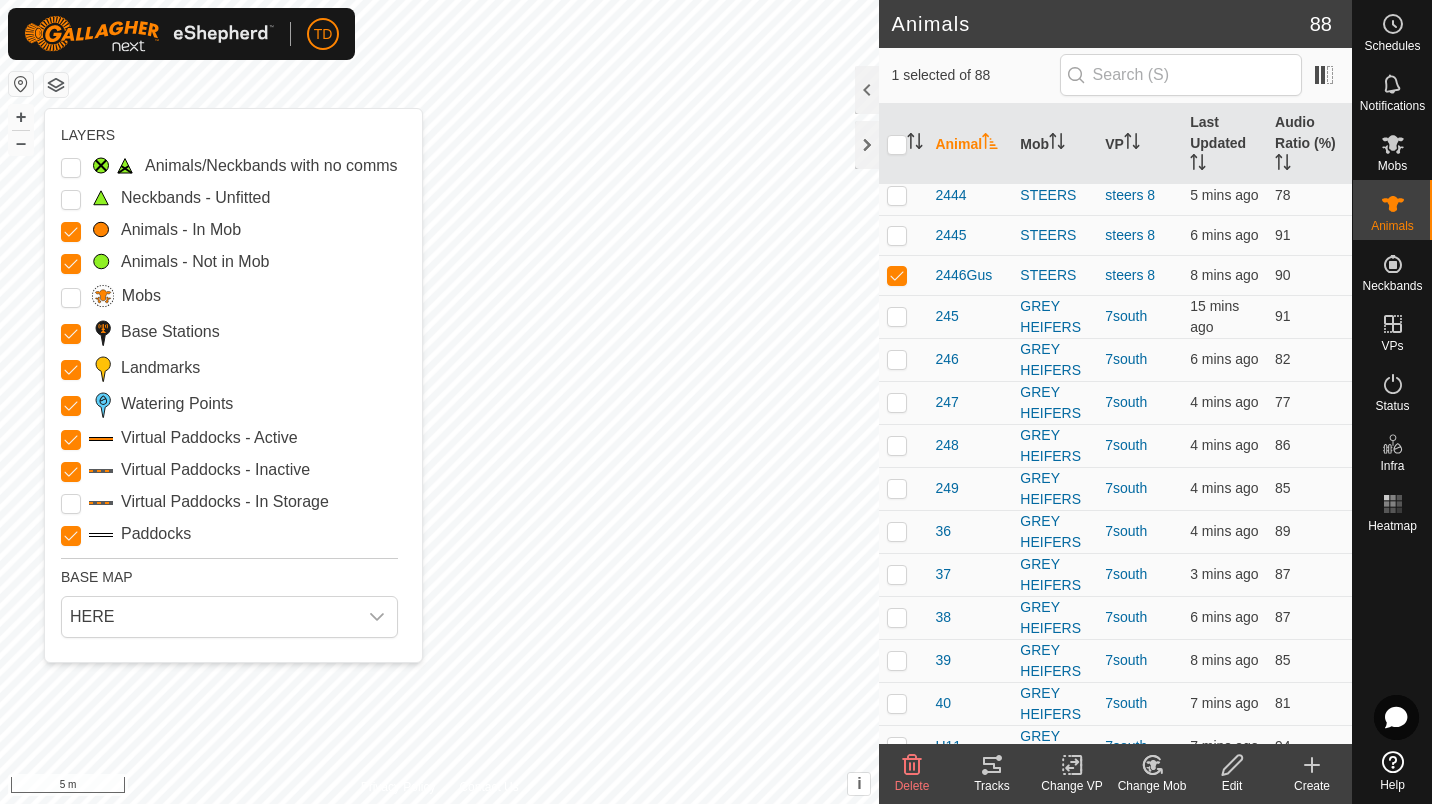 scroll, scrollTop: 1512, scrollLeft: 0, axis: vertical 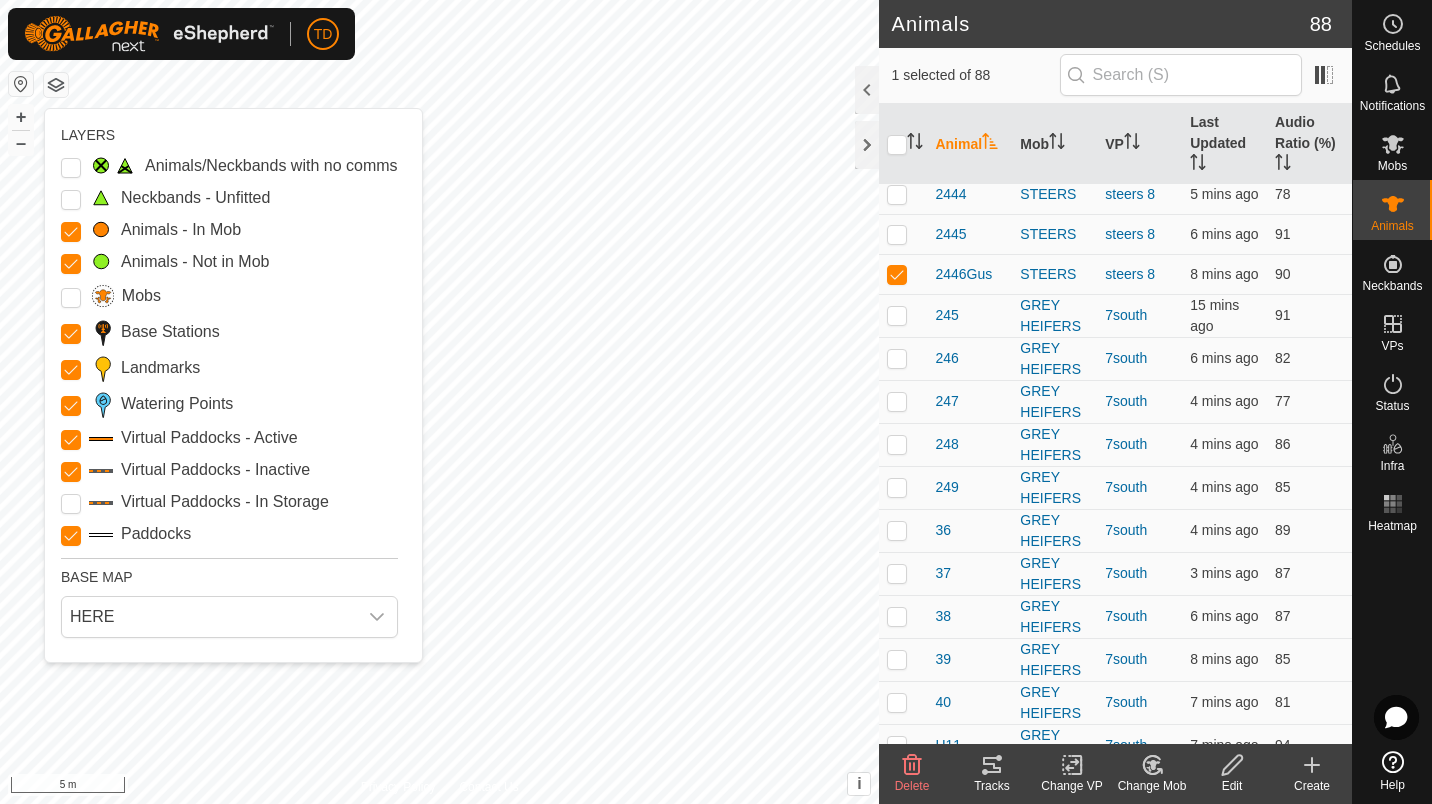 click at bounding box center [897, 274] 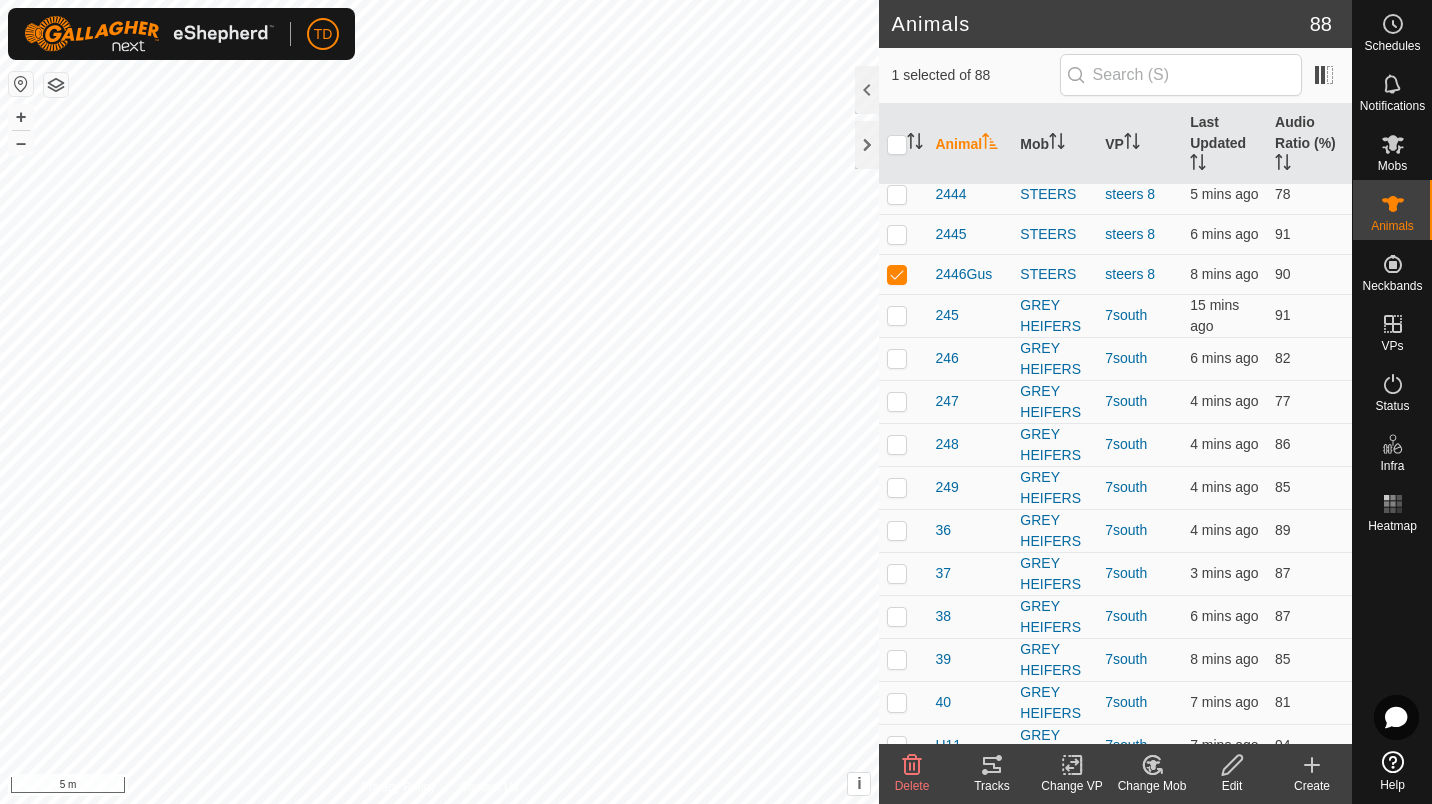 checkbox on "false" 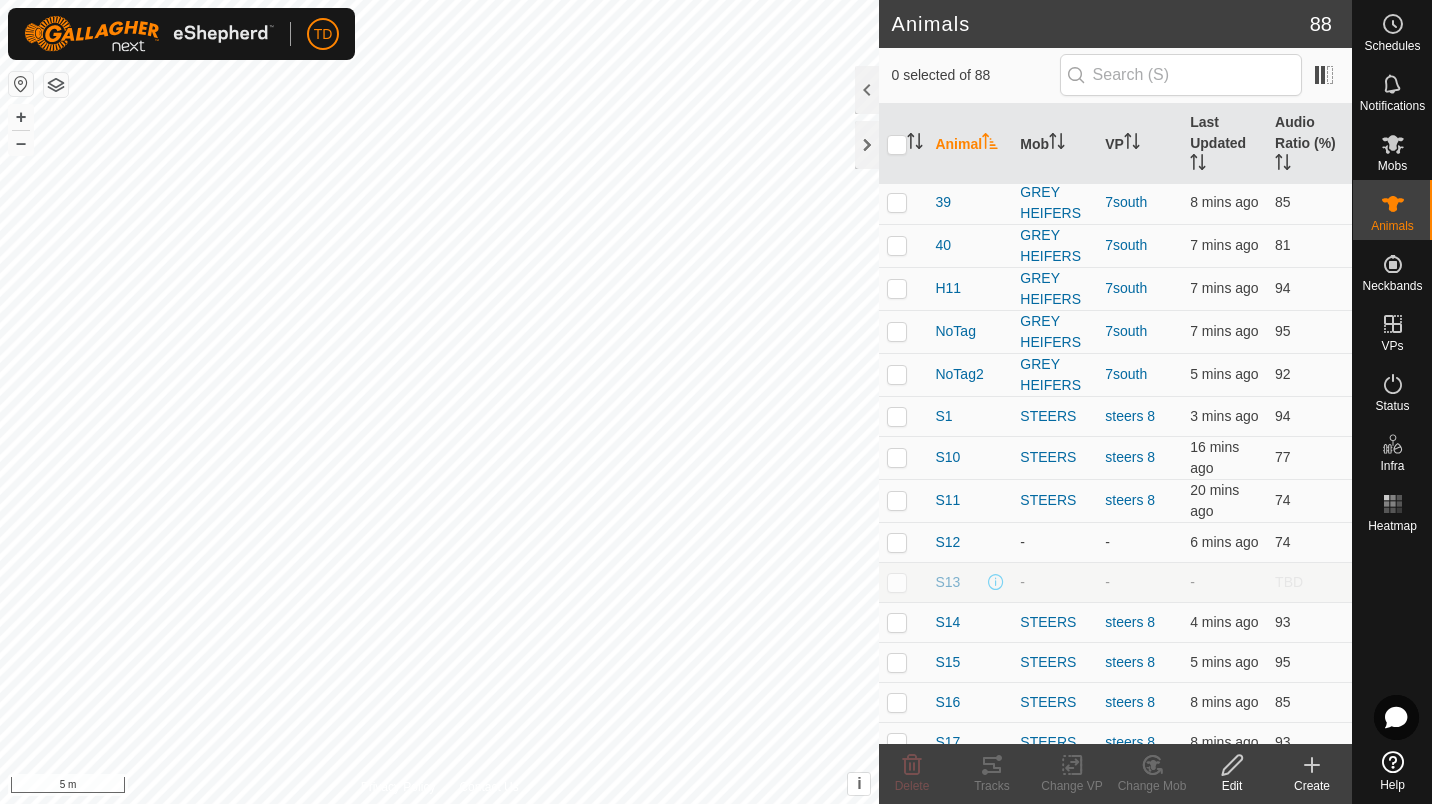 scroll, scrollTop: 1978, scrollLeft: 0, axis: vertical 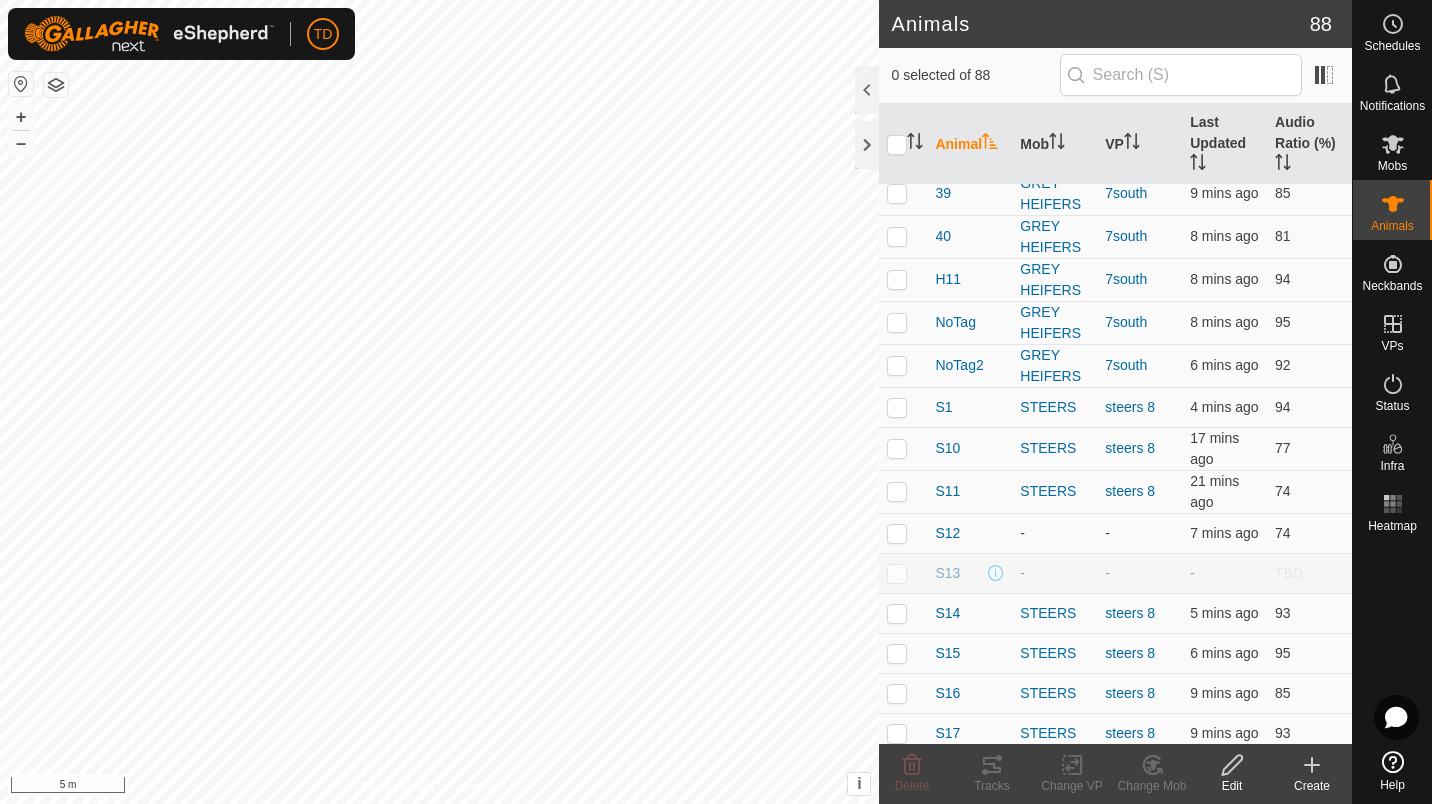 click at bounding box center (903, 533) 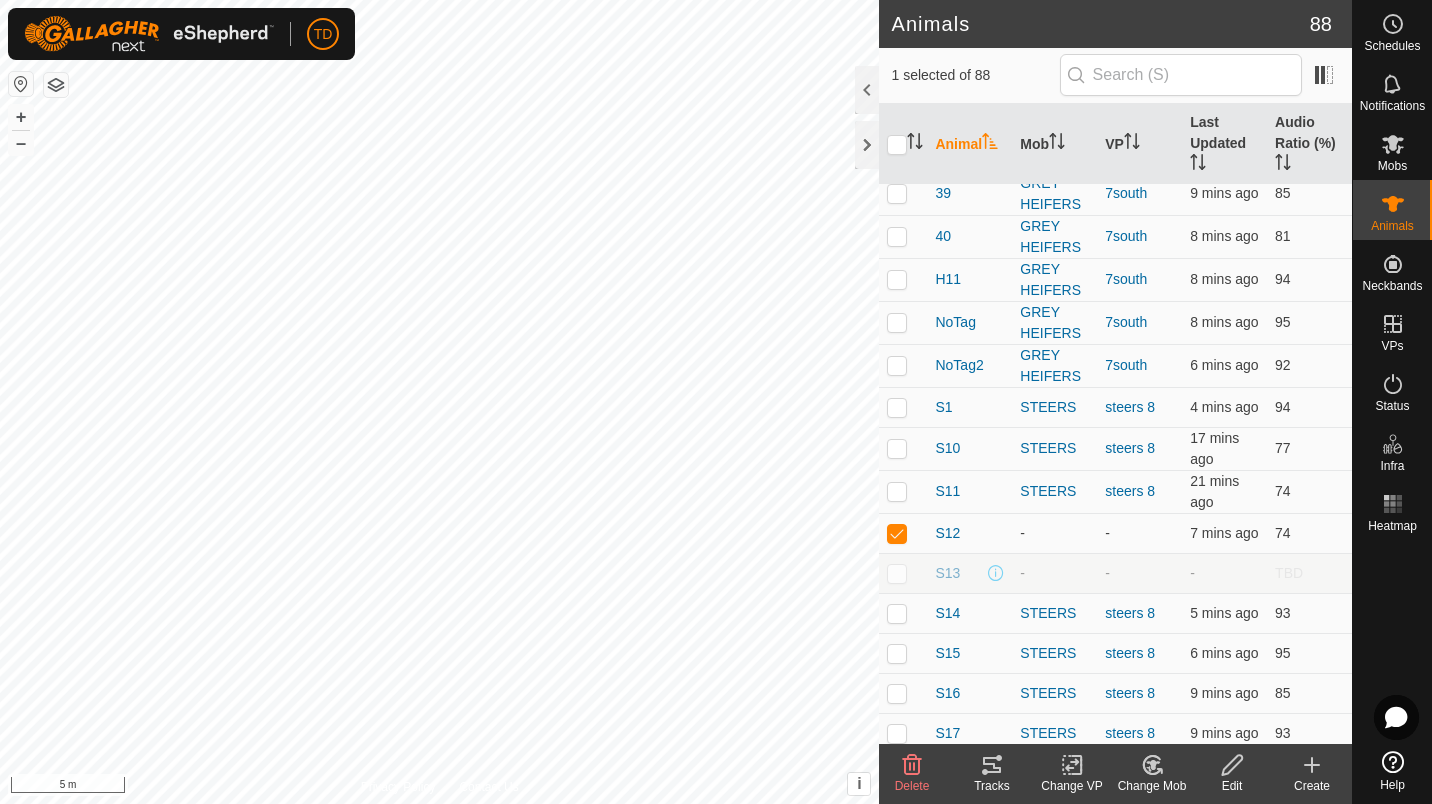 click 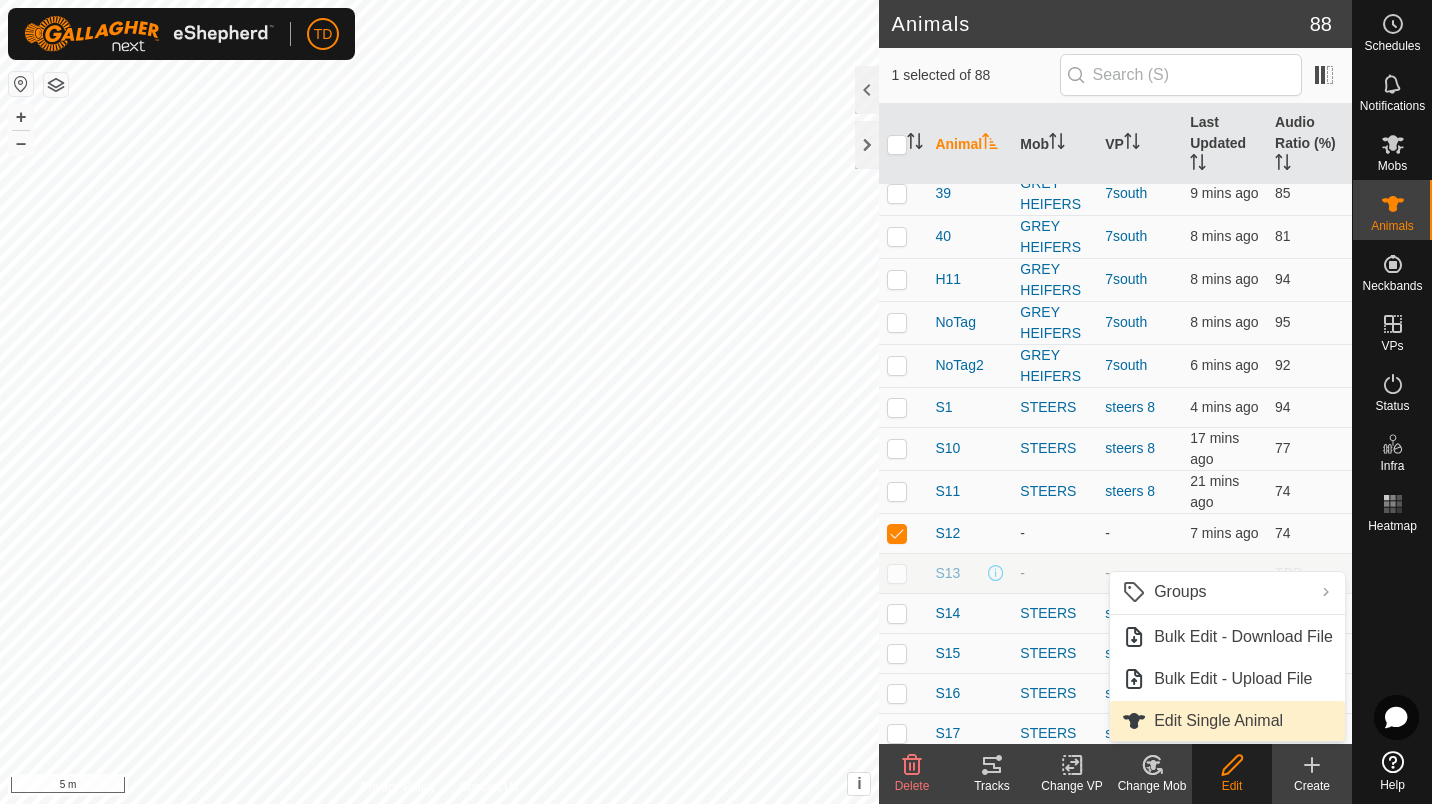 click on "Edit Single Animal" at bounding box center (1227, 721) 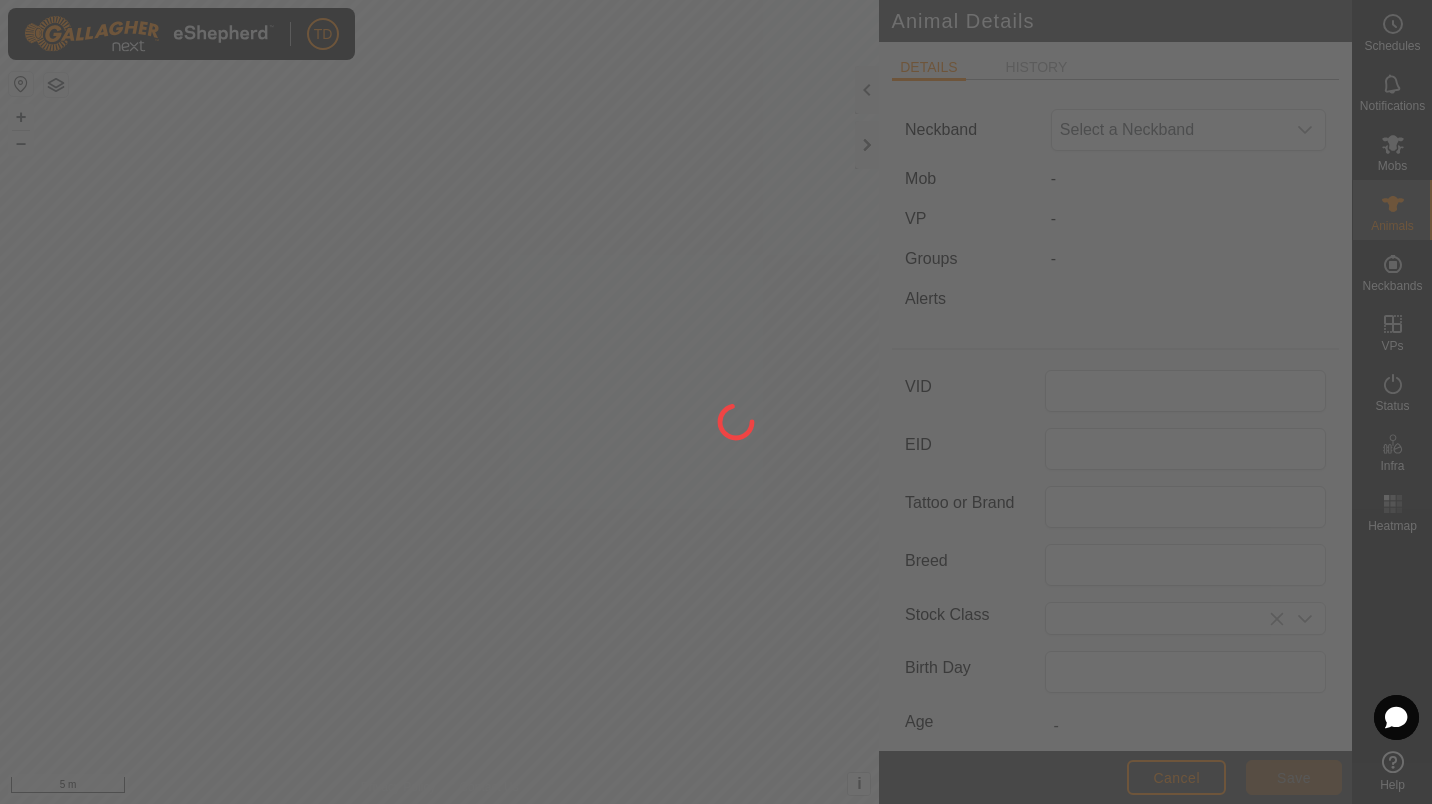 type on "S12" 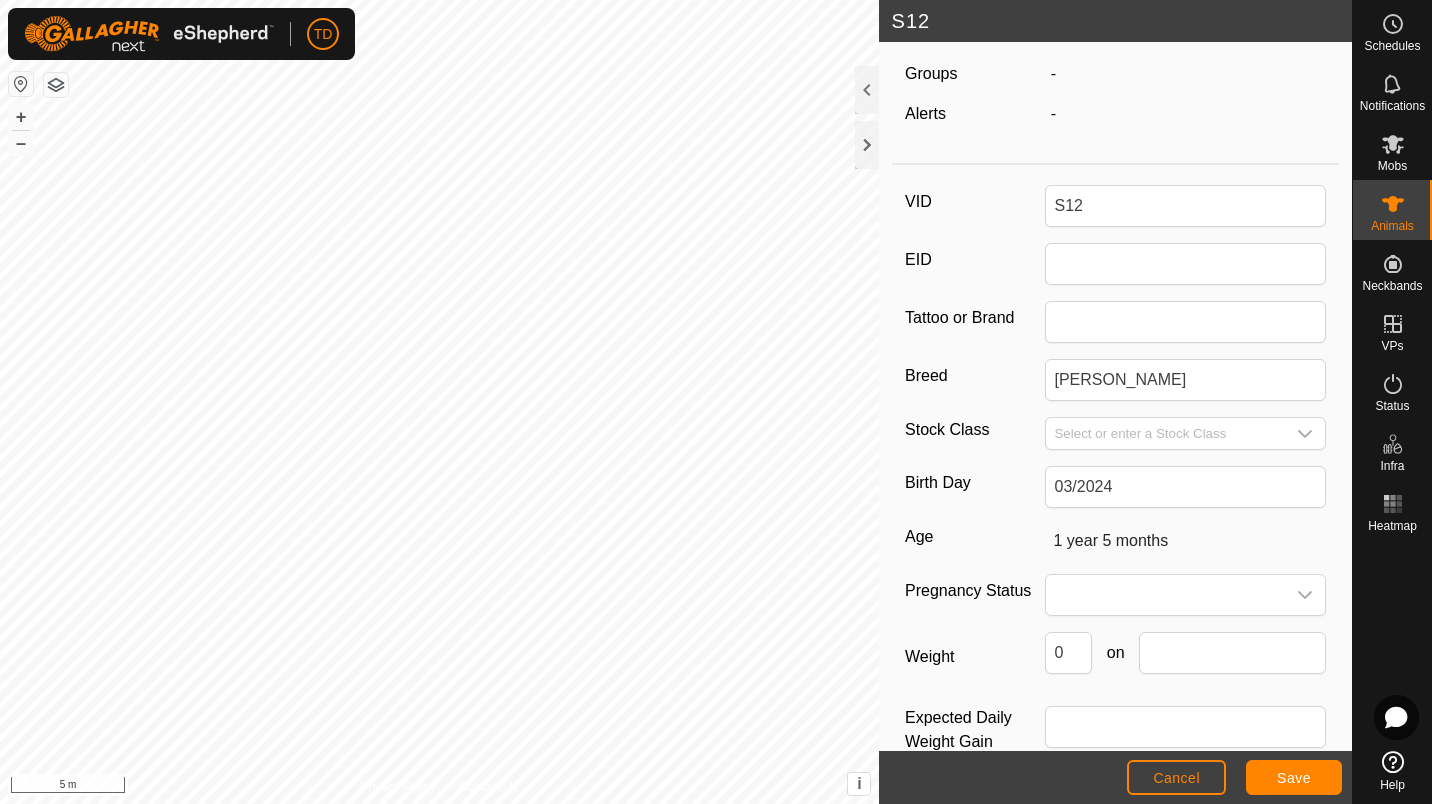 scroll, scrollTop: 184, scrollLeft: 0, axis: vertical 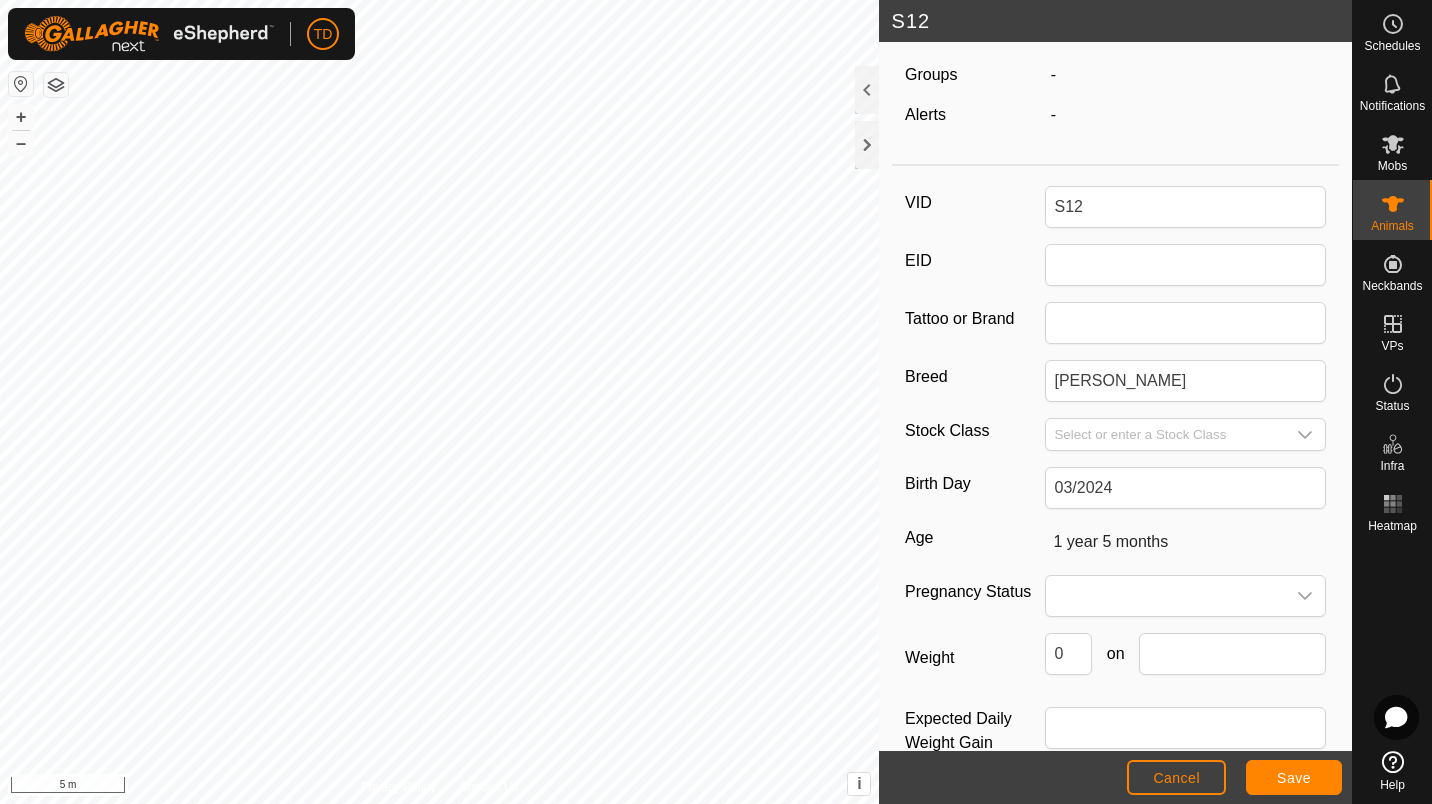 click at bounding box center [1165, 434] 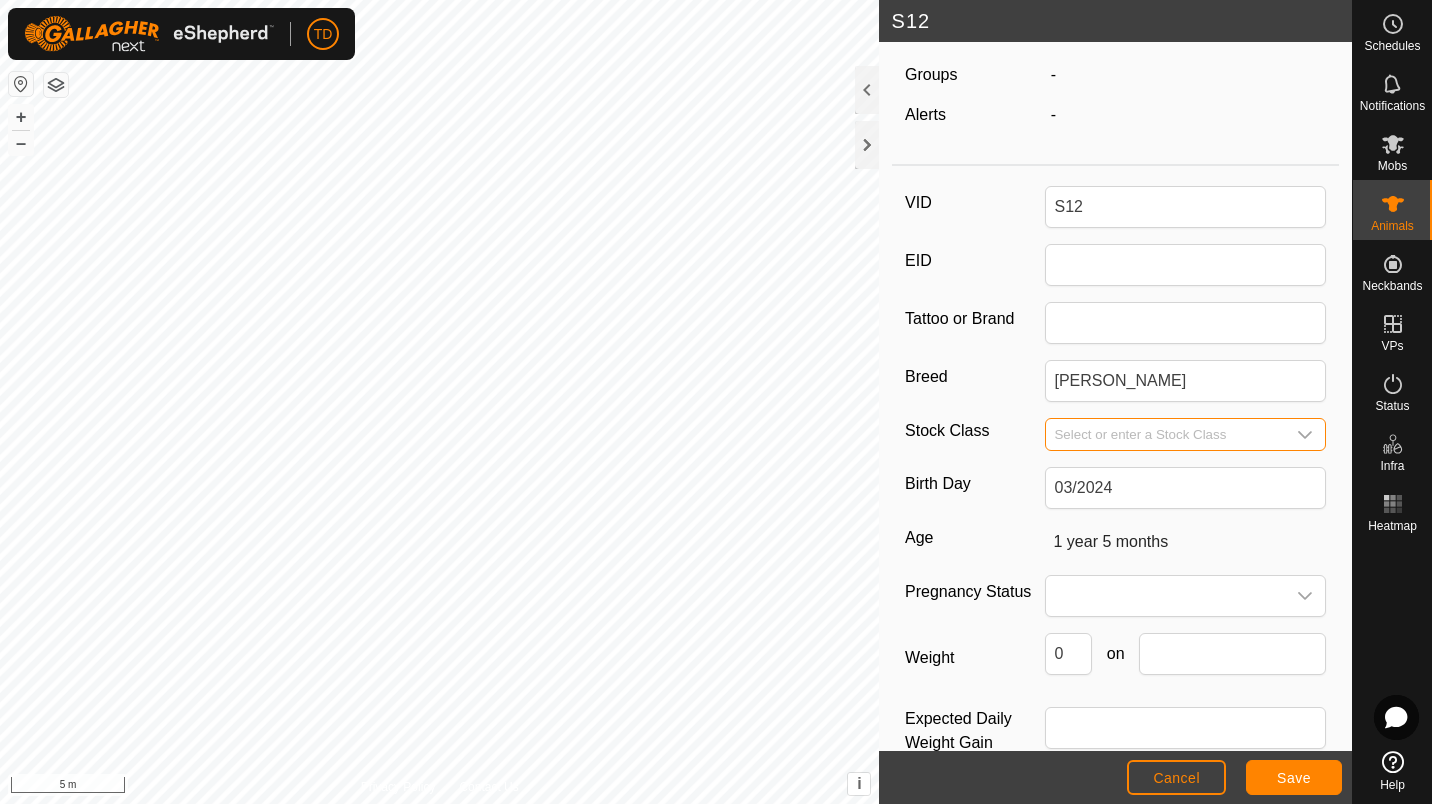 click at bounding box center [1165, 434] 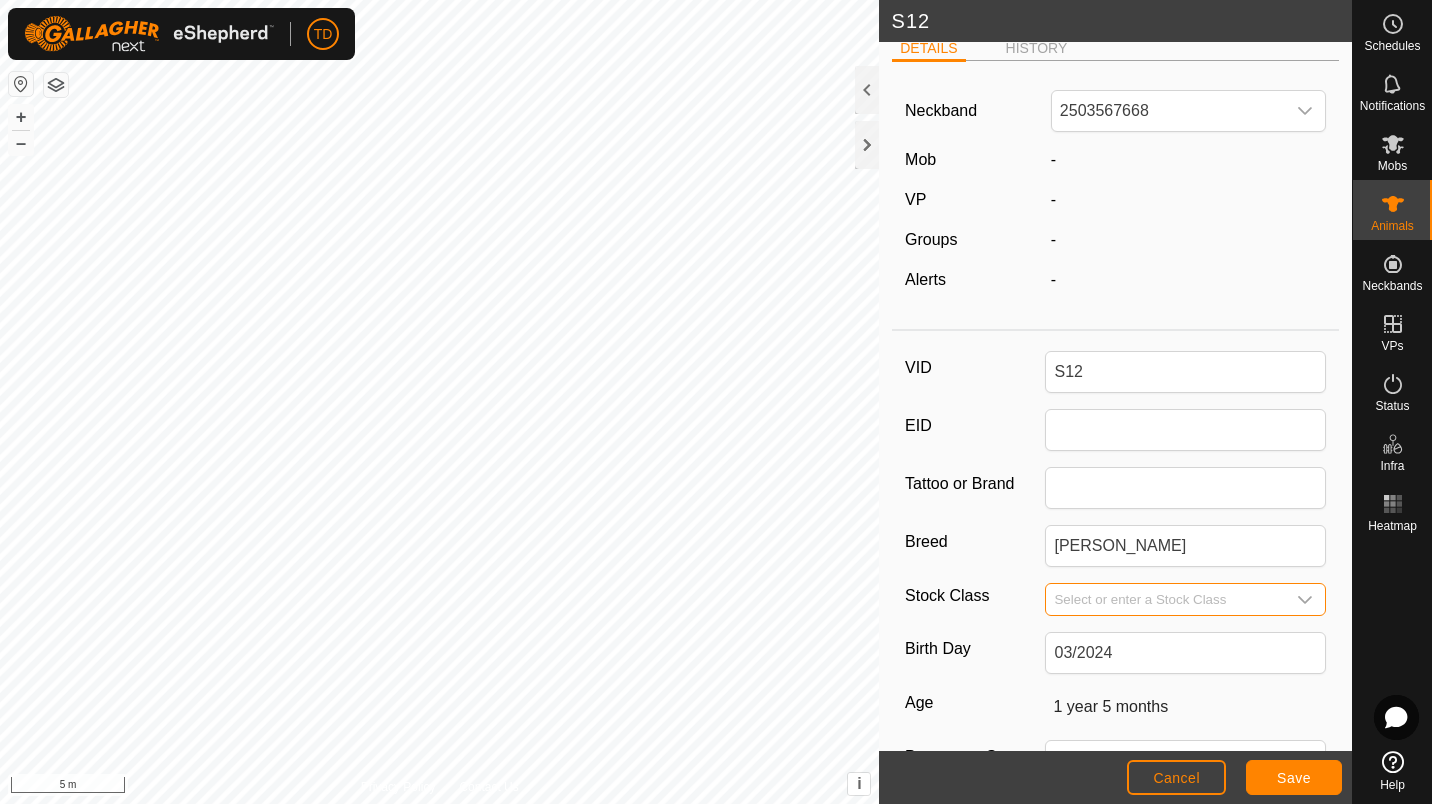 scroll, scrollTop: 0, scrollLeft: 0, axis: both 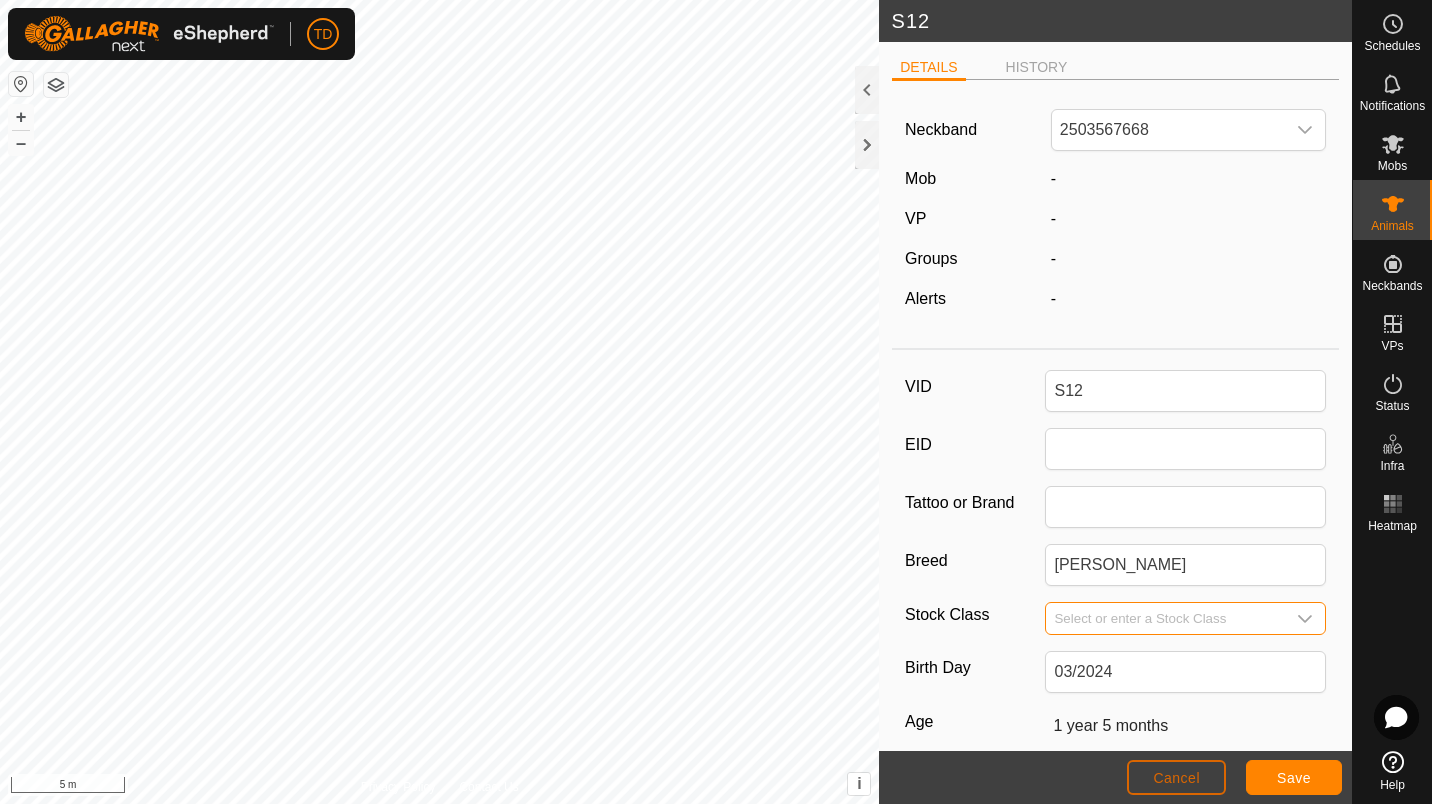 click on "Cancel" 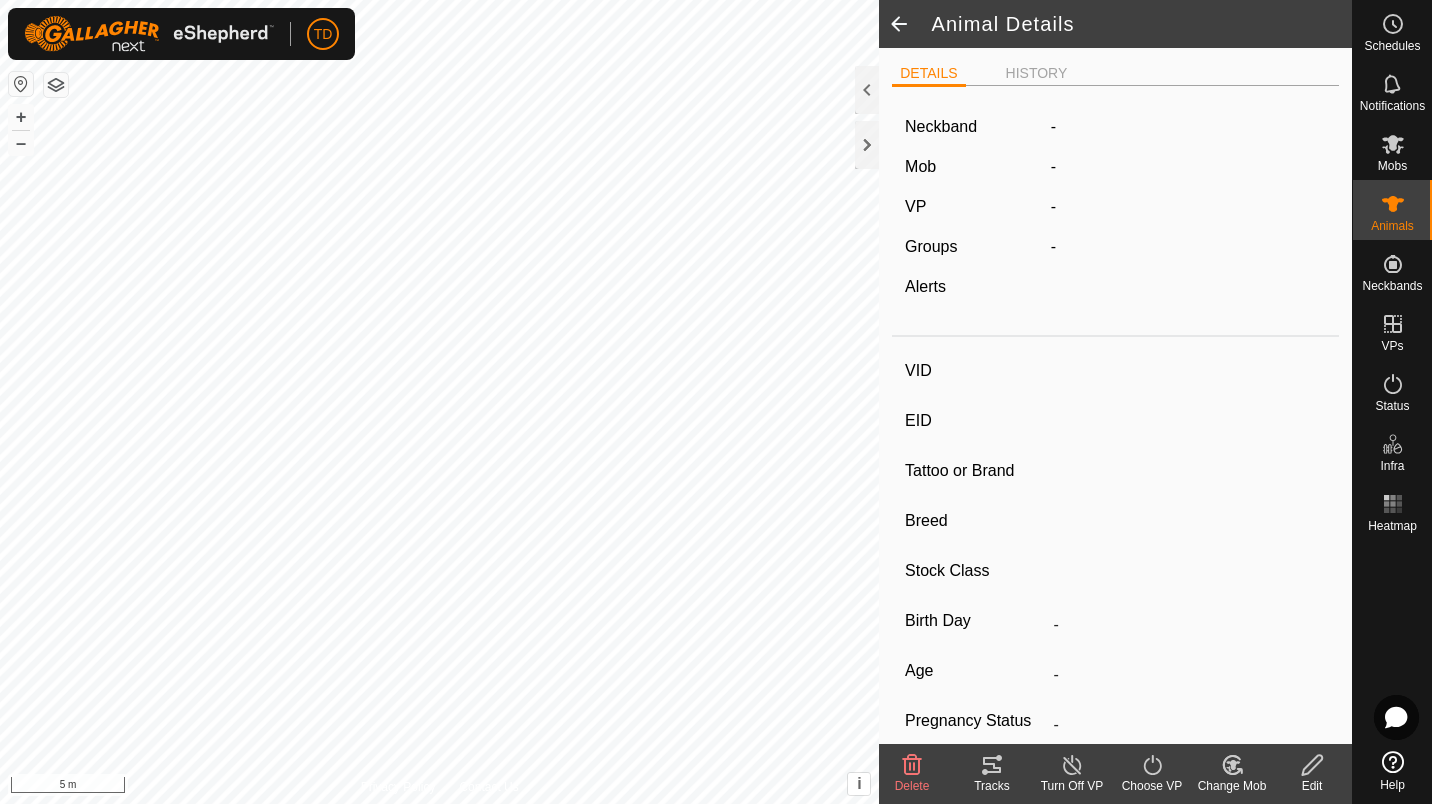 type on "S12" 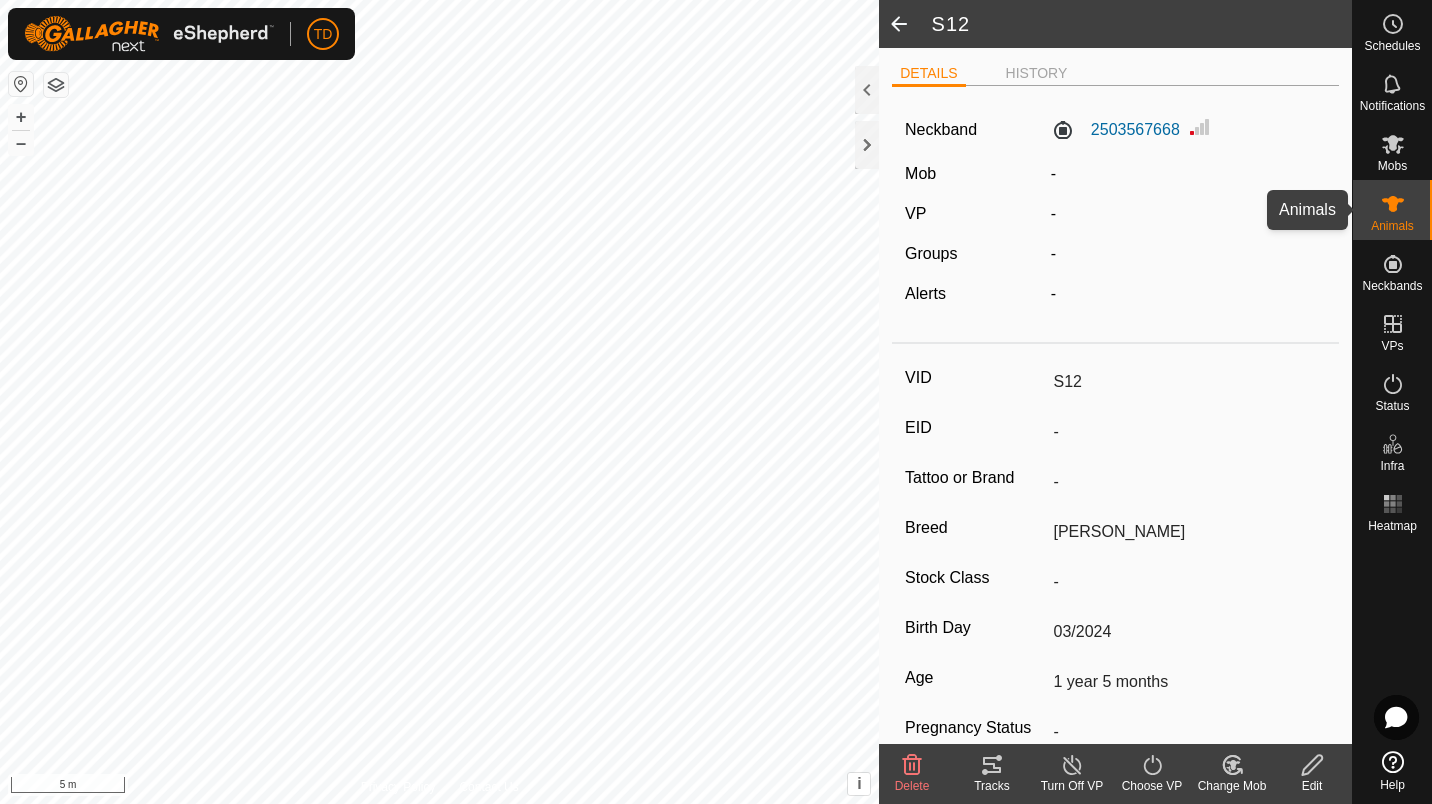 click on "Animals" at bounding box center (1392, 210) 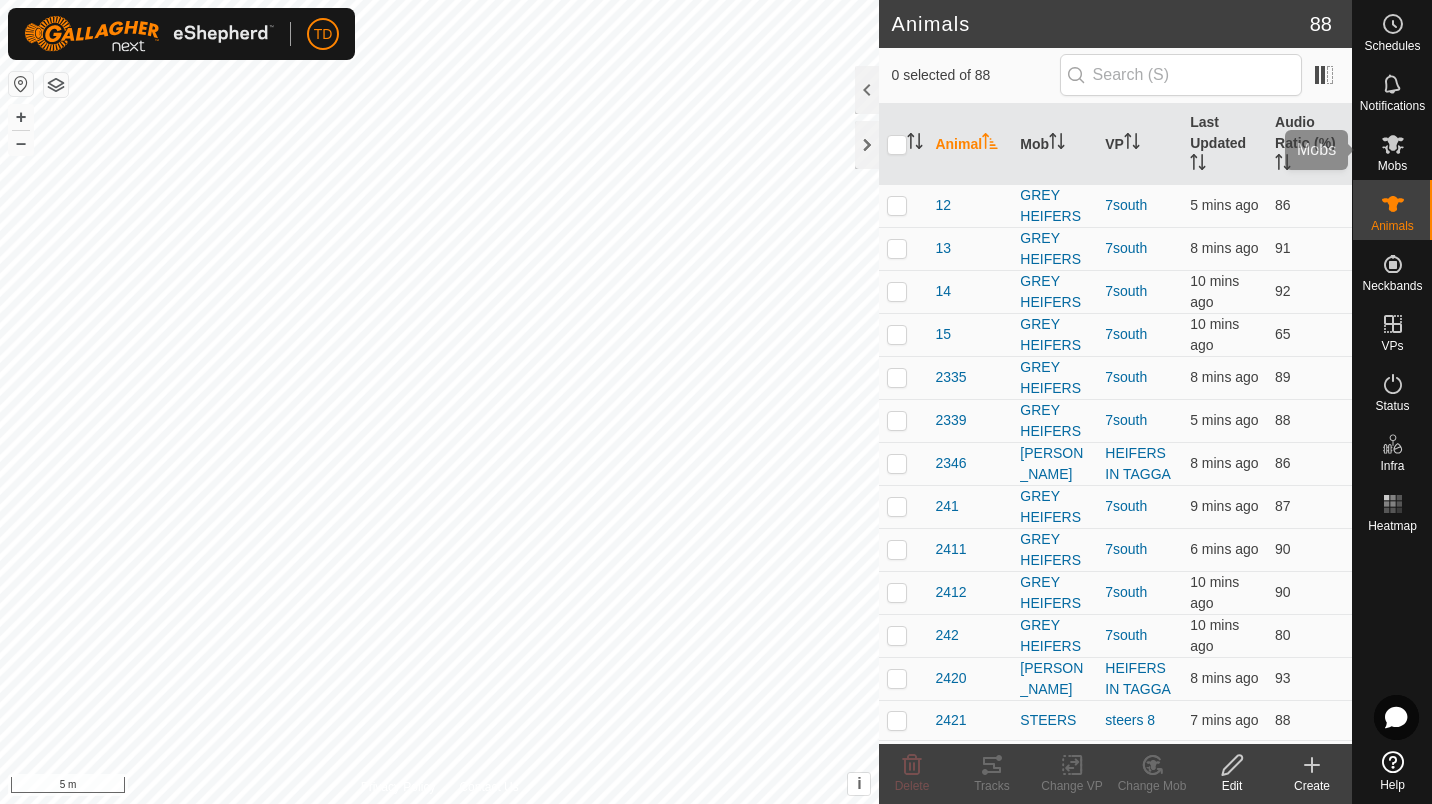 click 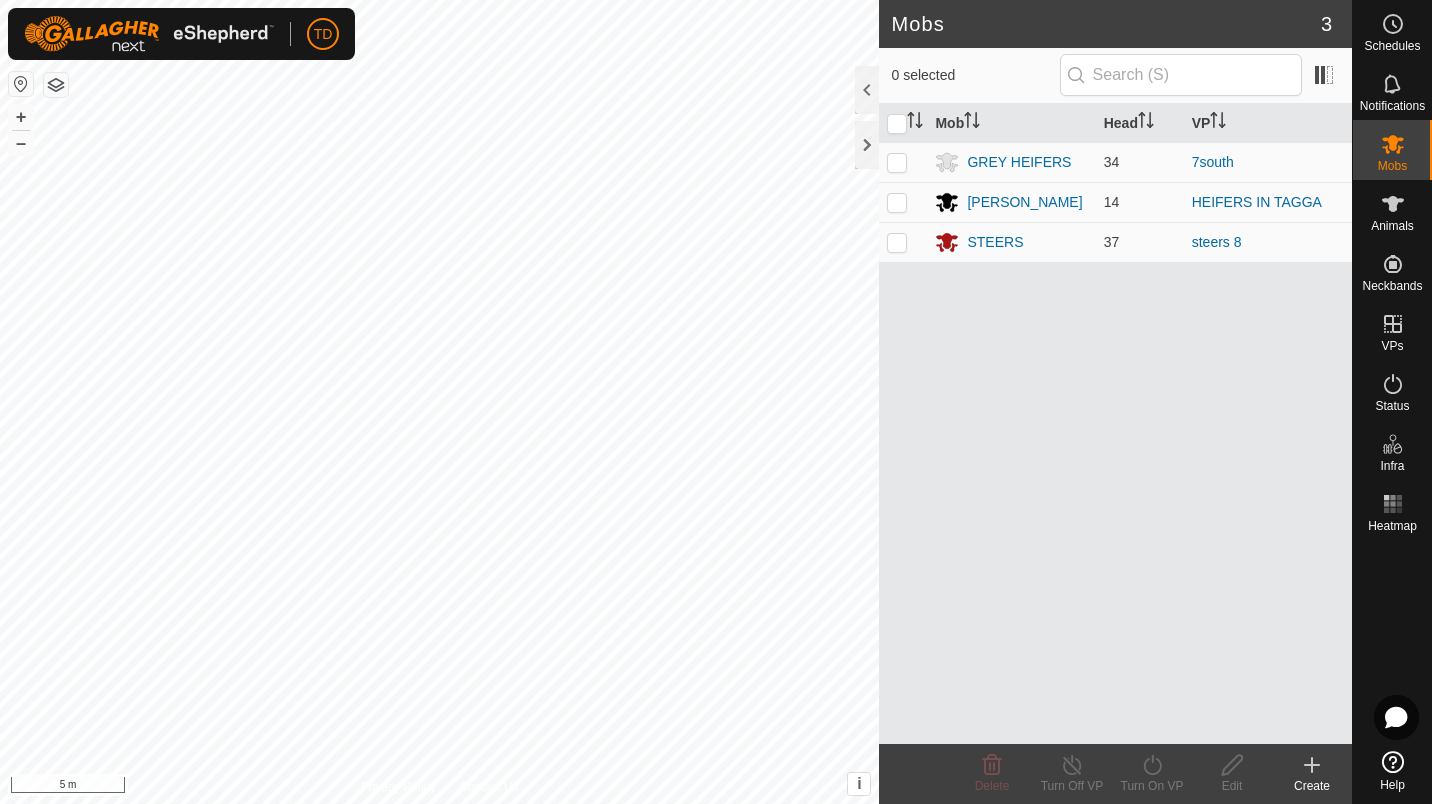 click on "STEERS" at bounding box center [995, 242] 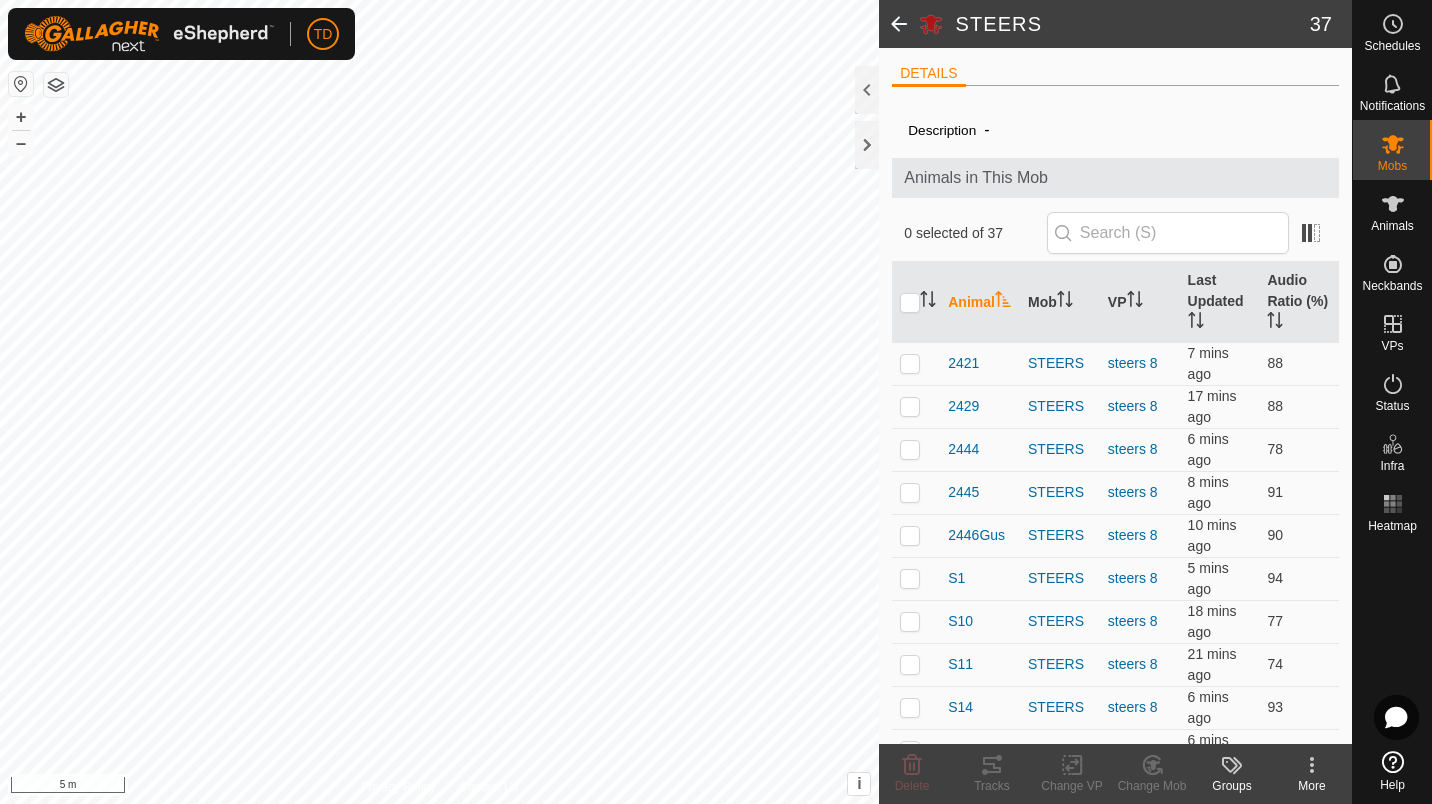 click 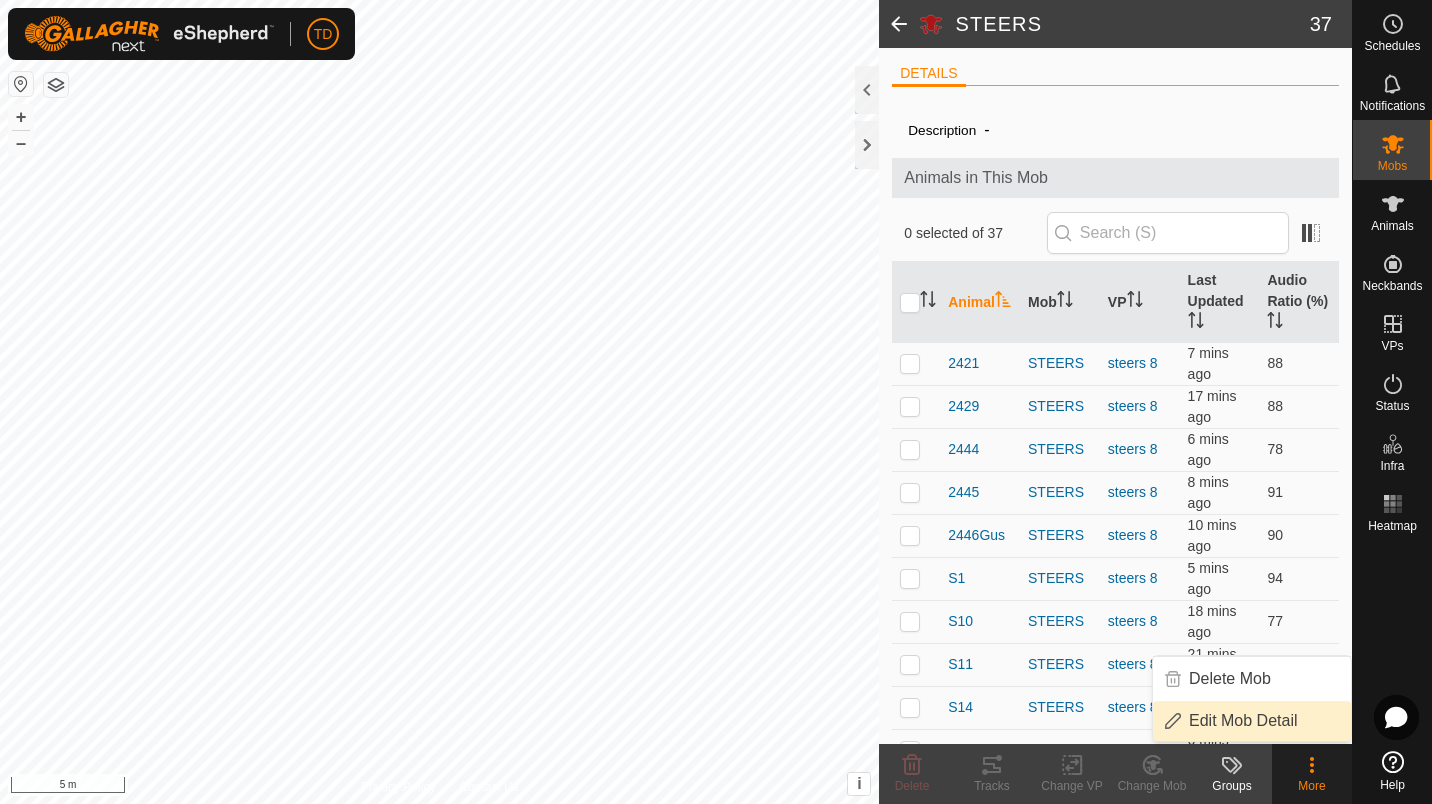 click on "Edit Mob Detail" at bounding box center [1252, 721] 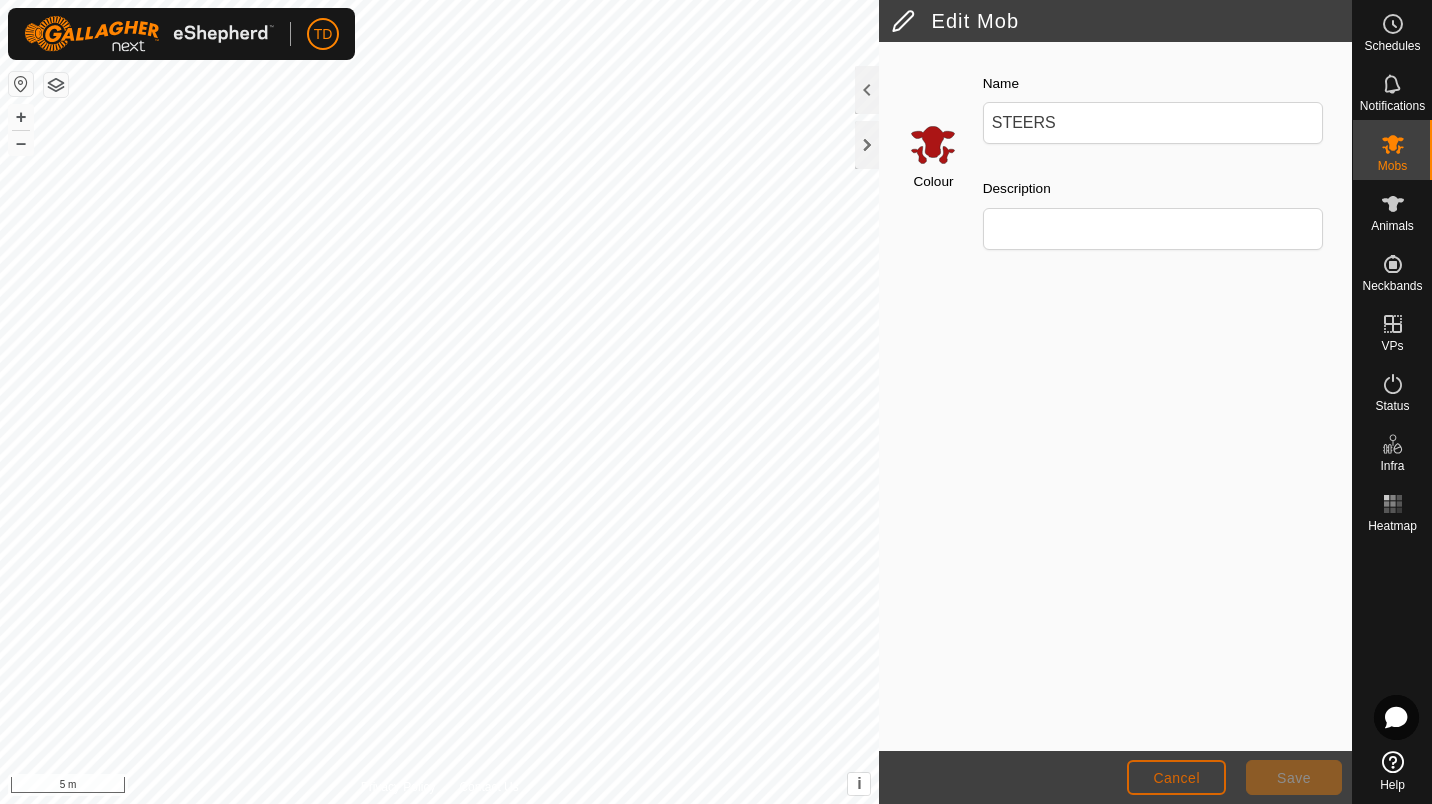 click on "Cancel" 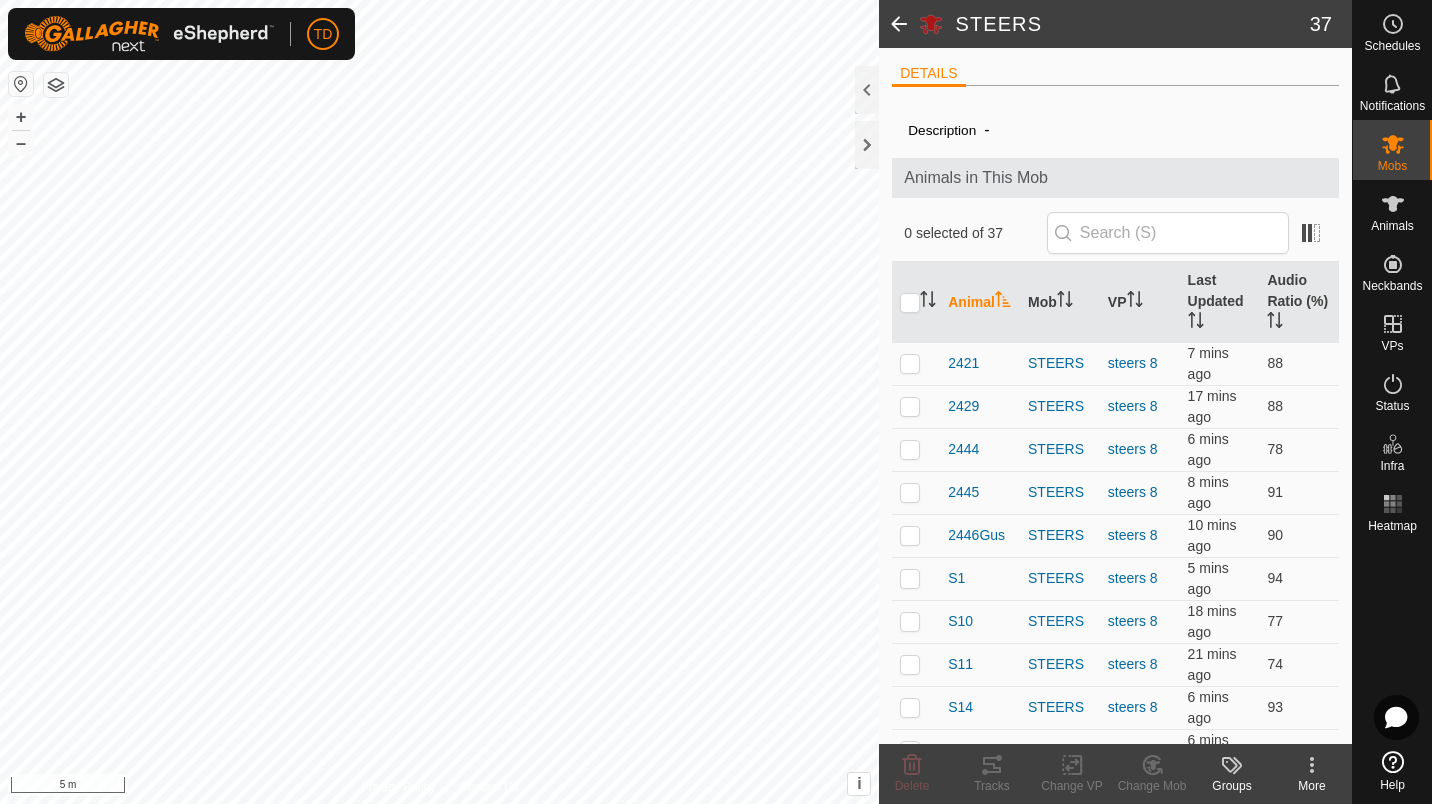click on "Animals in This Mob" 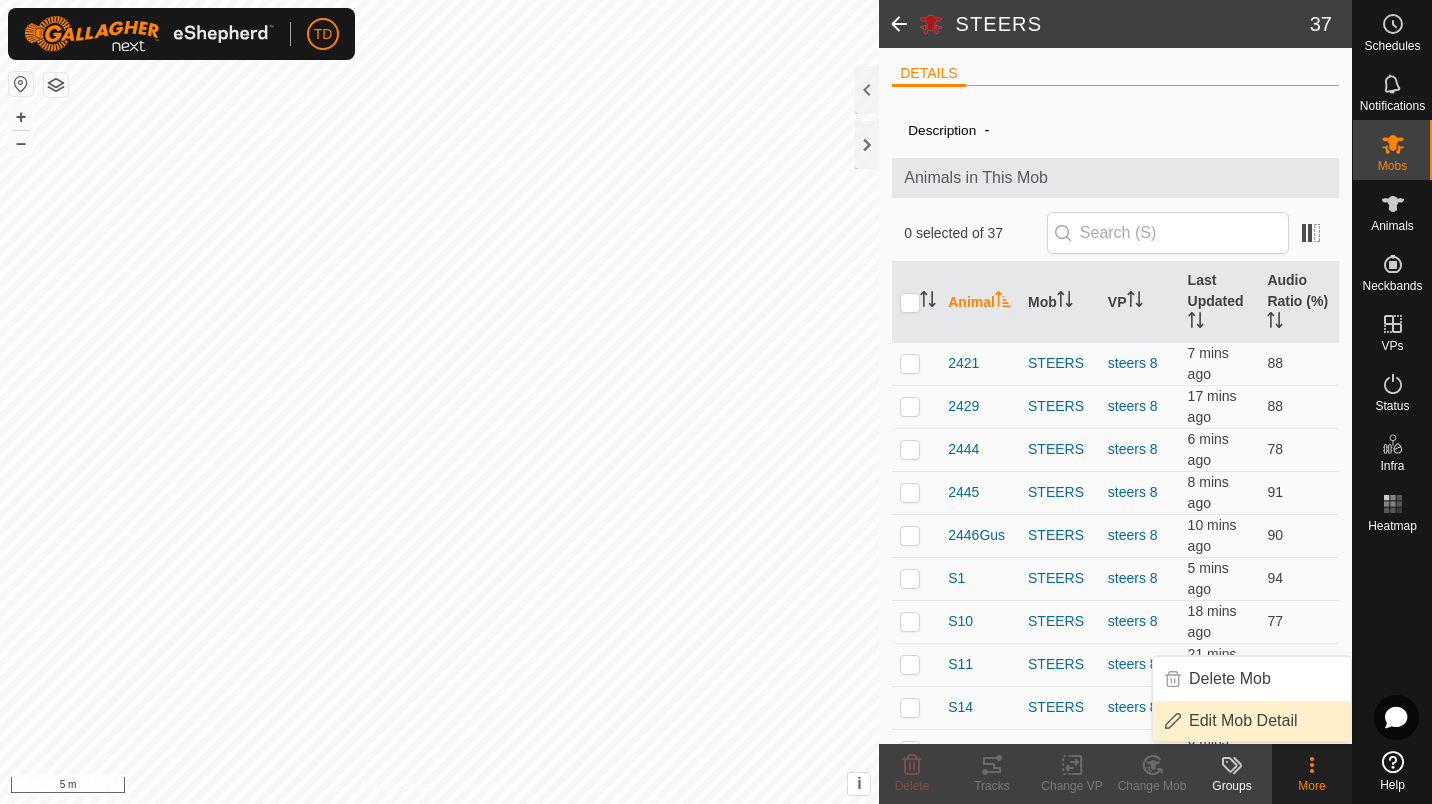 click 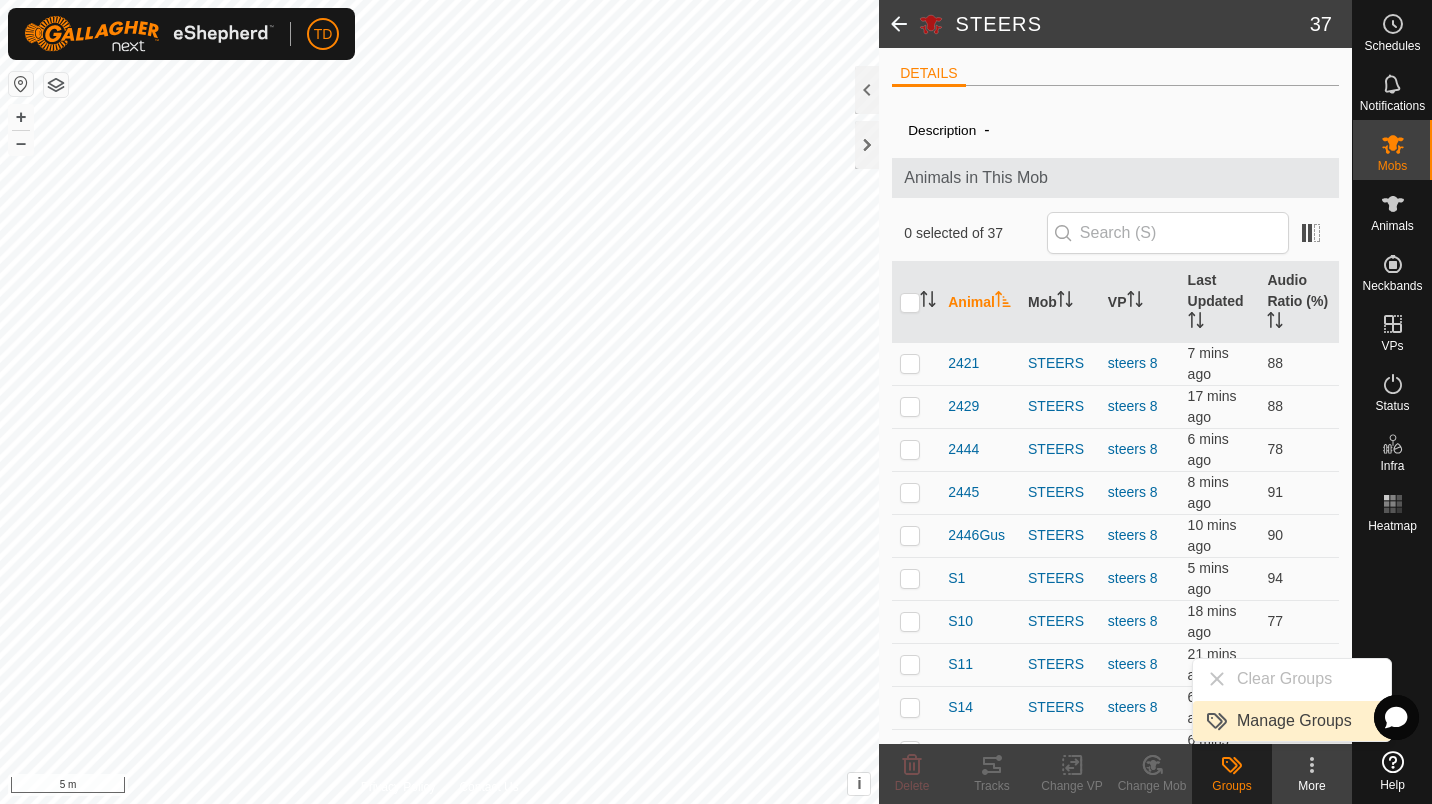 click on "Manage Groups" at bounding box center (1292, 721) 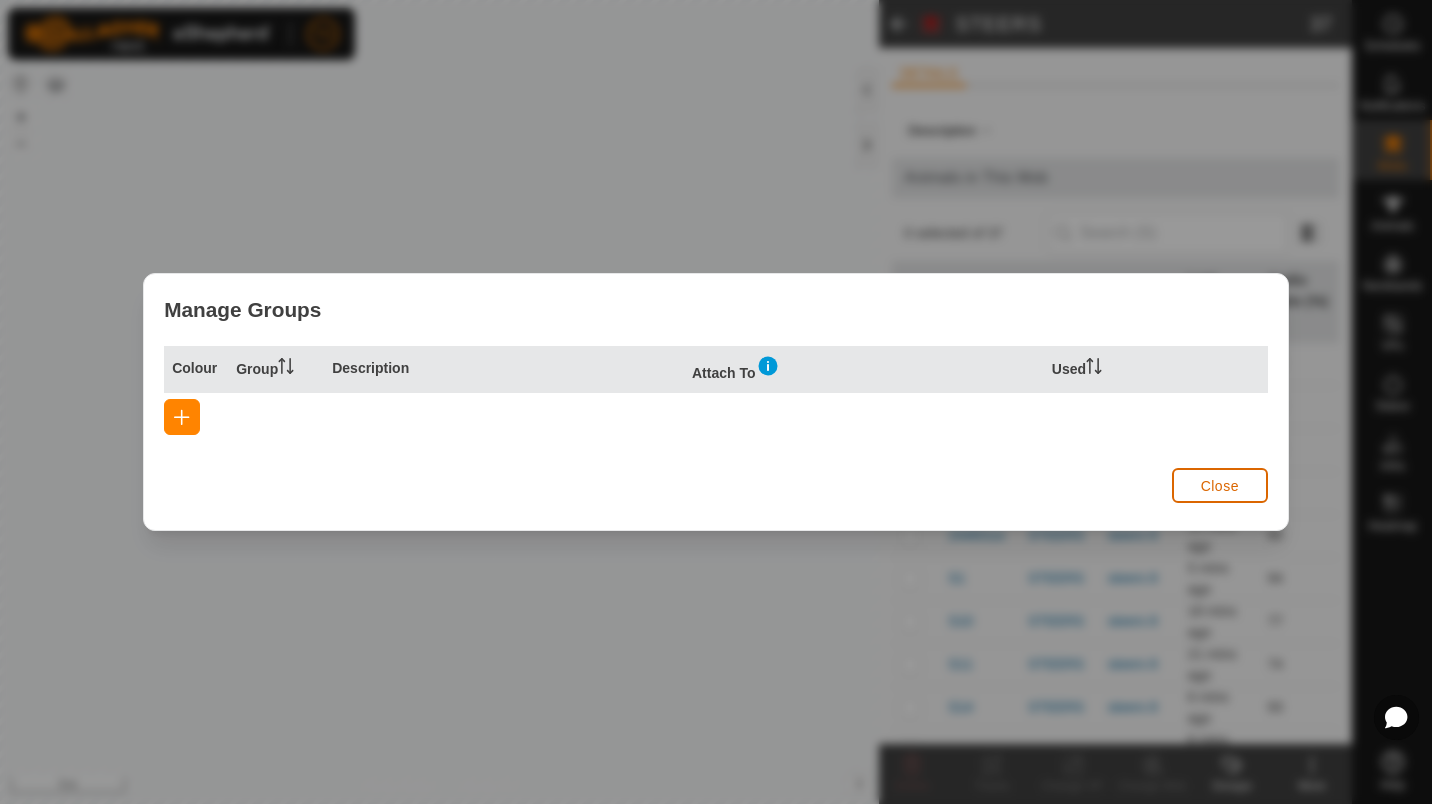 click on "Close" 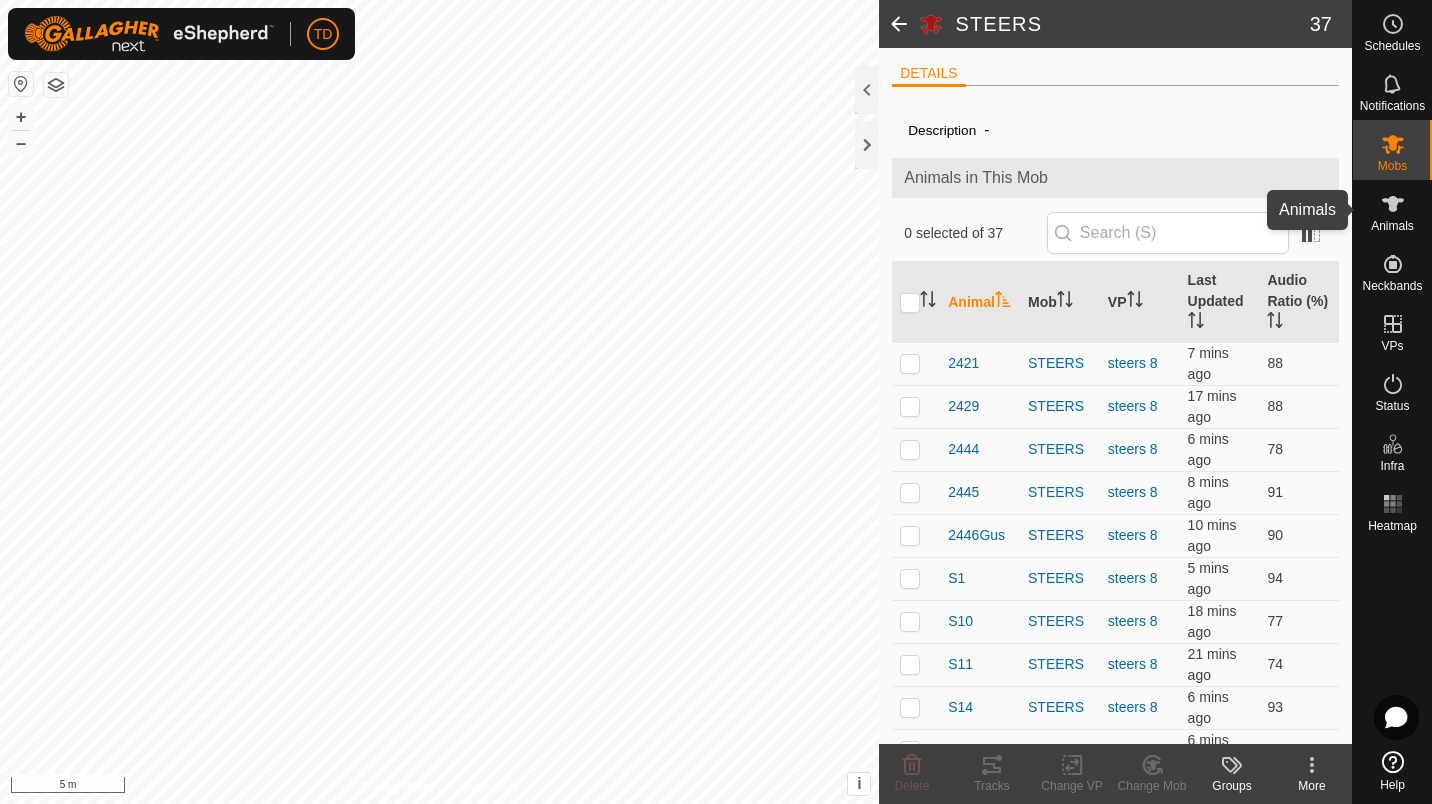 click on "Animals" at bounding box center [1392, 210] 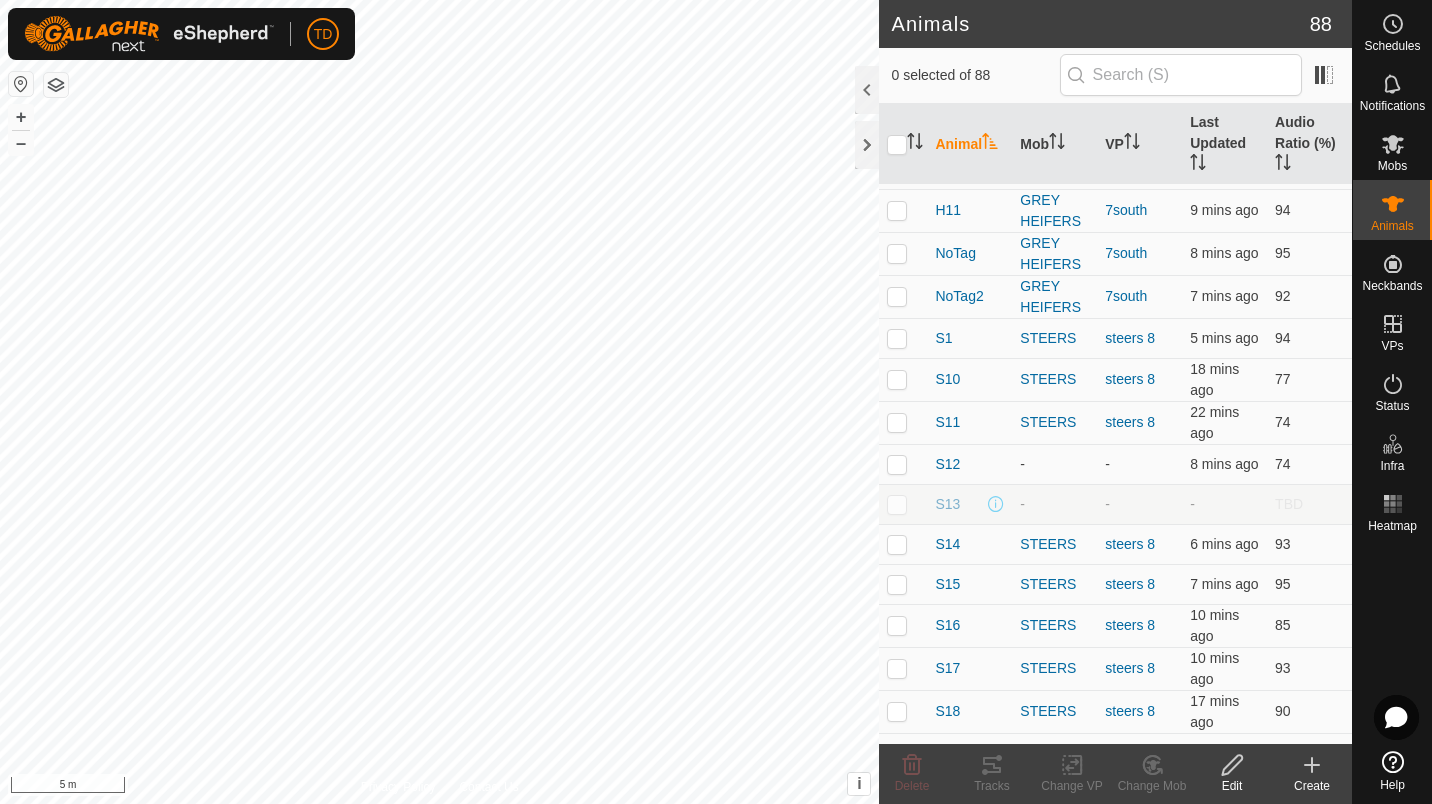 scroll, scrollTop: 2113, scrollLeft: 0, axis: vertical 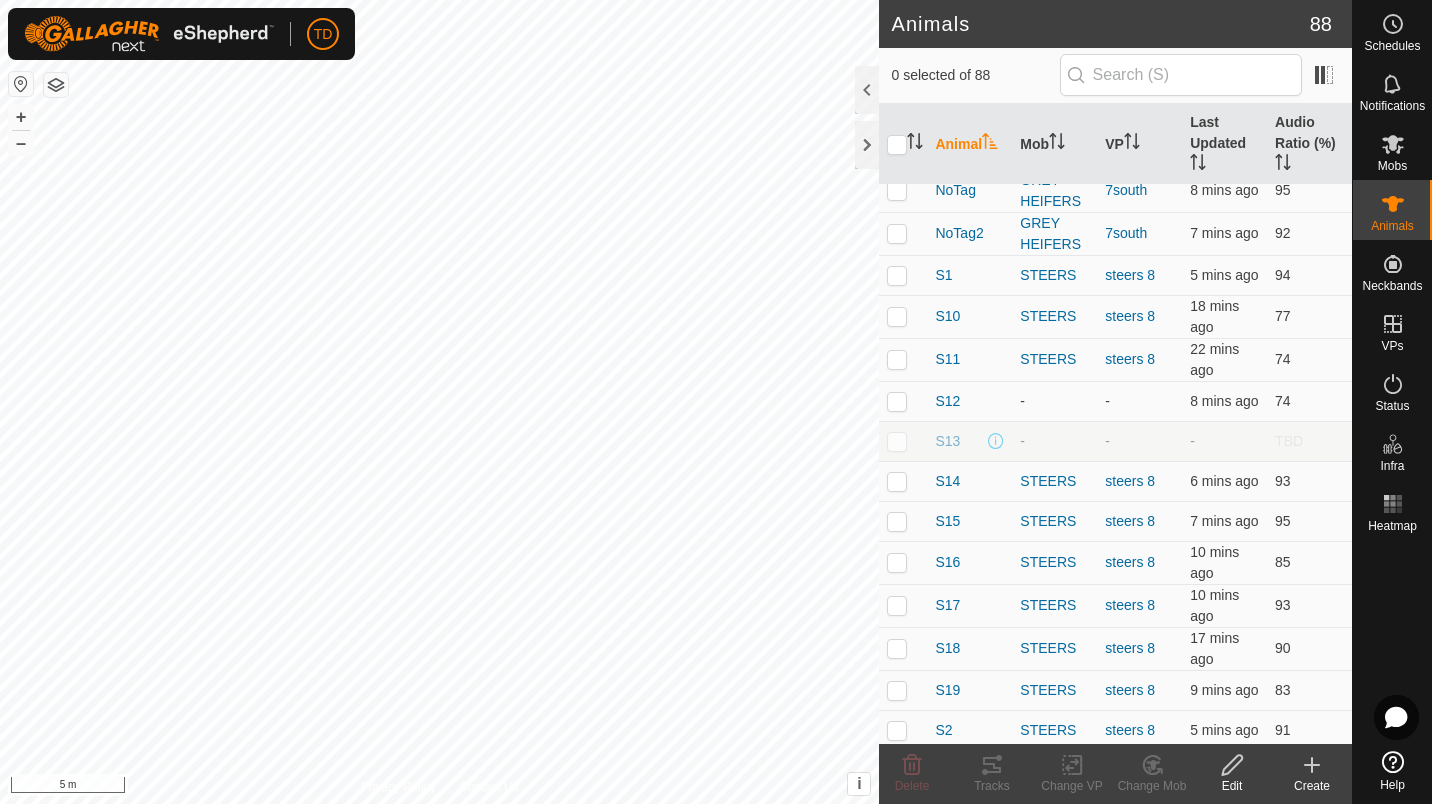 click at bounding box center (897, 401) 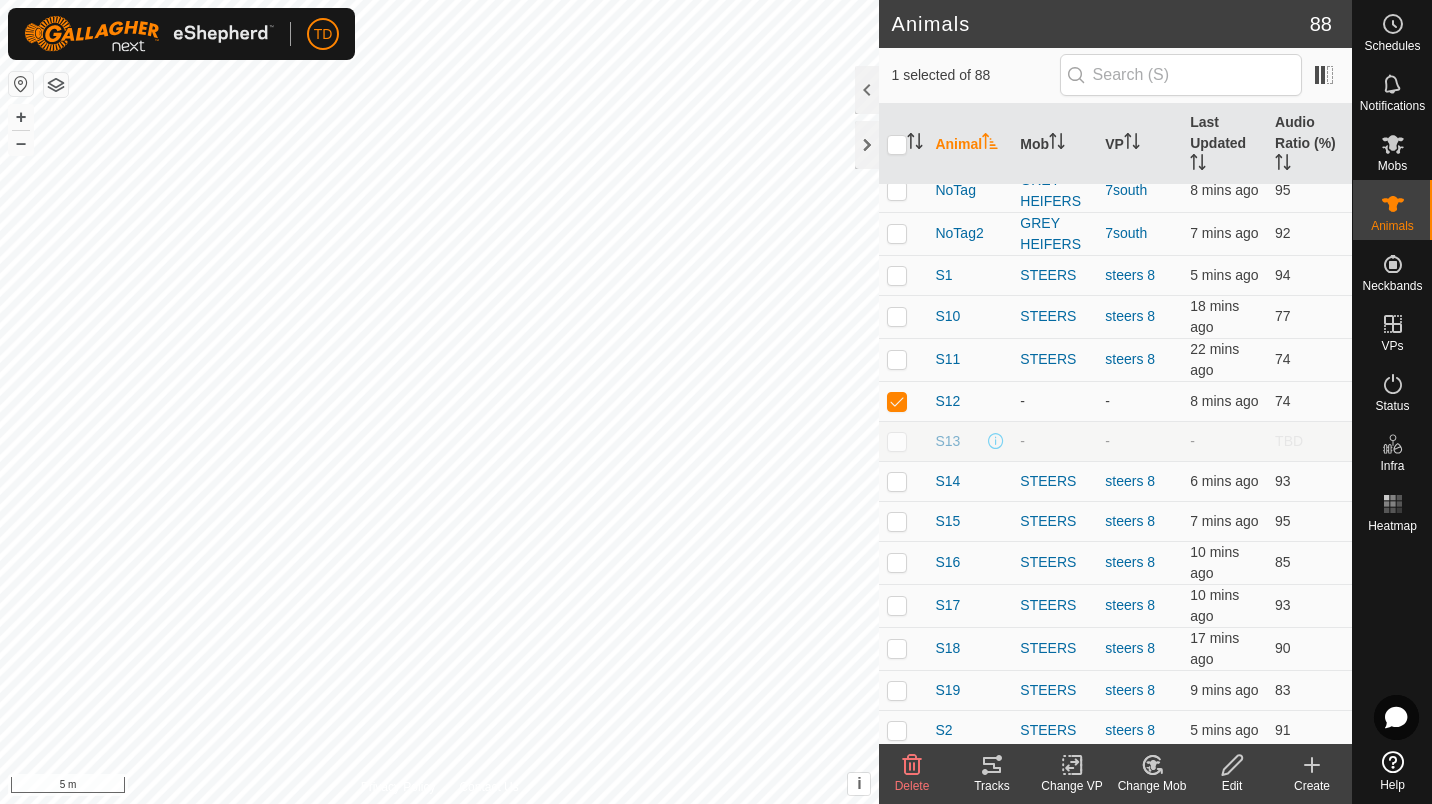 click 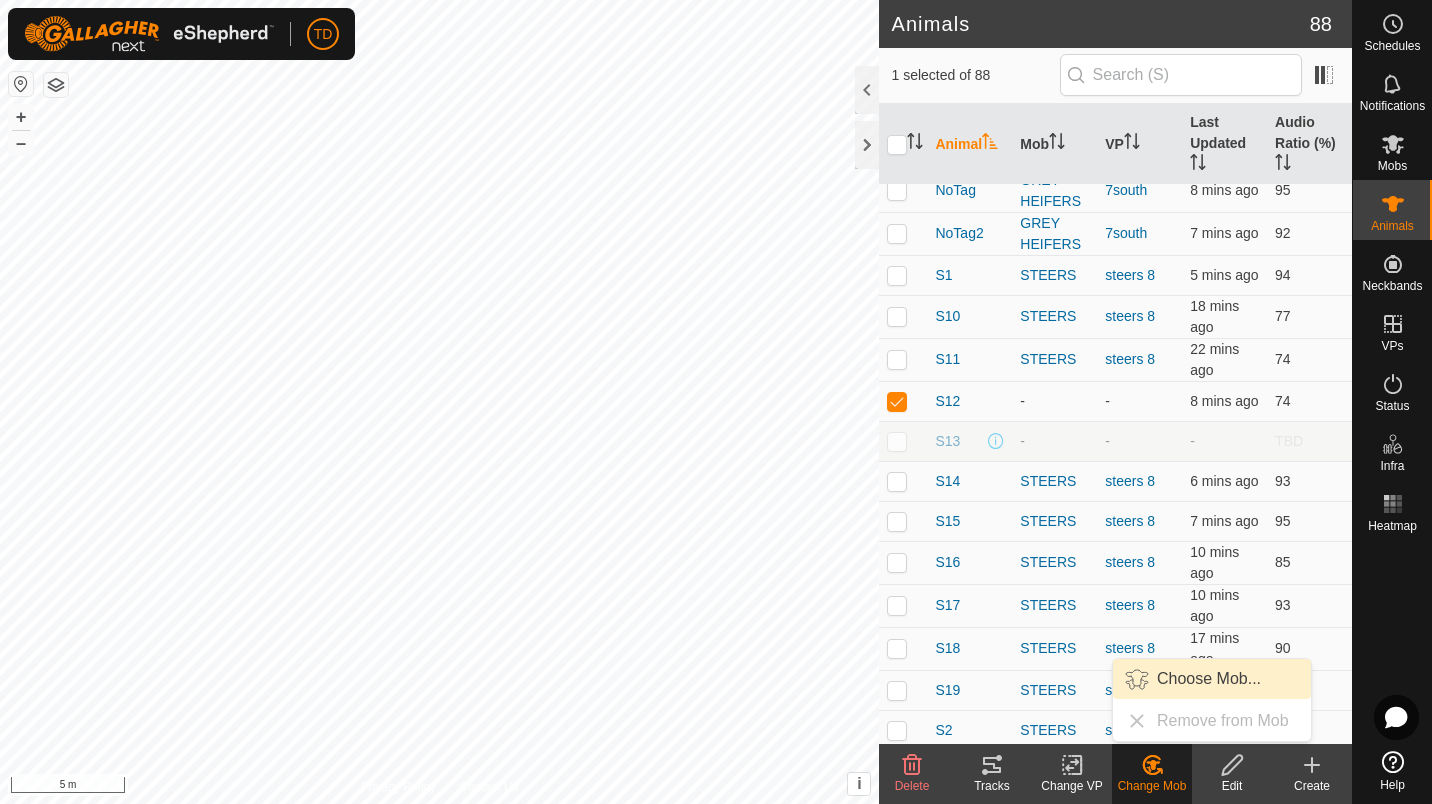 click on "Choose Mob..." at bounding box center [1212, 679] 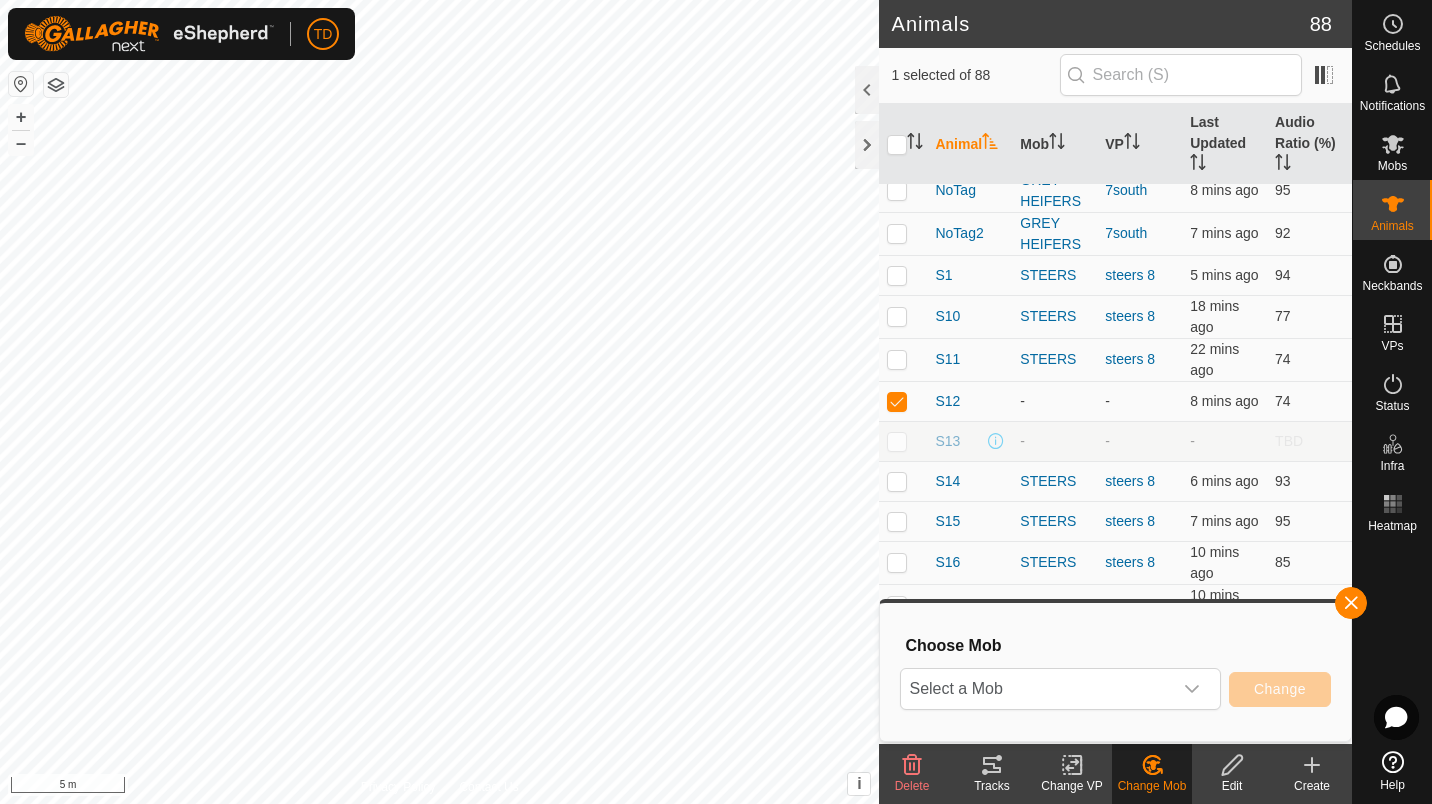 click on "Select a Mob" at bounding box center (1036, 689) 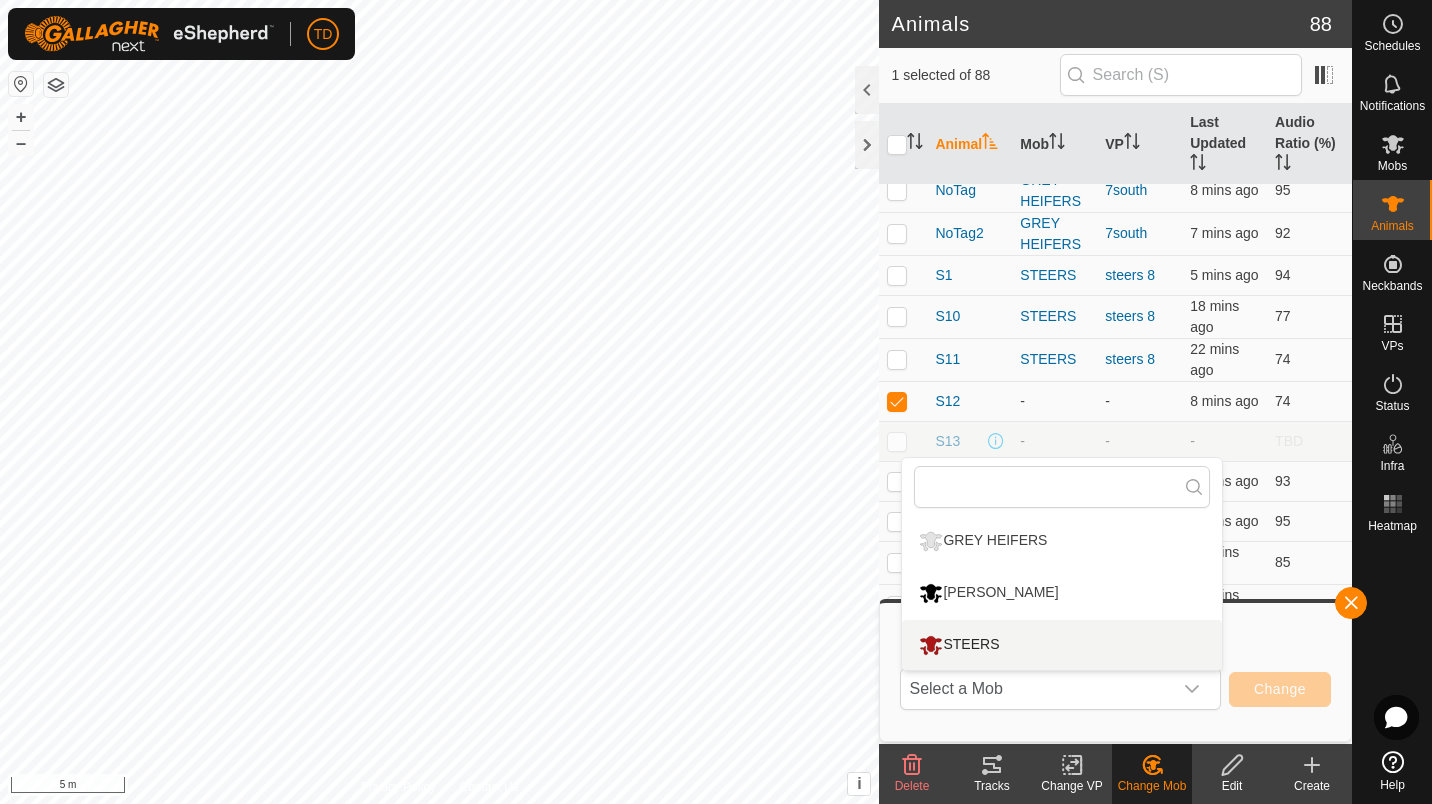 click on "STEERS" at bounding box center (1062, 645) 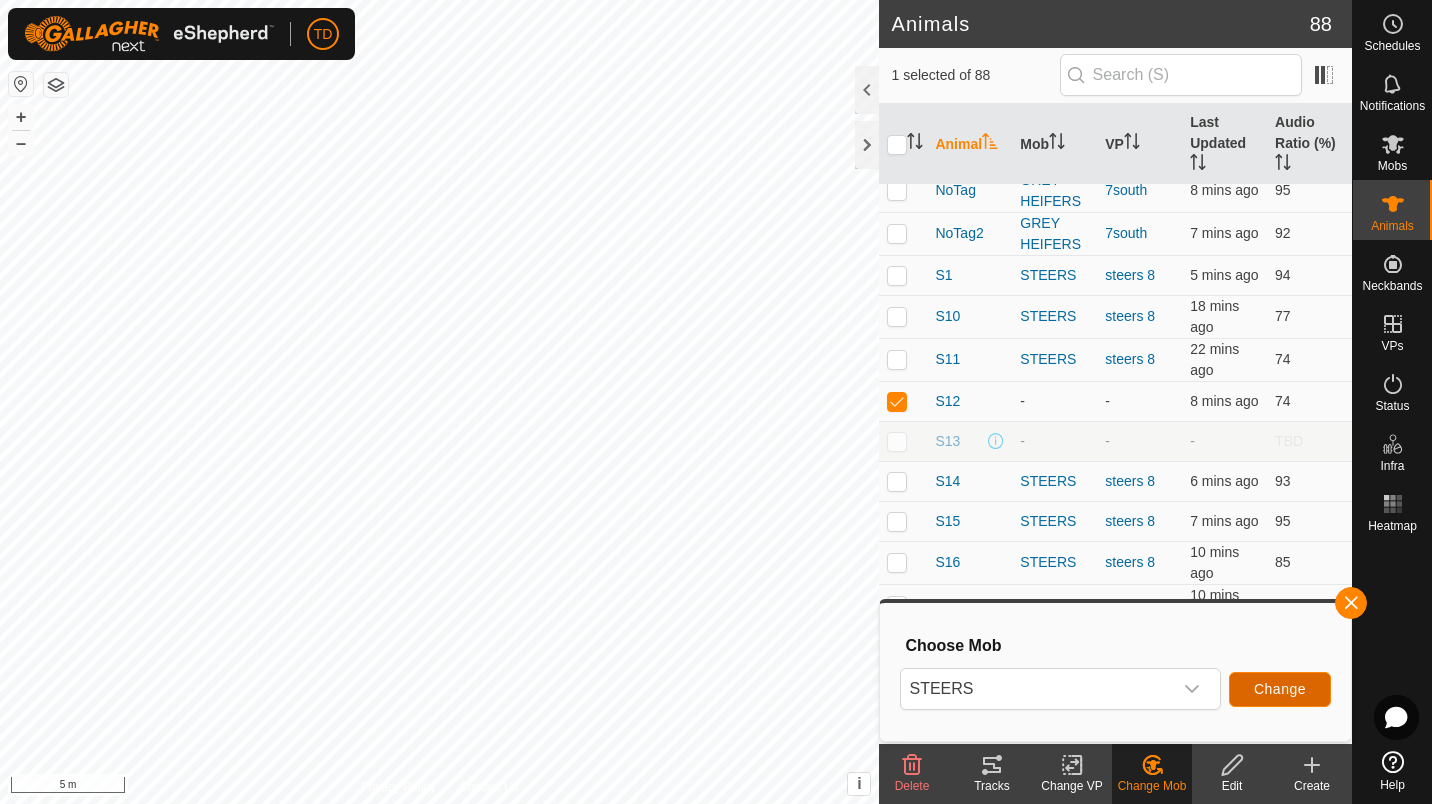 click on "Change" at bounding box center (1280, 689) 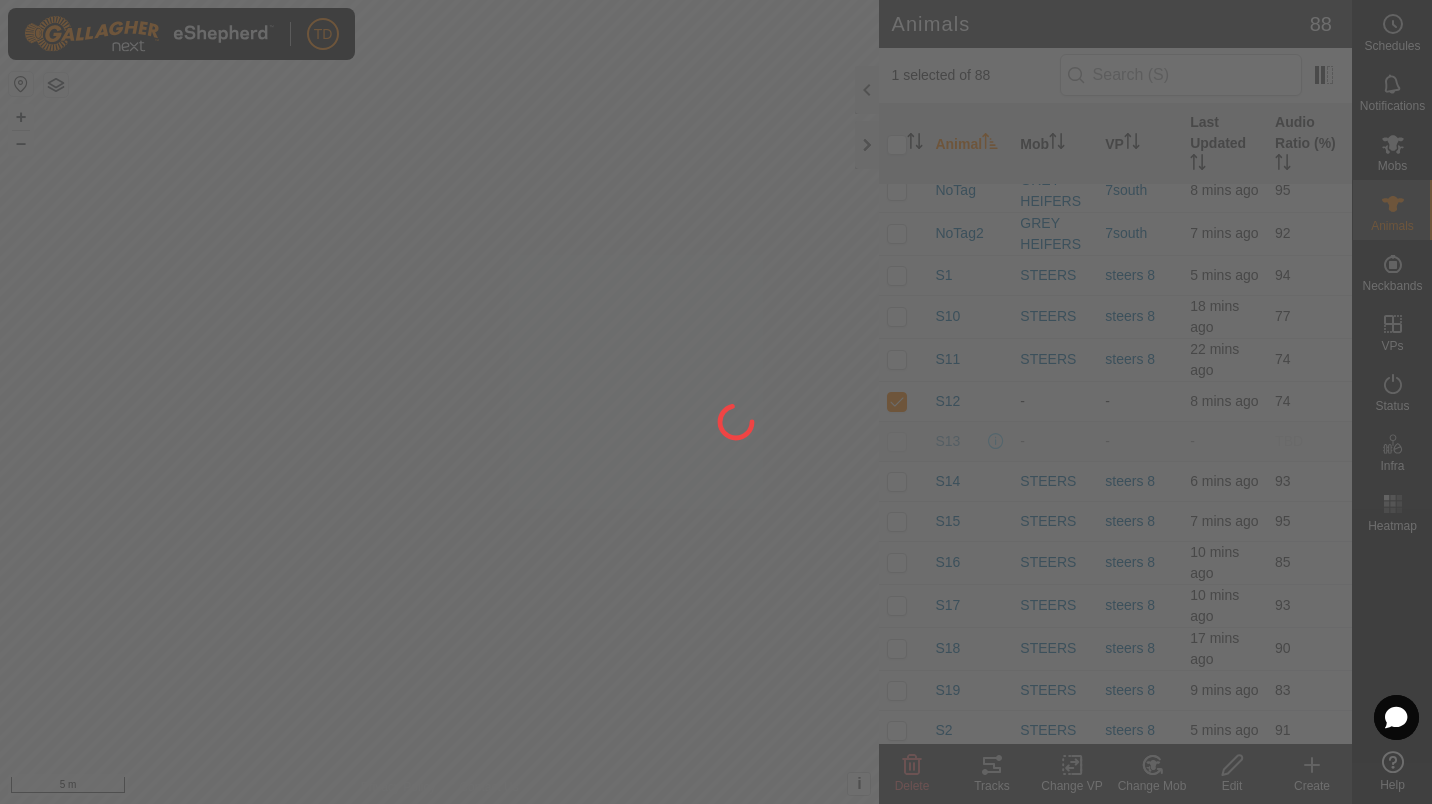 checkbox on "false" 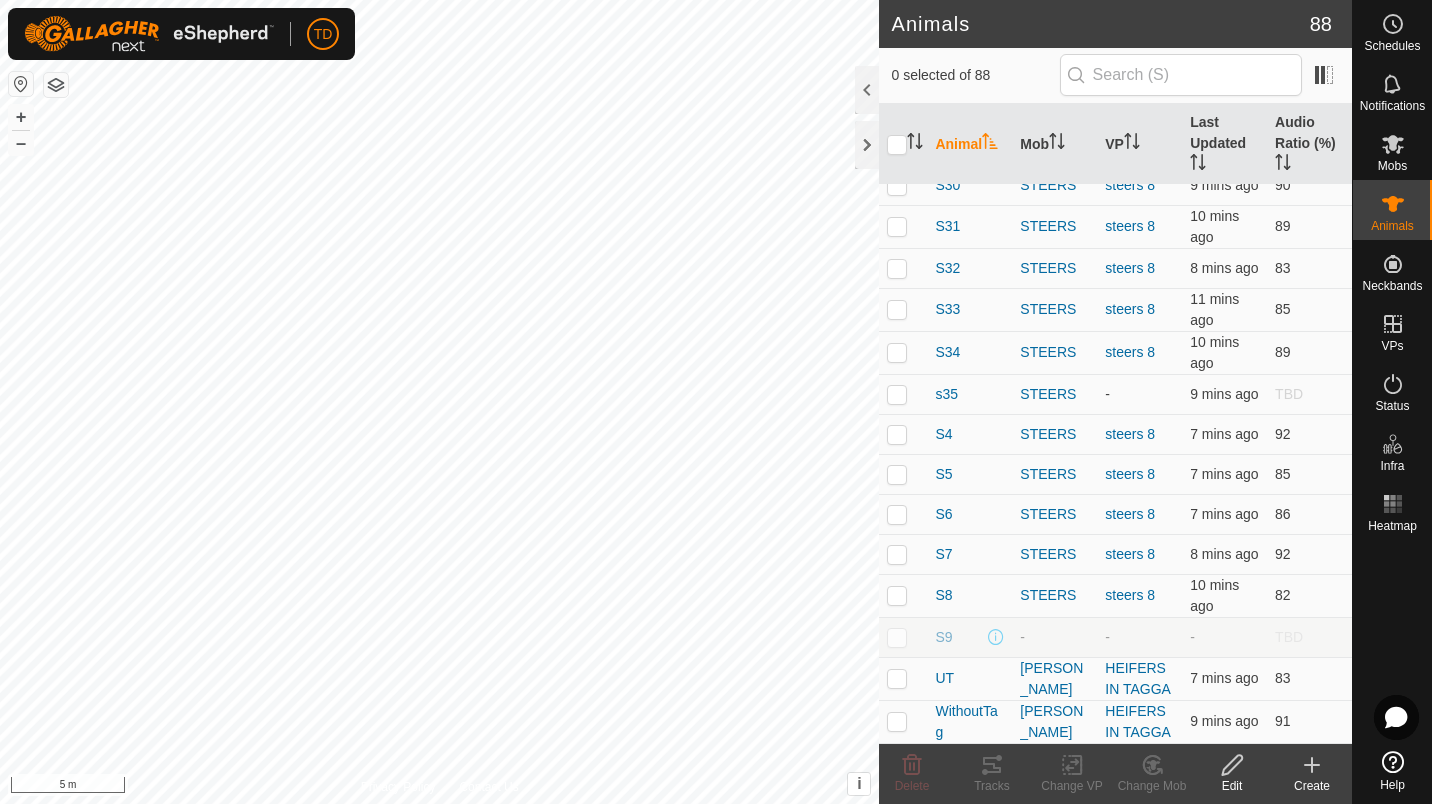 scroll, scrollTop: 3218, scrollLeft: 0, axis: vertical 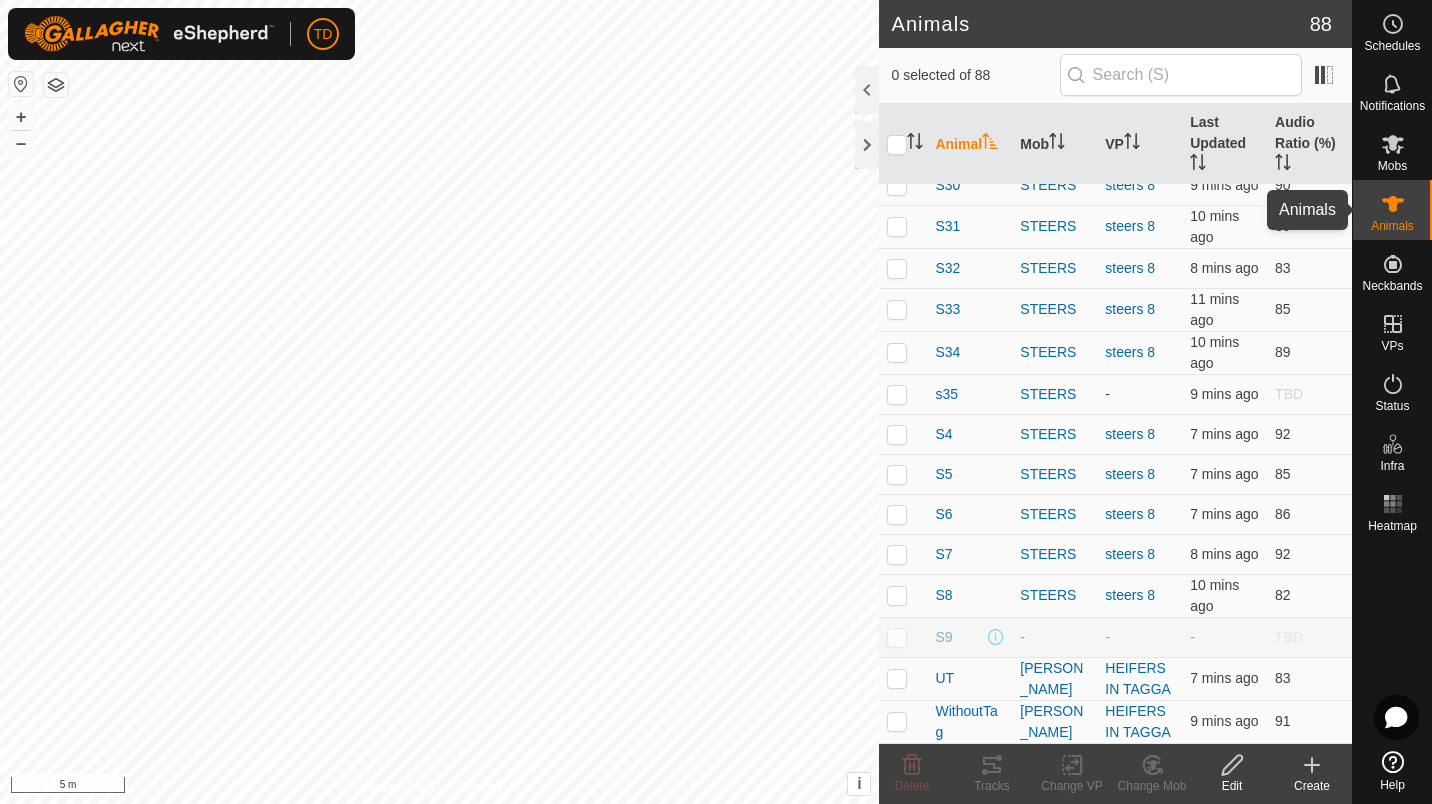 click 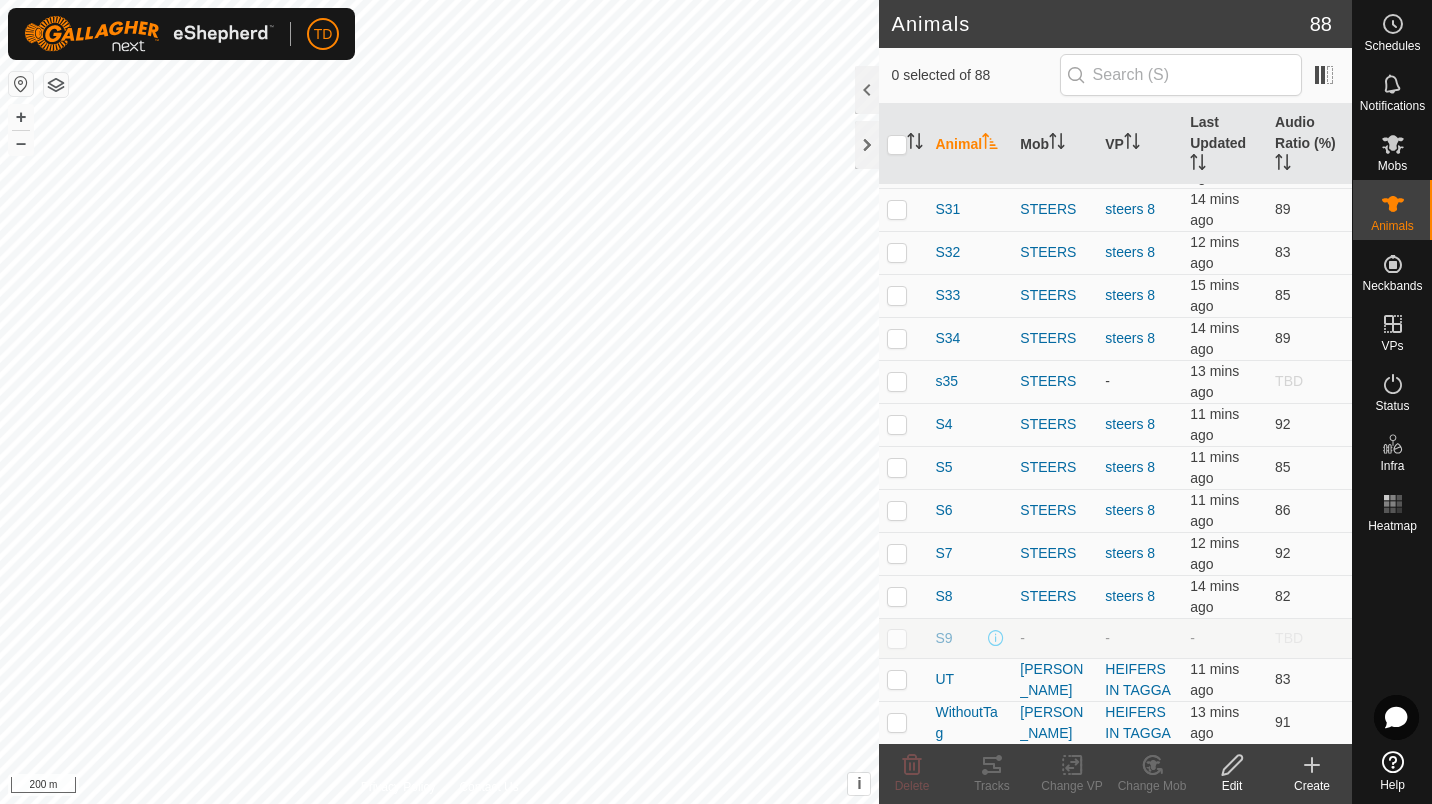 click 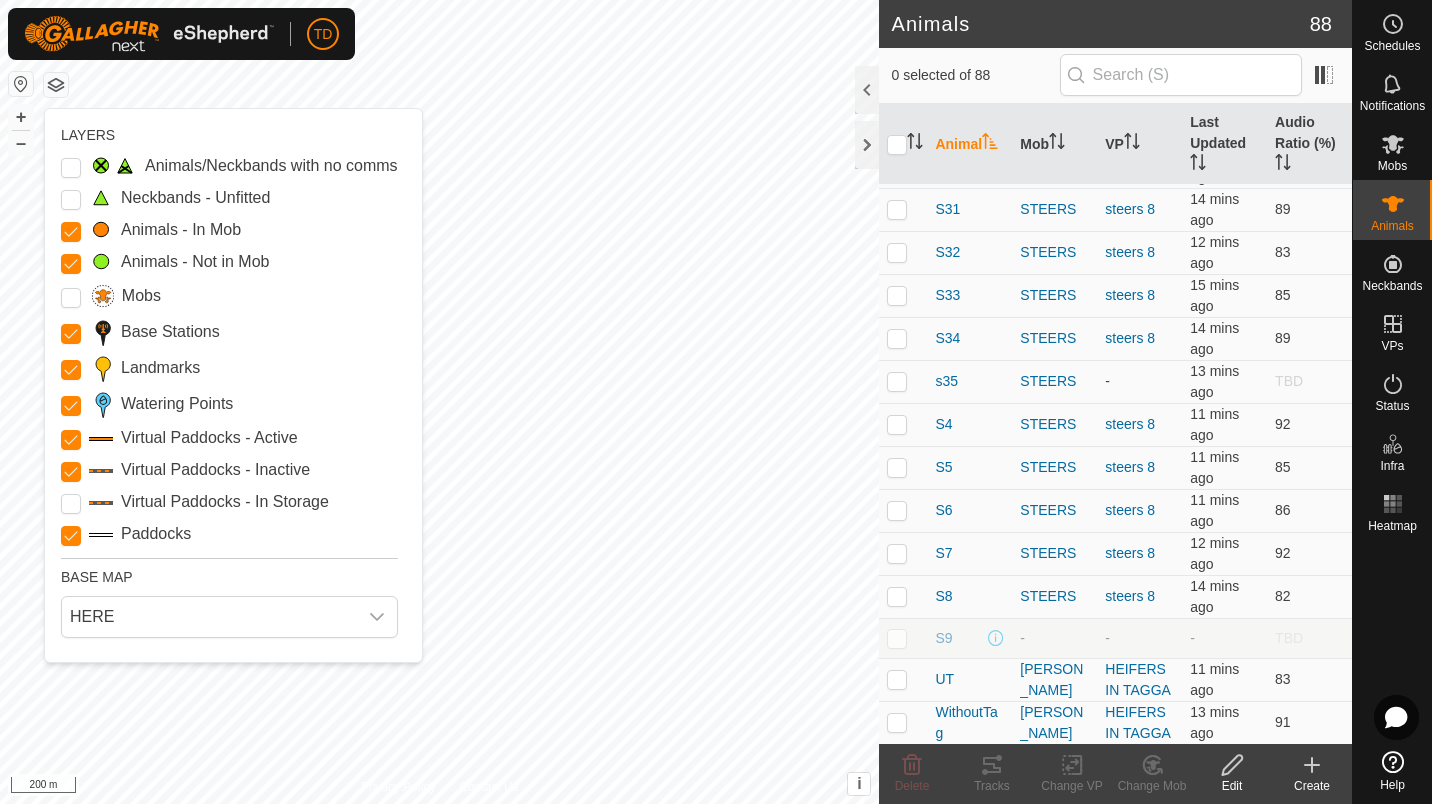 click on "Virtual Paddocks - Inactive" at bounding box center (215, 470) 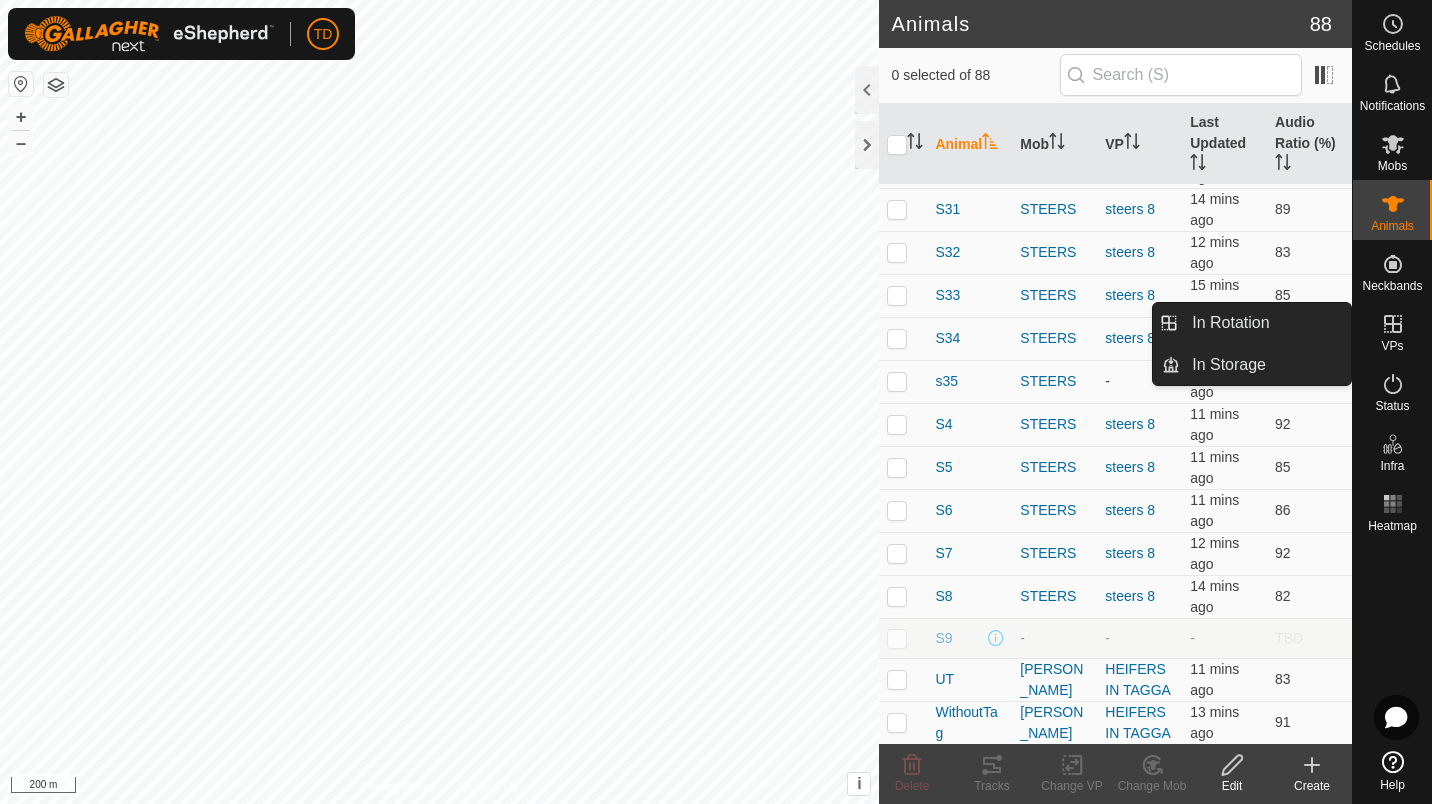 click 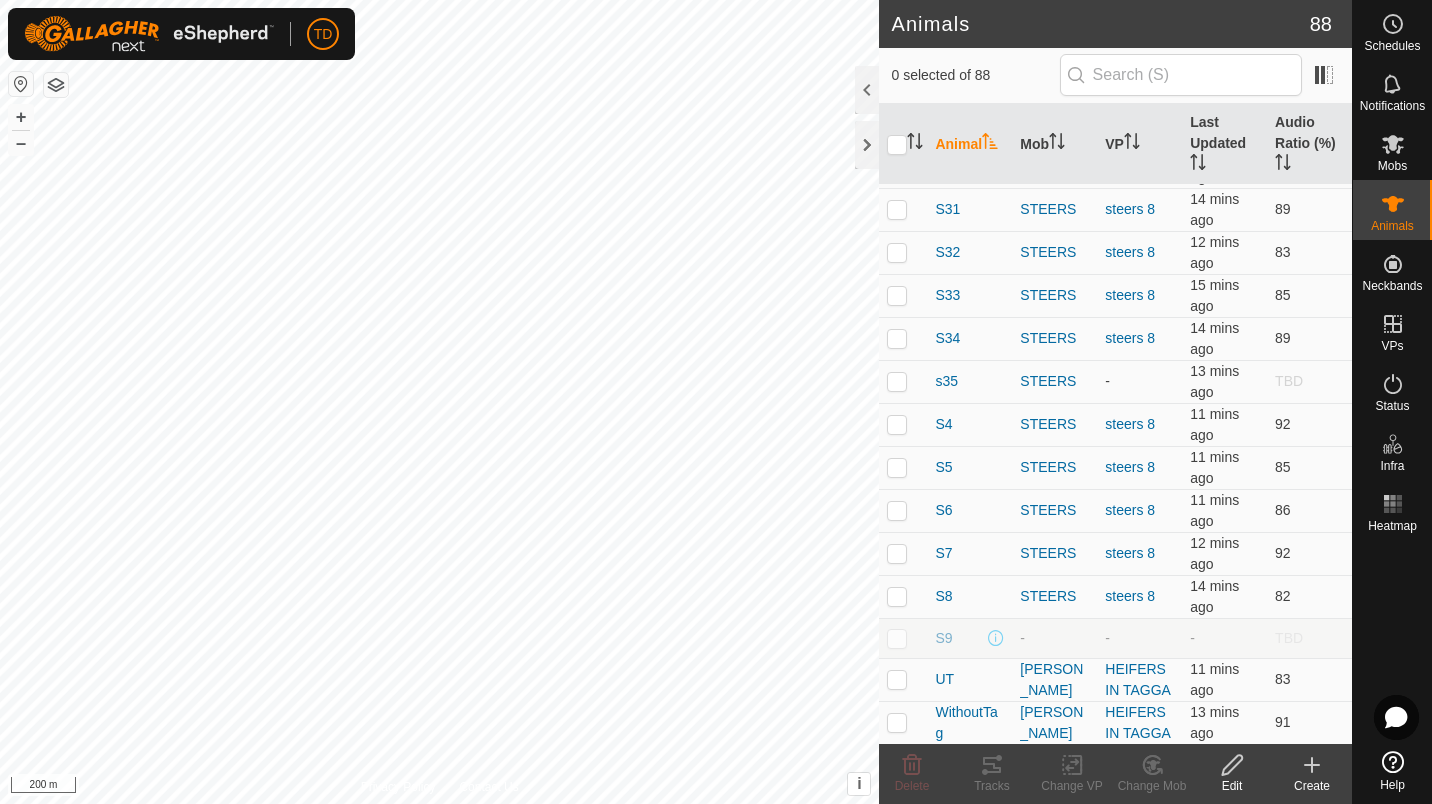 drag, startPoint x: 1396, startPoint y: 331, endPoint x: 1435, endPoint y: 333, distance: 39.051247 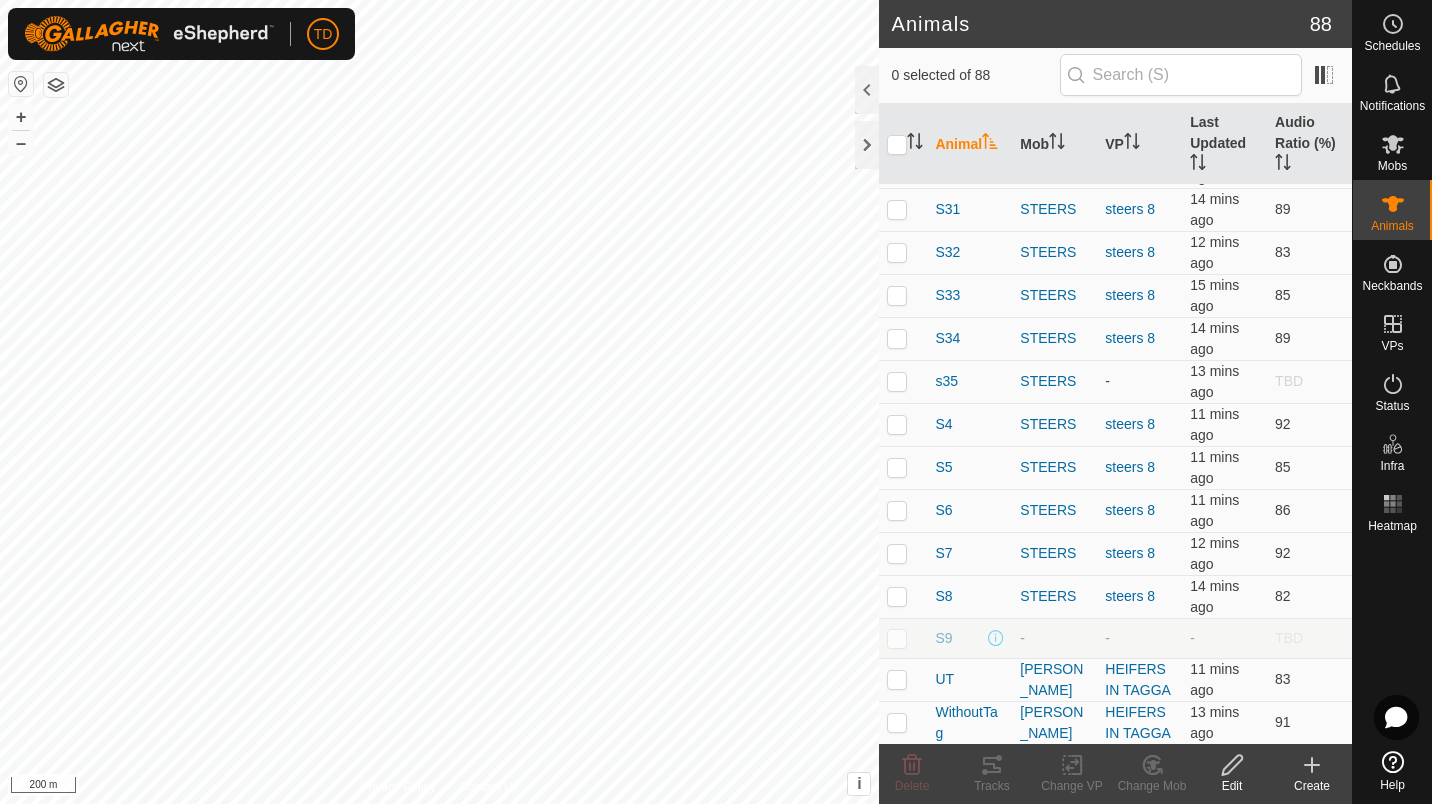 click on "TD Schedules Notifications Mobs Animals Neckbands VPs Status Infra Heatmap Help In Rotation In Storage Animals 88  0 selected of 88   Animal   Mob   VP   Last Updated   Audio Ratio (%)   12   GREY HEIFERS   7south  11 mins ago  86   13   GREY HEIFERS   7south  14 mins ago  91   14   GREY HEIFERS   7south  16 mins ago  92   15   GREY HEIFERS   7south  16 mins ago  65   2335   GREY HEIFERS   7south  14 mins ago  89   2339   GREY HEIFERS   7south  11 mins ago  88   2346   [PERSON_NAME]  HEIFERS IN TAGGA  13 mins ago  86   241   GREY HEIFERS   7south  15 mins ago  87   2411   GREY HEIFERS   7south  12 mins ago  90   2412   GREY HEIFERS   7south  16 mins ago  90   242   GREY HEIFERS   7south  15 mins ago  80   2420   [PERSON_NAME]  HEIFERS IN TAGGA  13 mins ago  93   2421   STEERS   steers 8  12 mins ago  88   2422   [PERSON_NAME]  HEIFERS IN TAGGA  15 mins ago  88   2423   [PERSON_NAME]  HEIFERS IN TAGGA  13 mins ago  82   2424   [PERSON_NAME]  HEIFERS IN TAGGA  1 hr ago  93   2425   [PERSON_NAME]  - -" at bounding box center [716, 402] 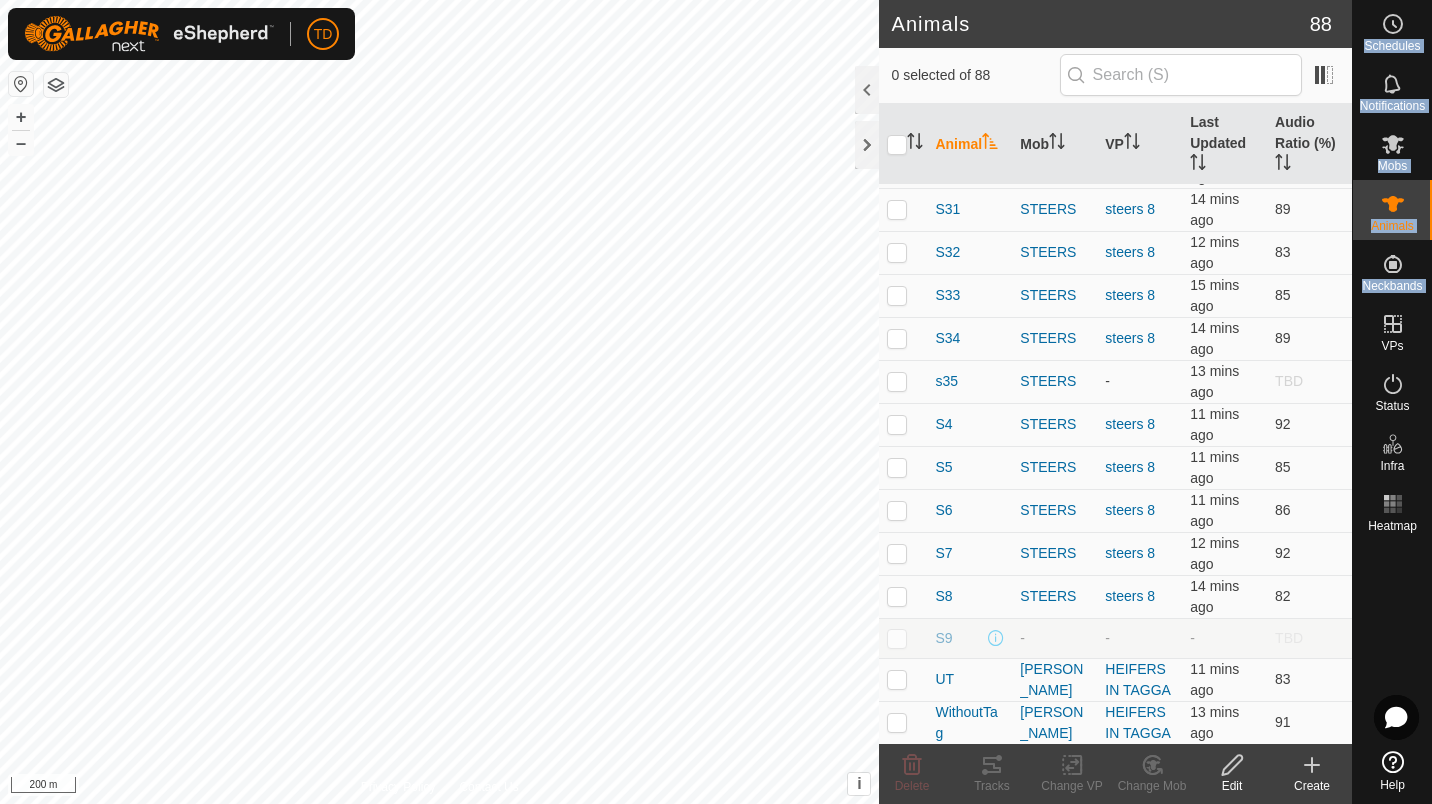 click on "Schedules Notifications Mobs Animals Neckbands VPs Status Infra Heatmap Help" 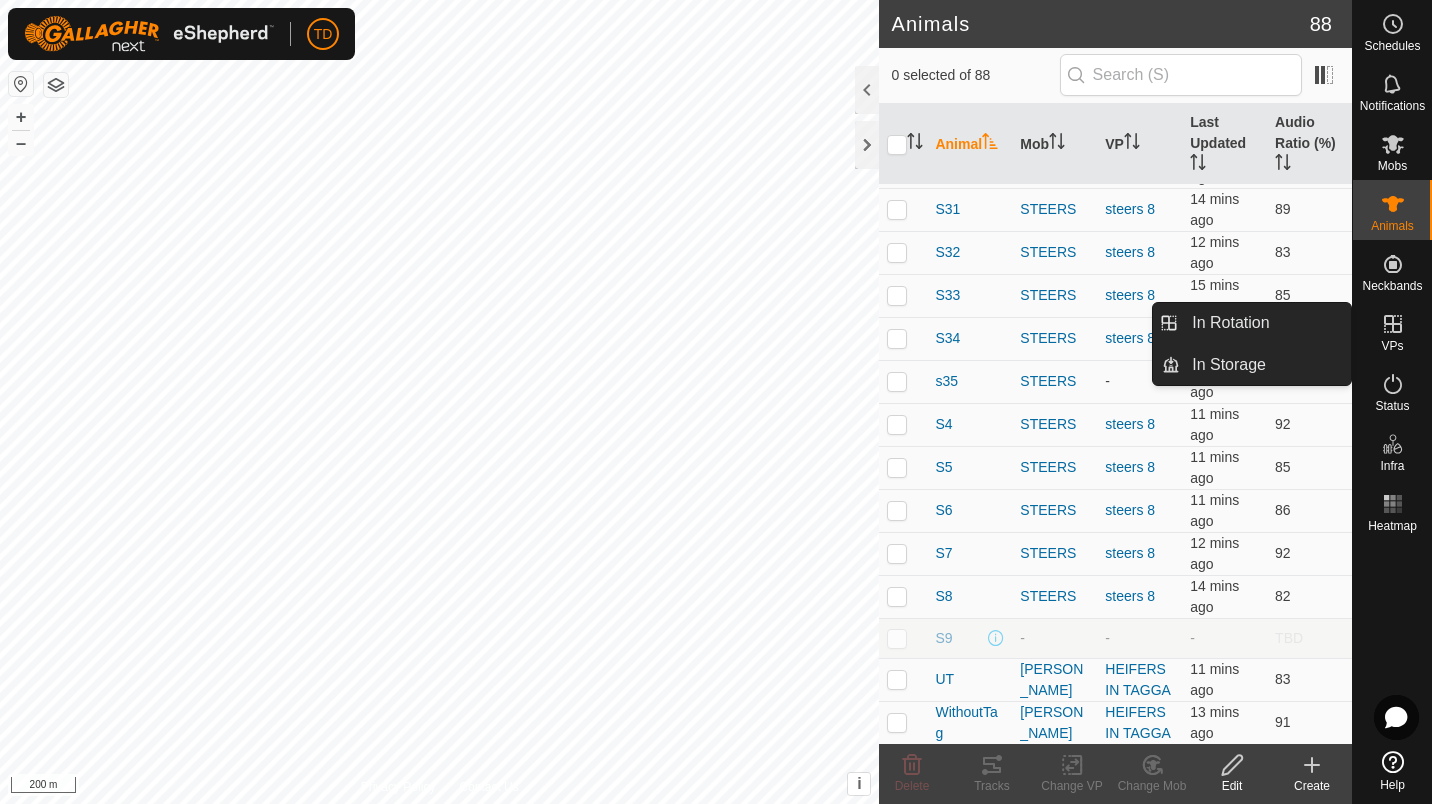 click on "VPs" at bounding box center [1392, 346] 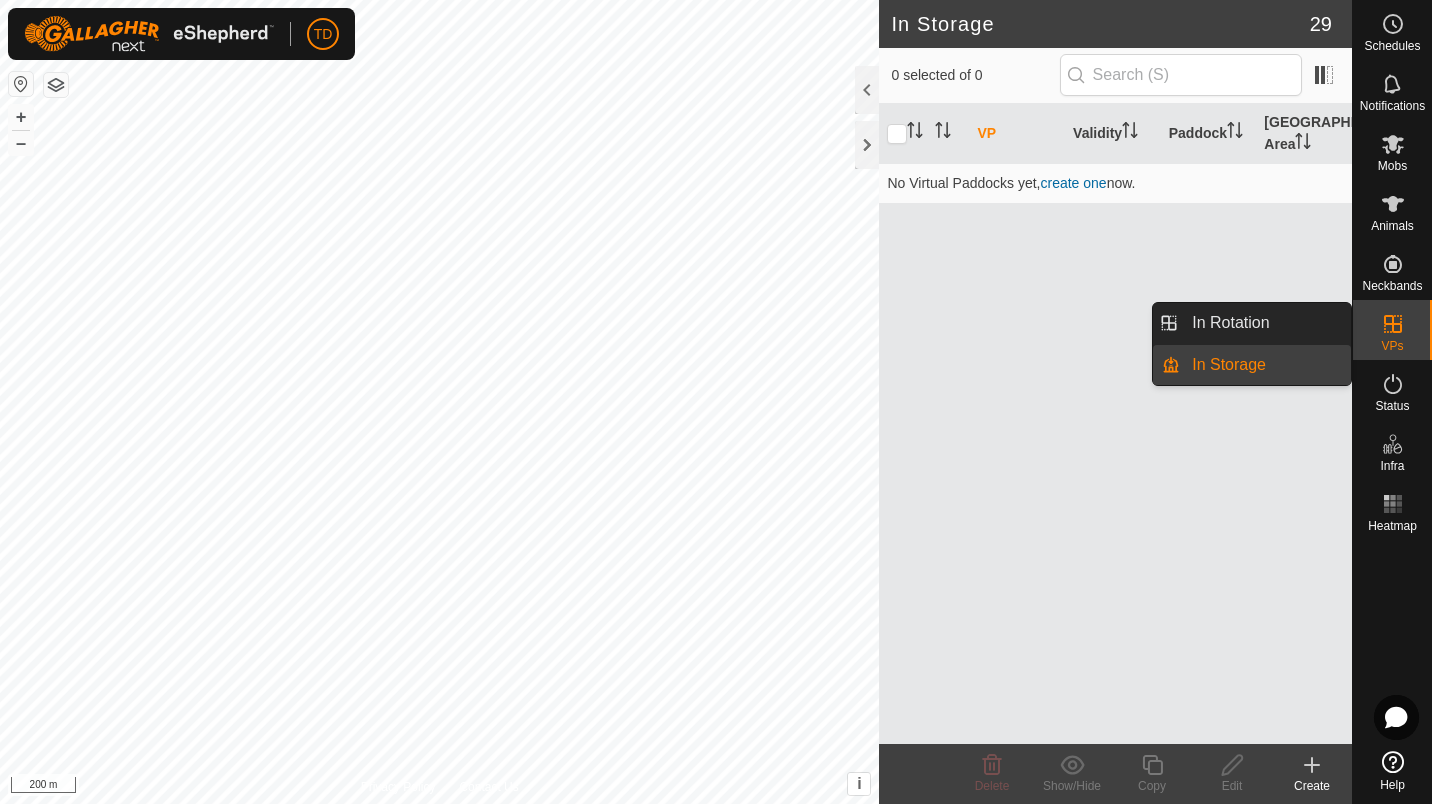 click on "In Rotation" at bounding box center (1265, 323) 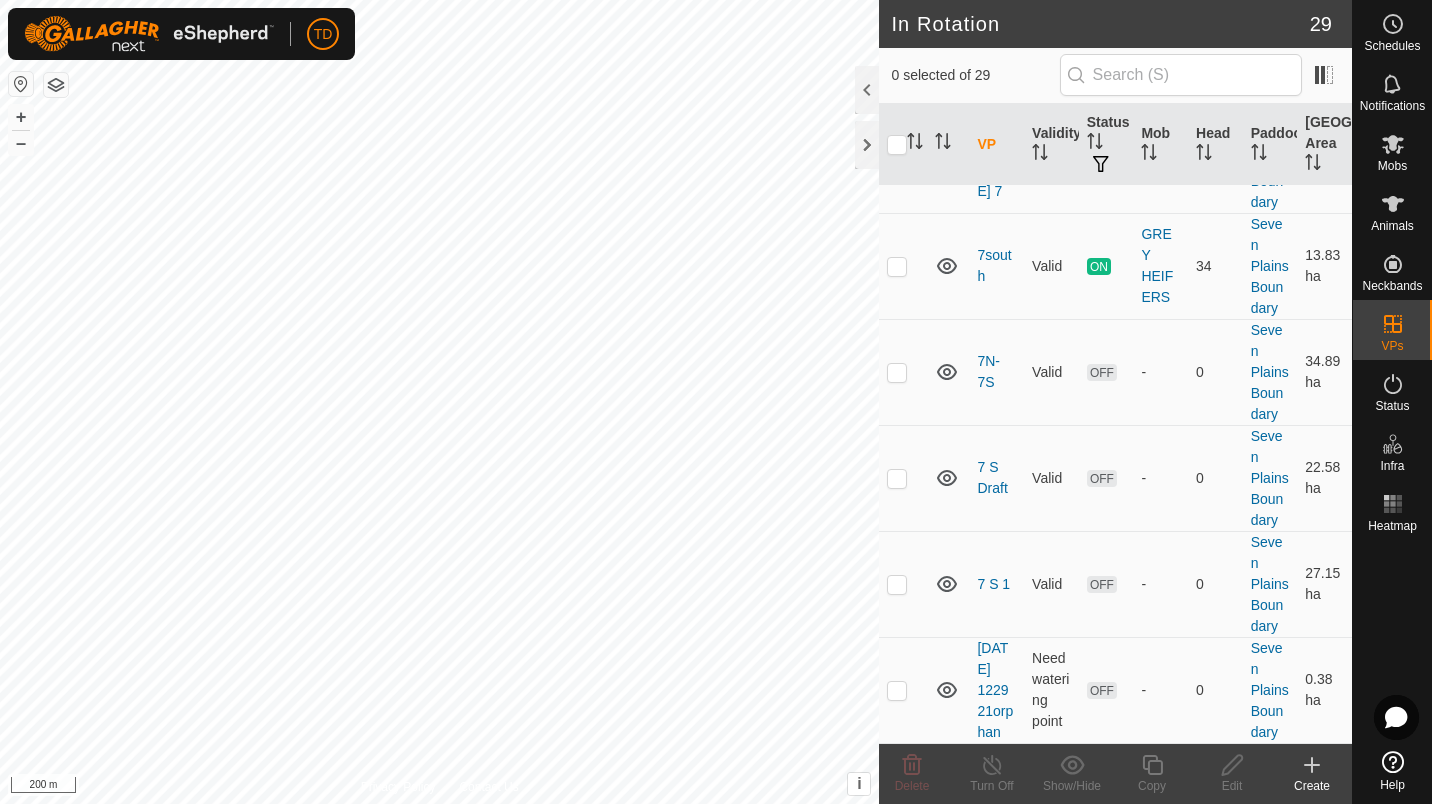 scroll, scrollTop: 3164, scrollLeft: 0, axis: vertical 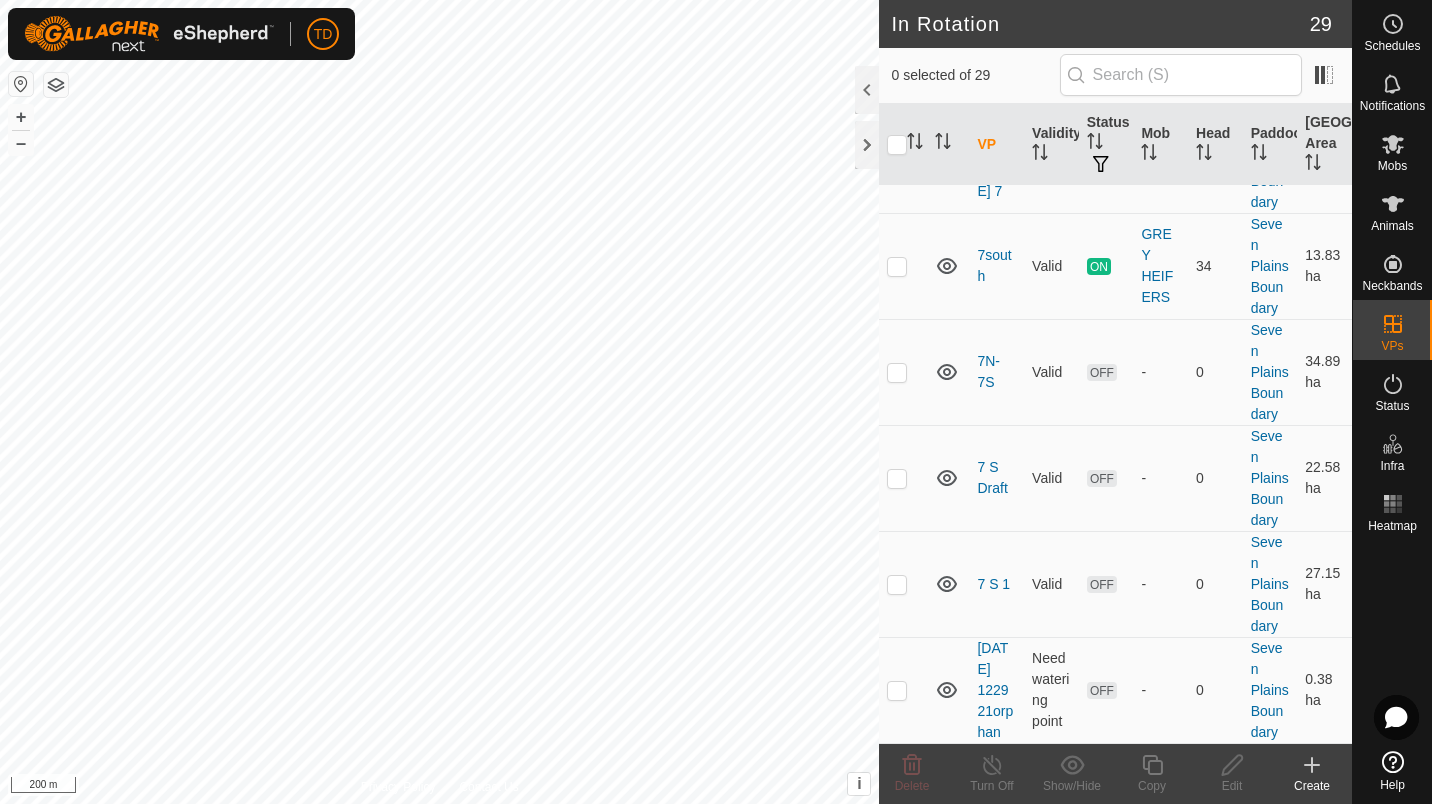 click at bounding box center (897, 690) 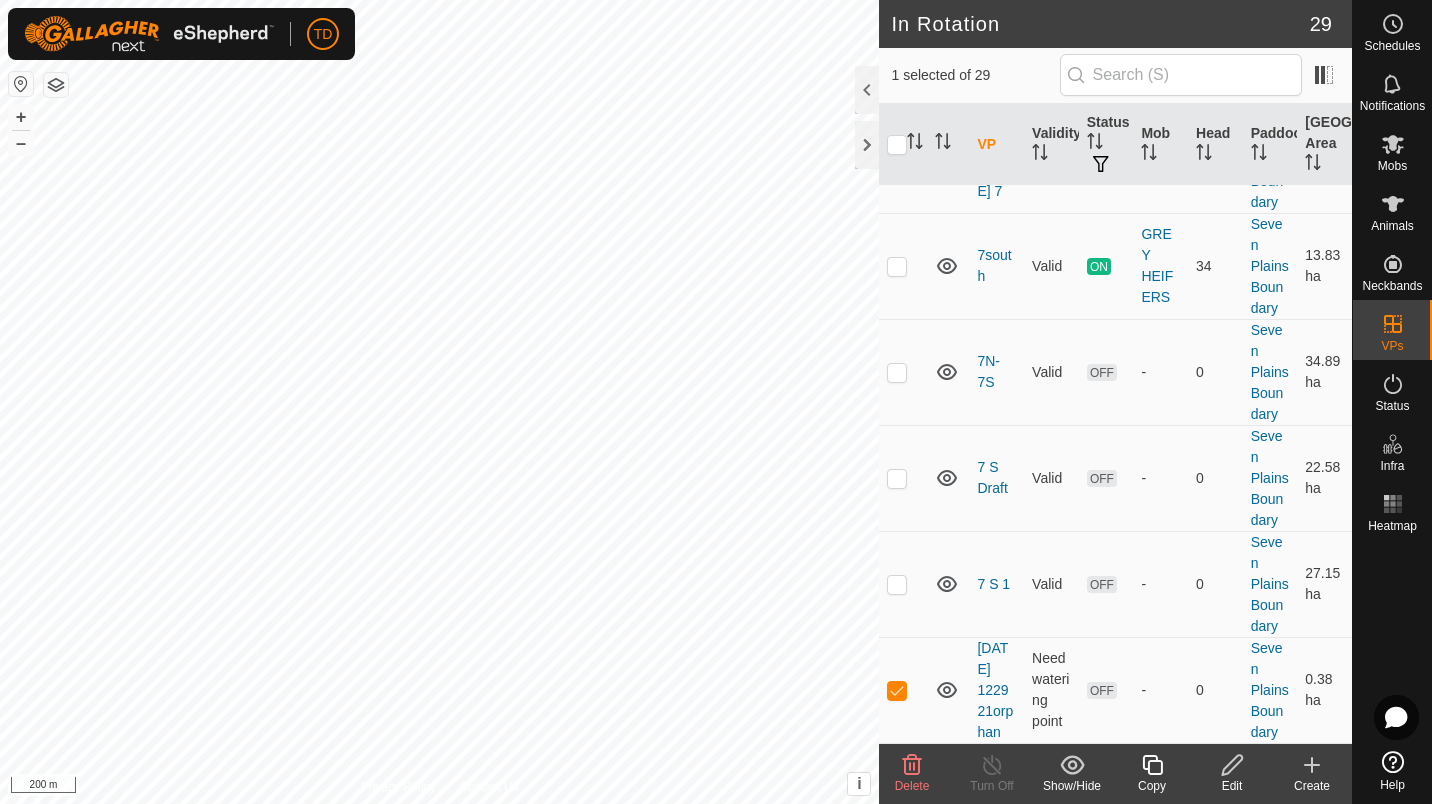 click 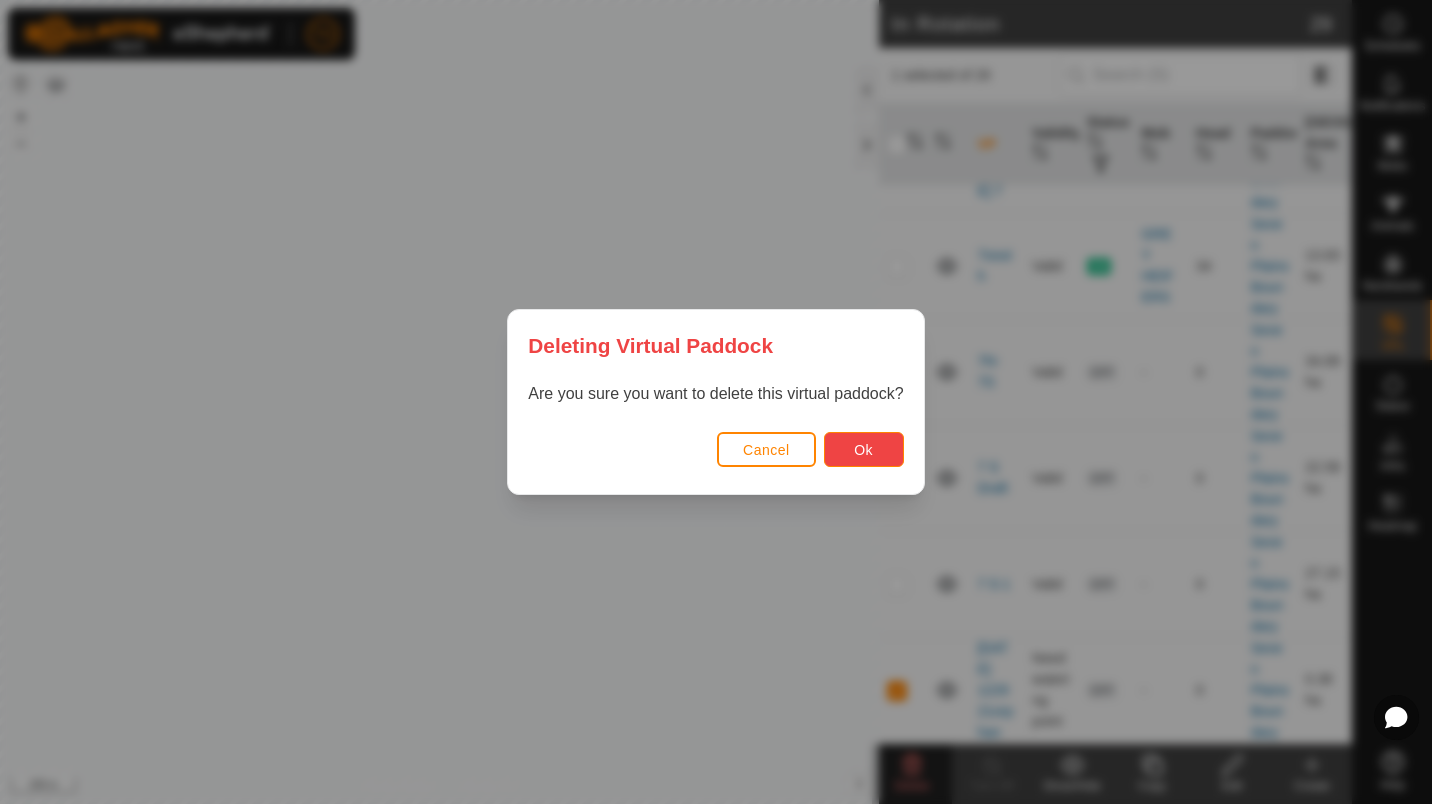 click on "Ok" at bounding box center (864, 449) 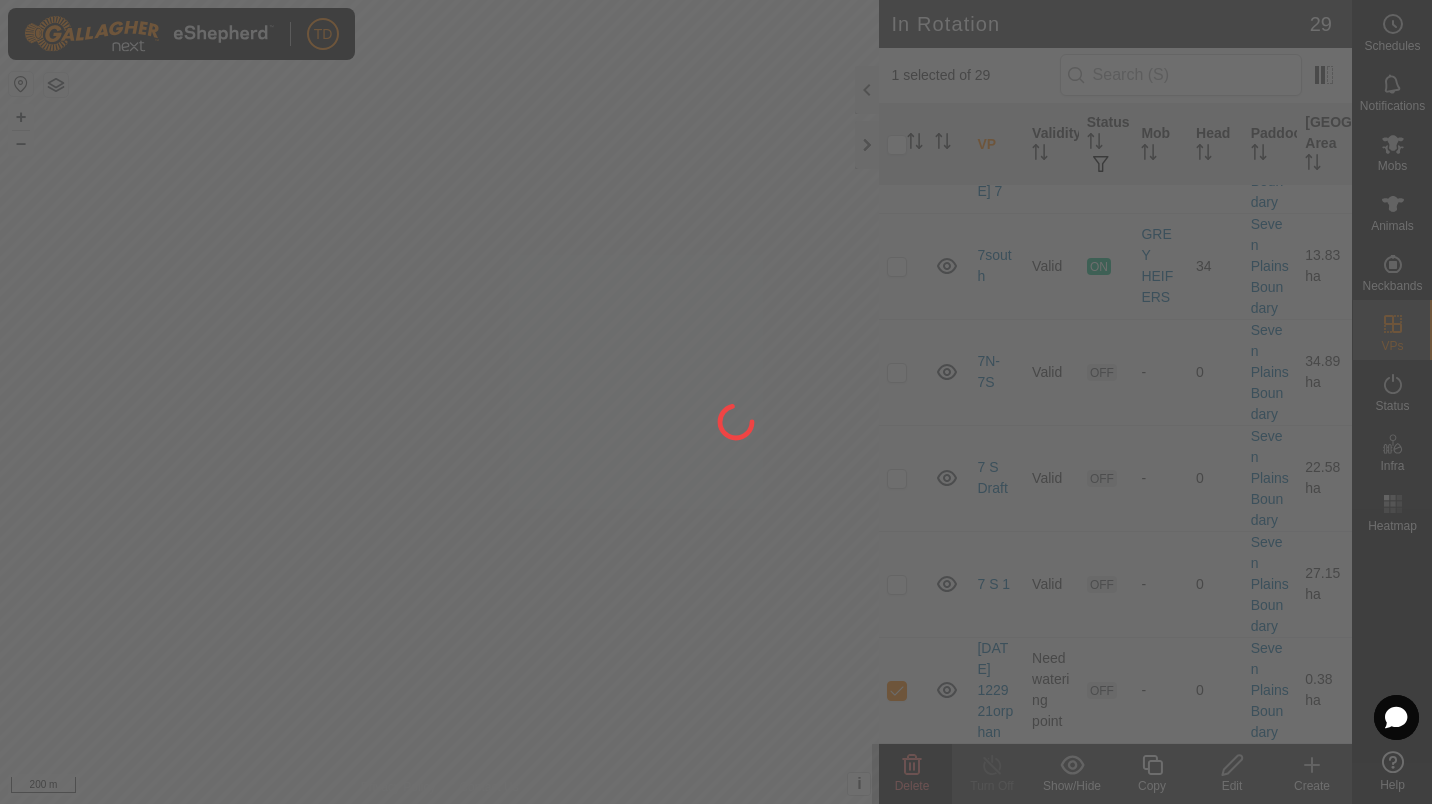 checkbox on "false" 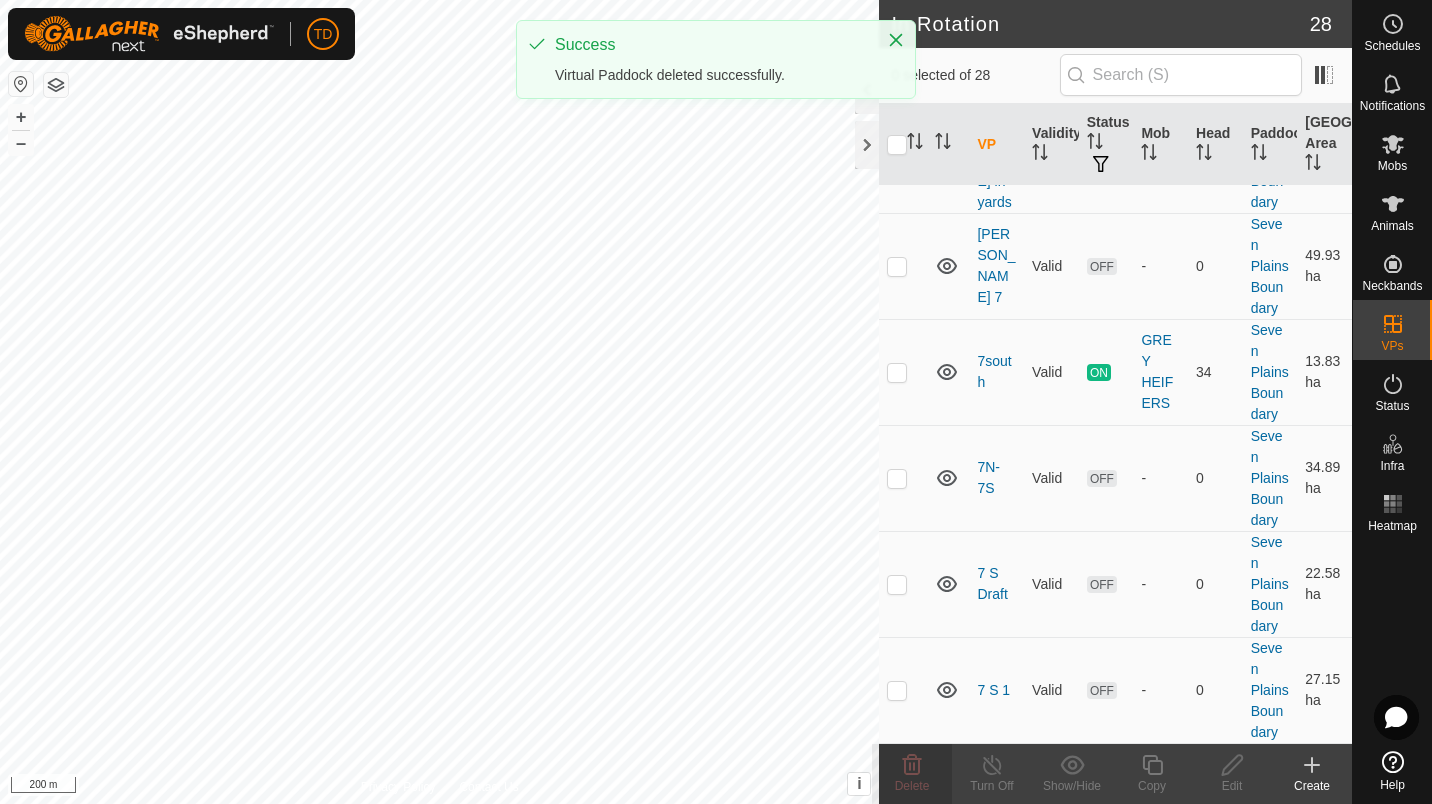 scroll, scrollTop: 0, scrollLeft: 0, axis: both 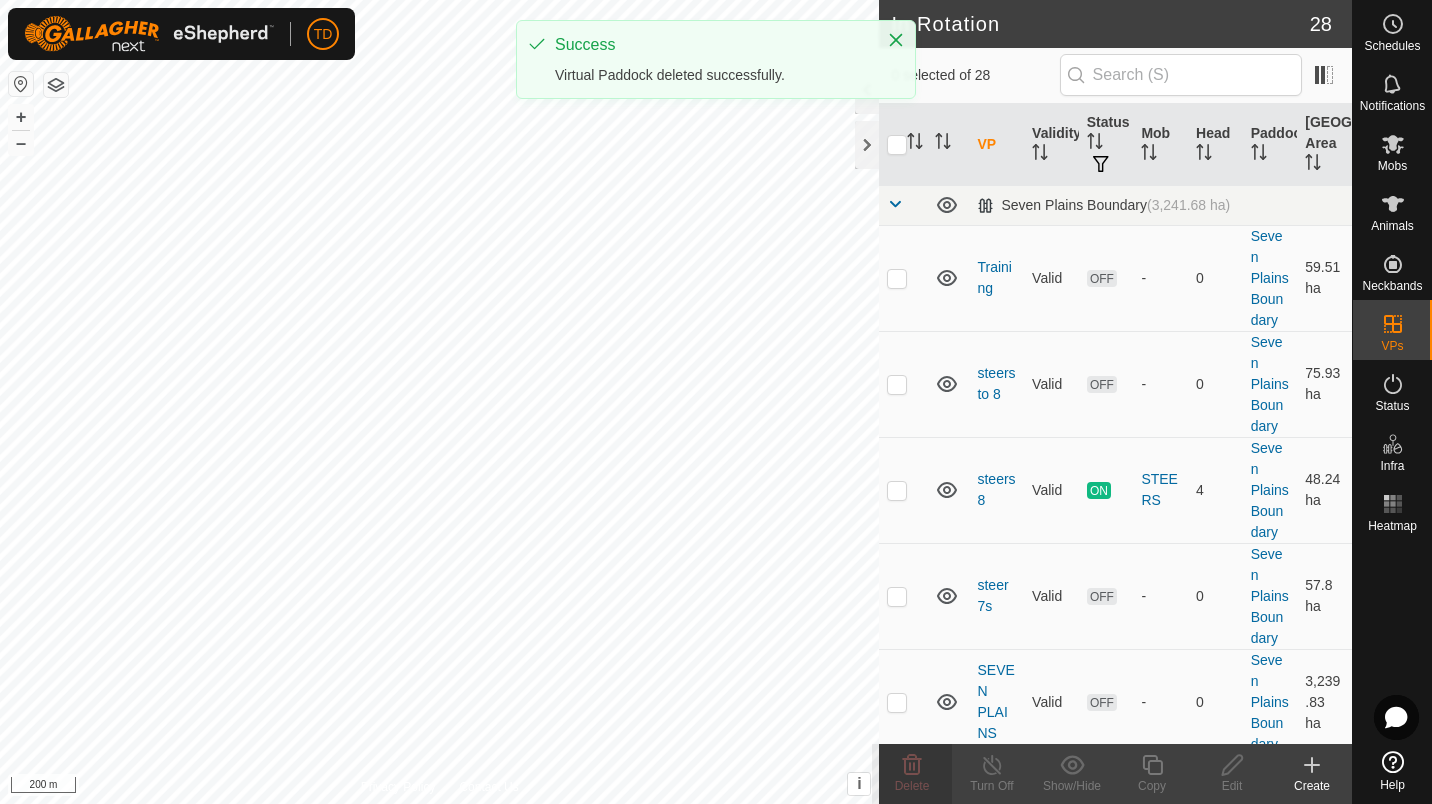 click at bounding box center (903, 596) 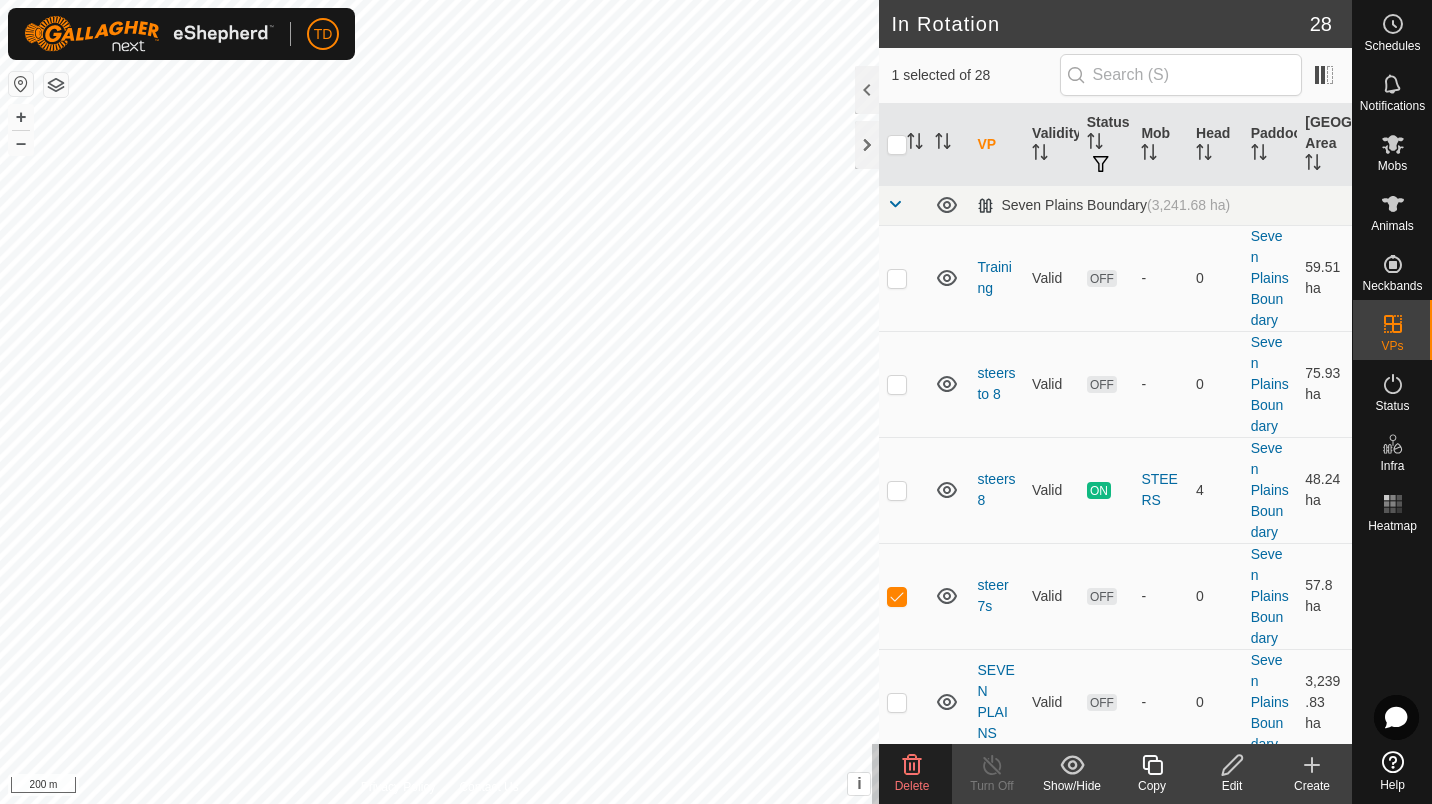 click at bounding box center [897, 596] 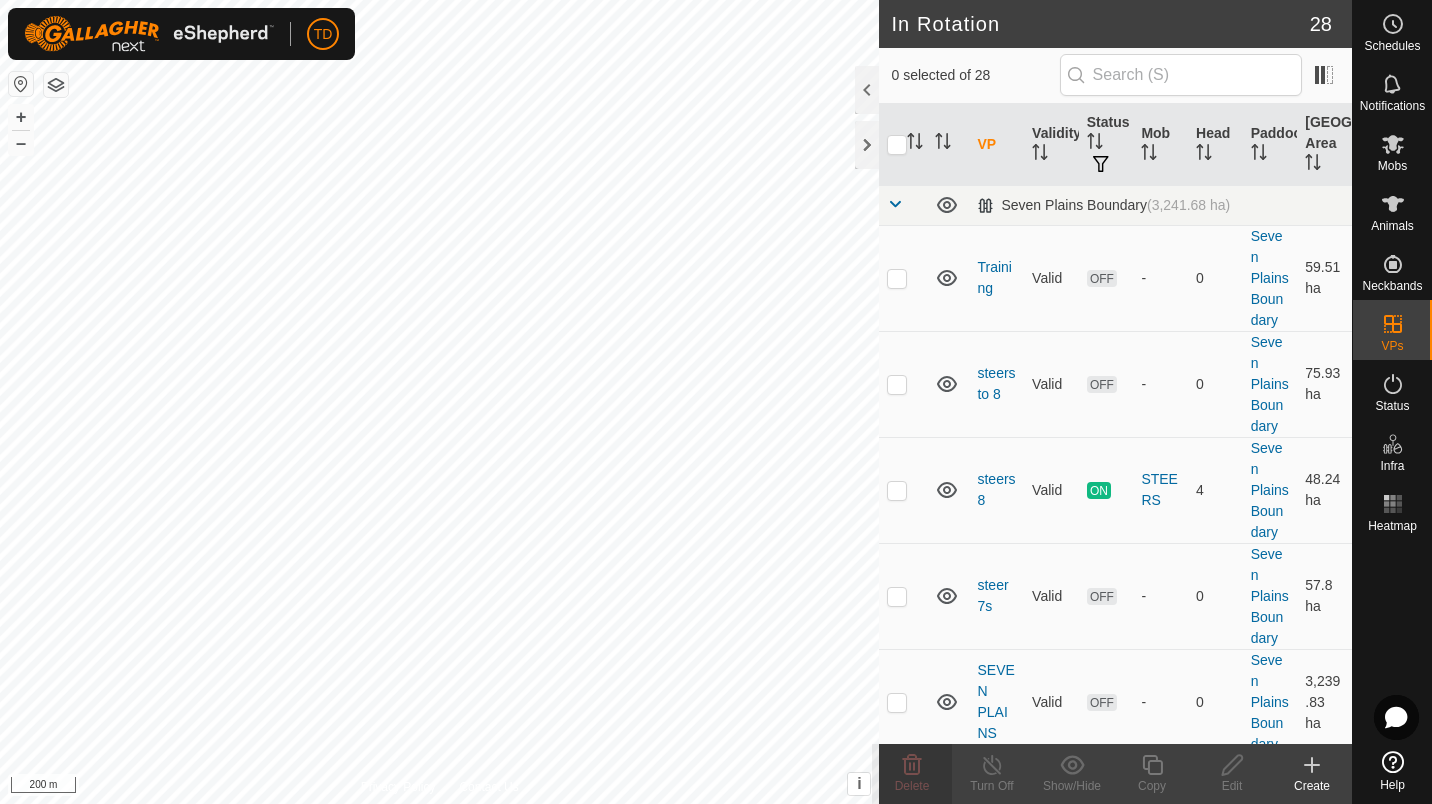 click at bounding box center [897, 490] 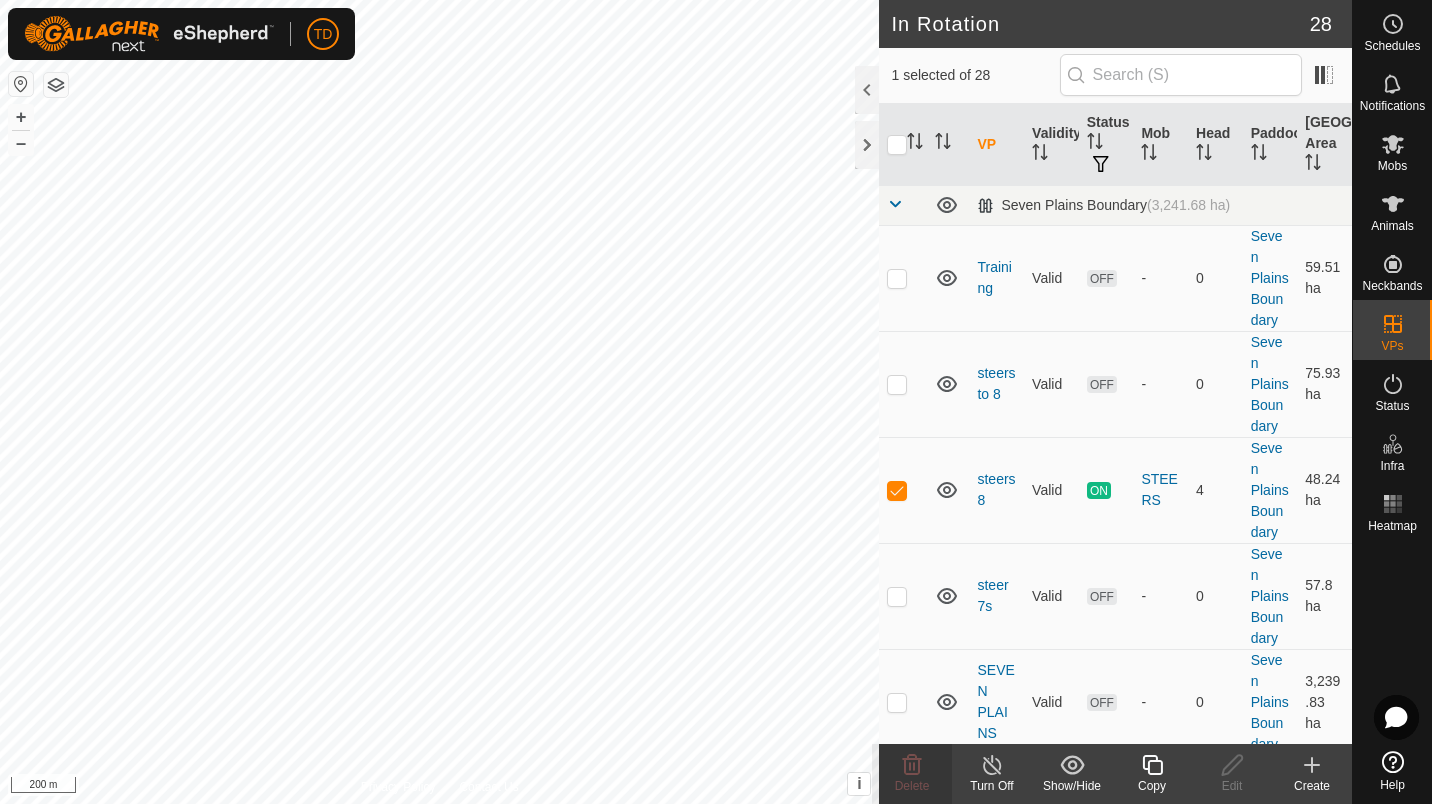 click at bounding box center (897, 490) 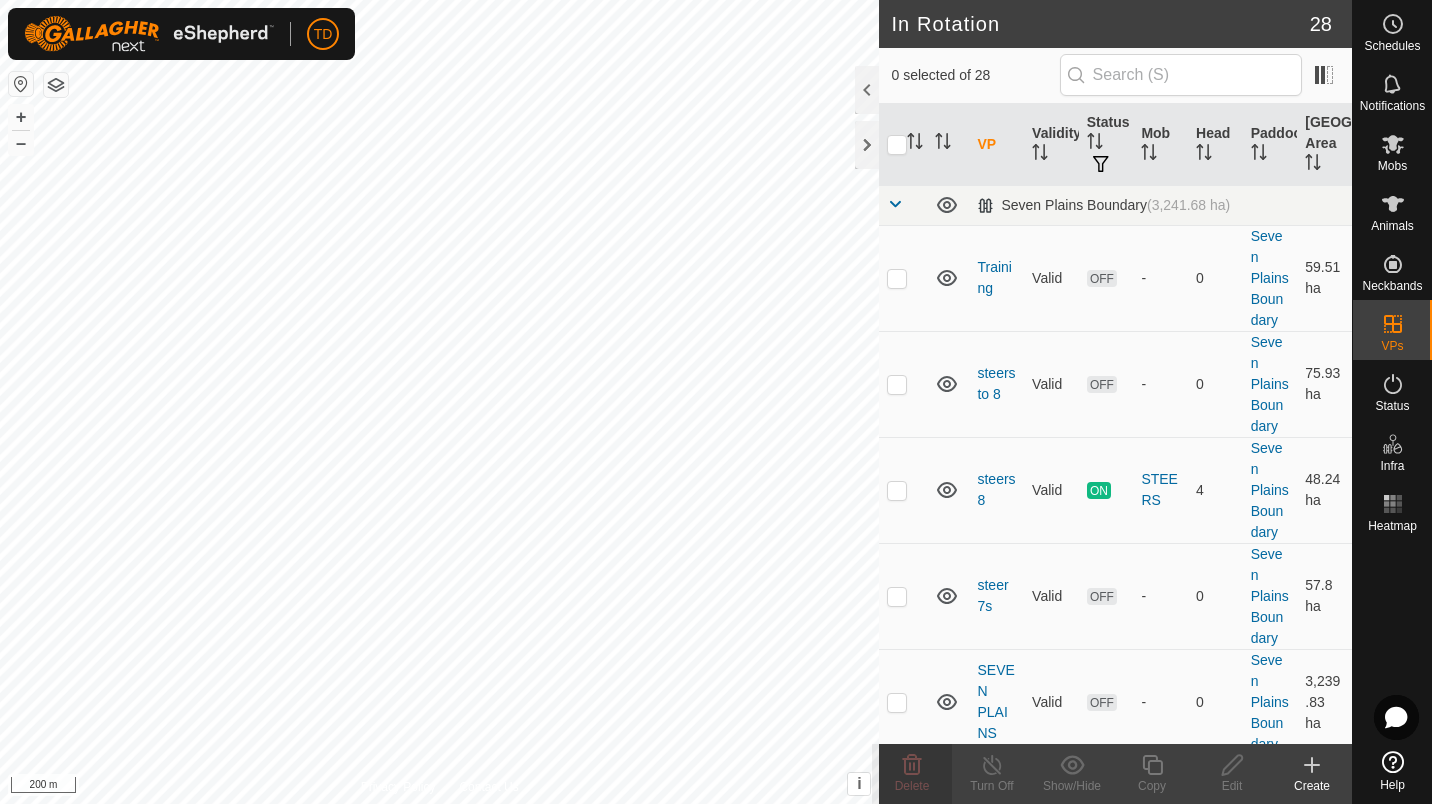click at bounding box center (897, 384) 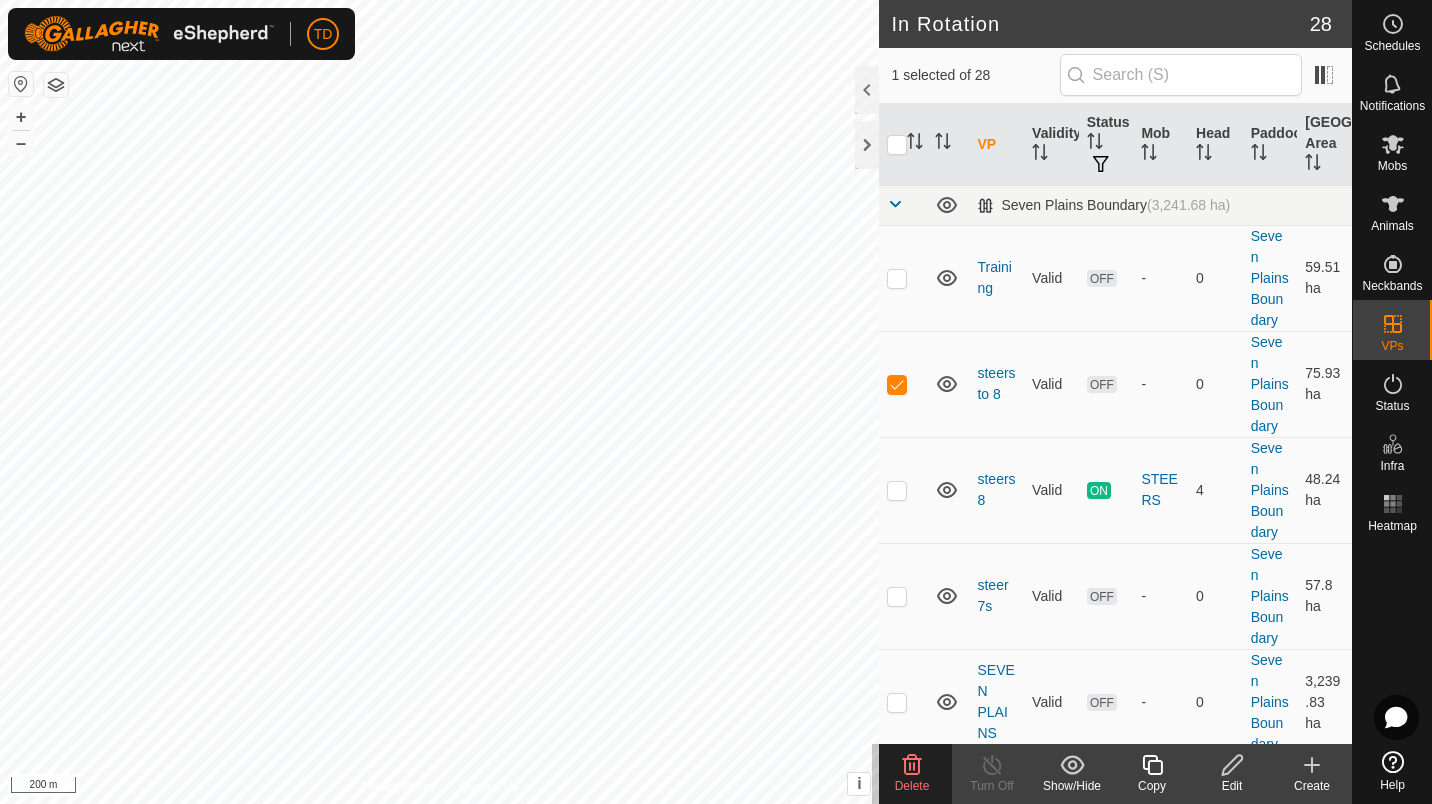 click 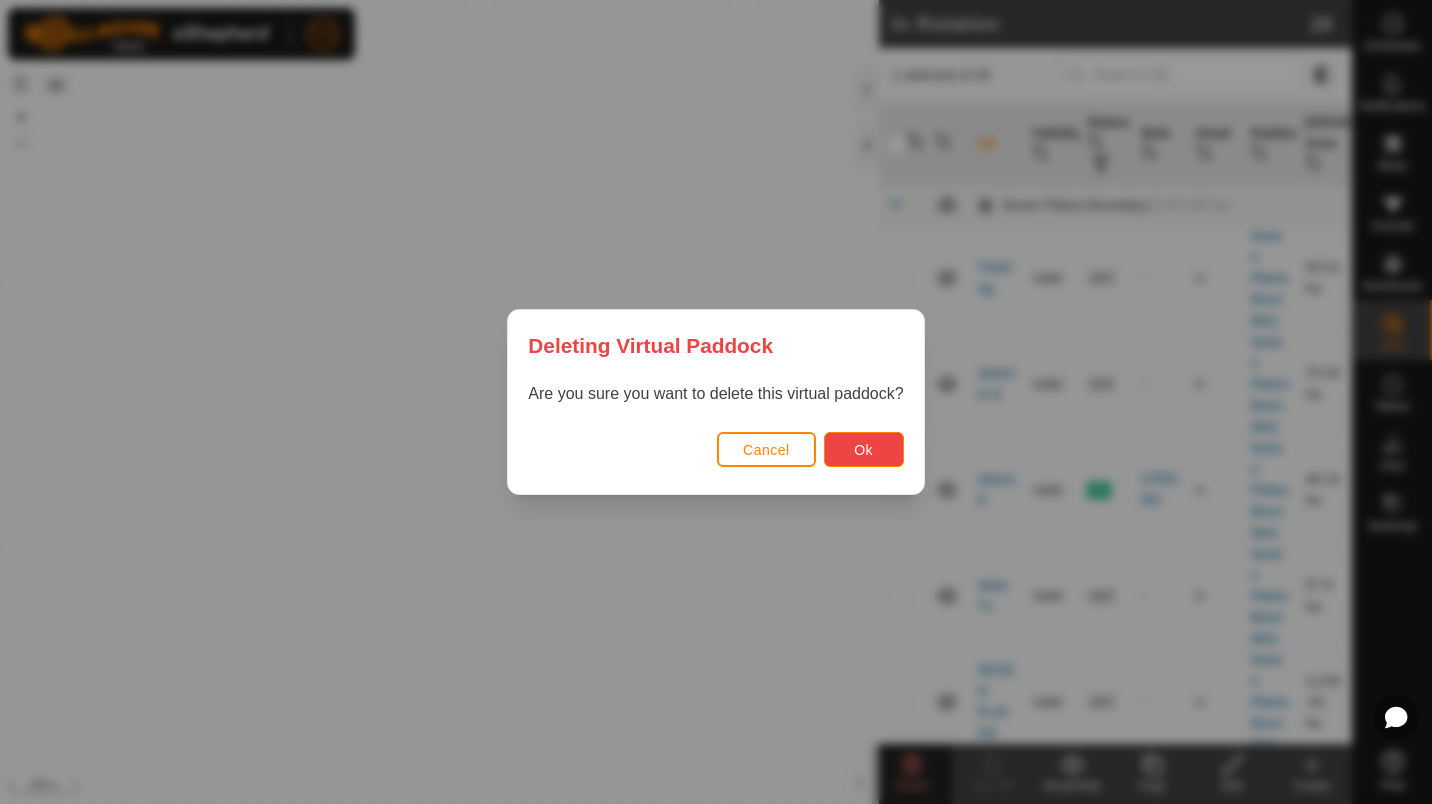 click on "Ok" at bounding box center (863, 450) 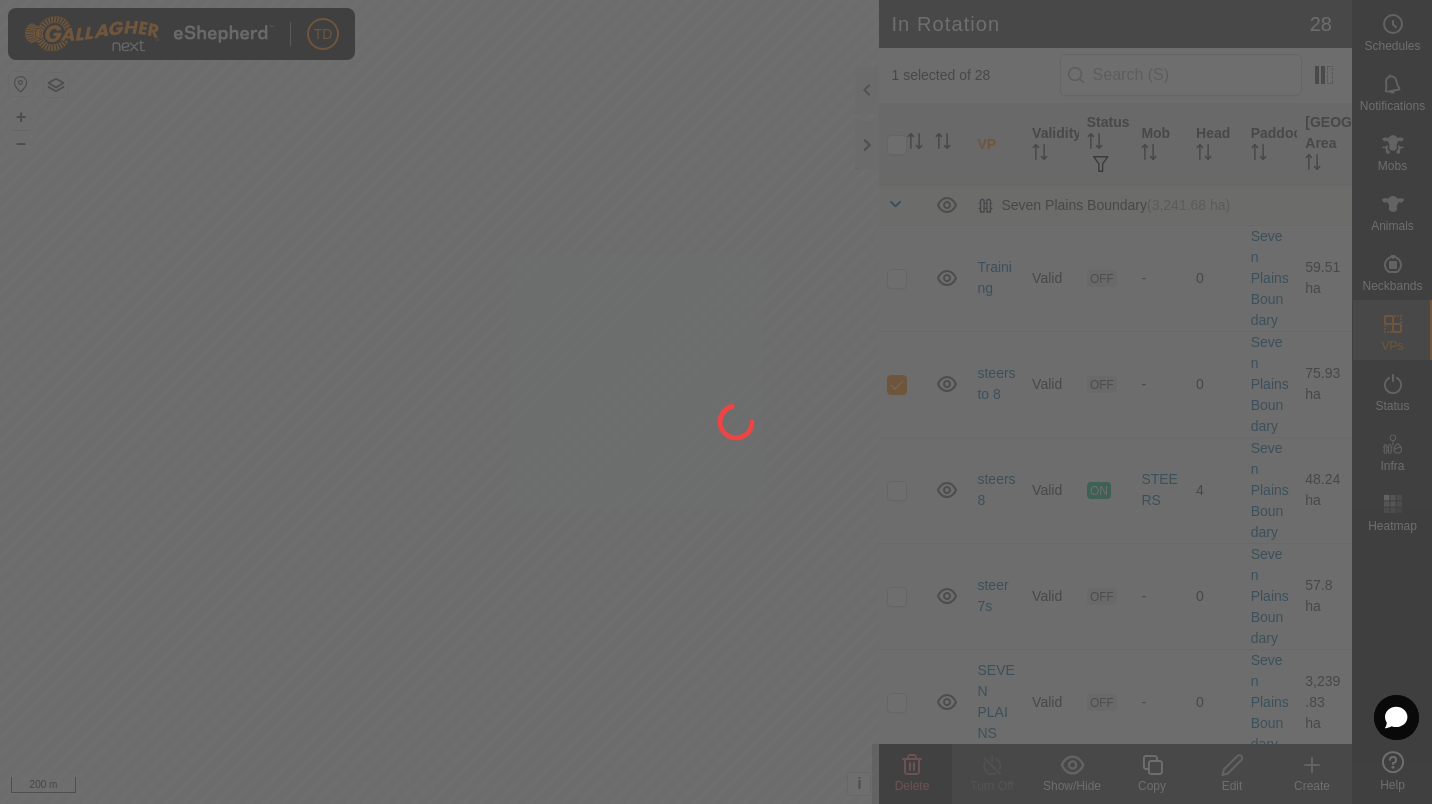 checkbox on "false" 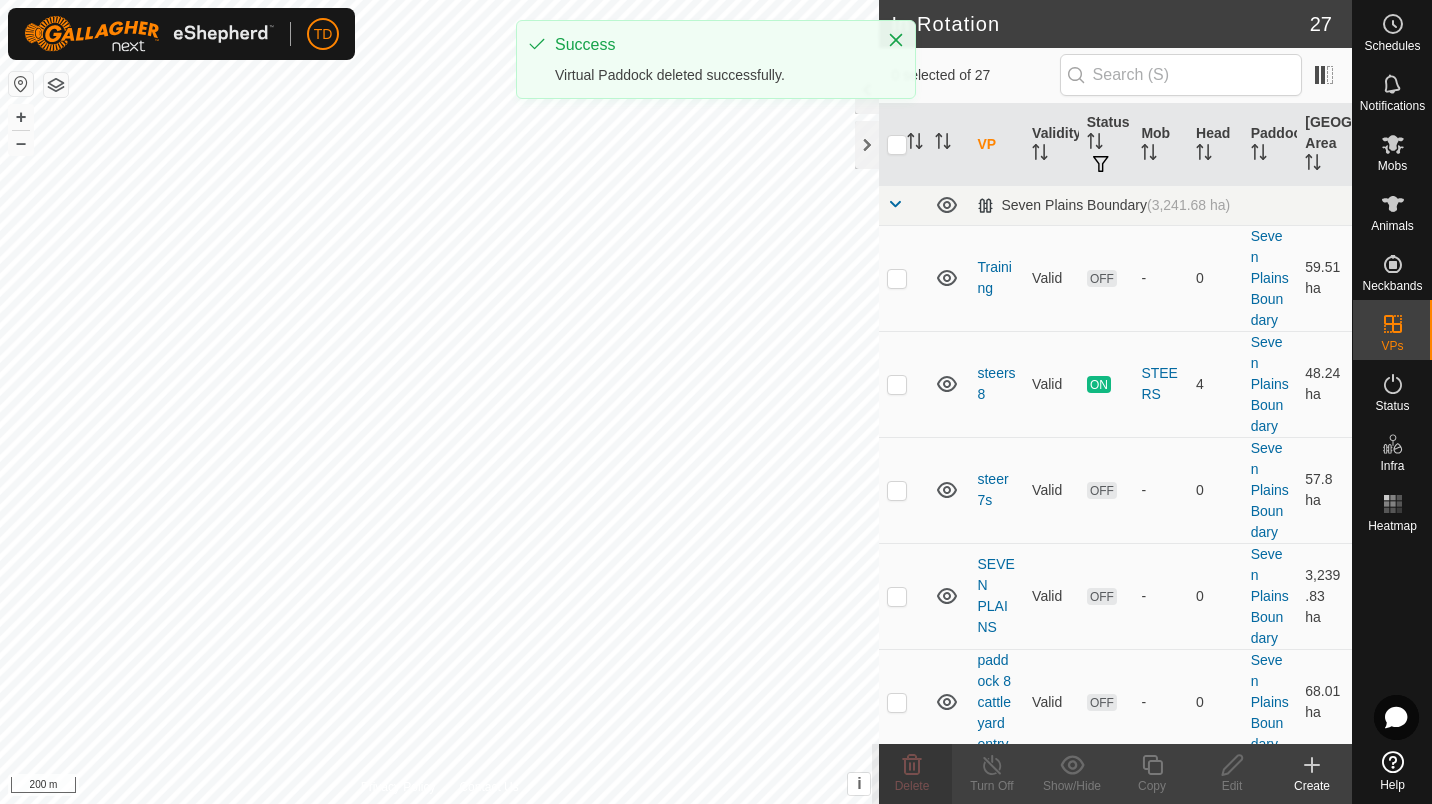 click at bounding box center (903, 278) 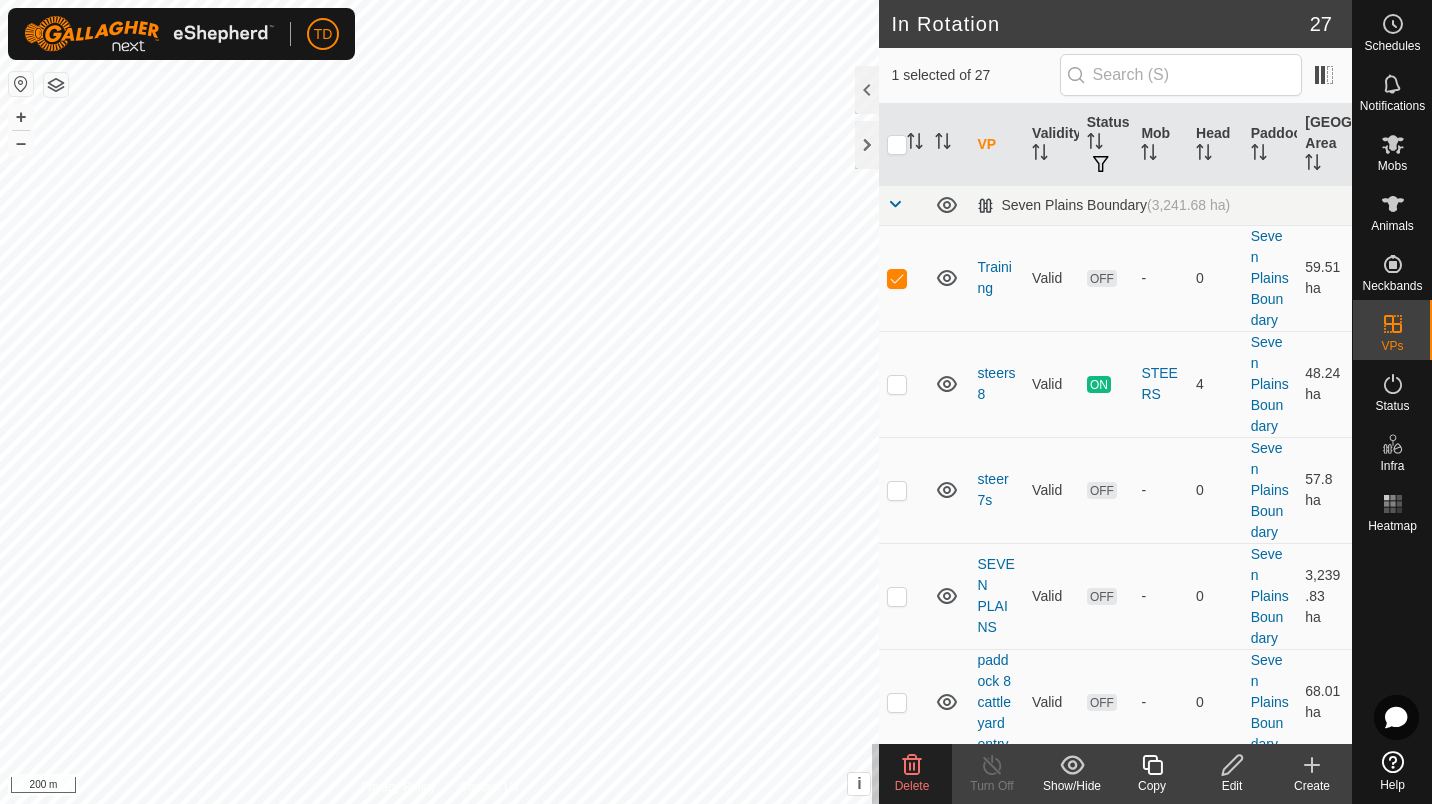 click 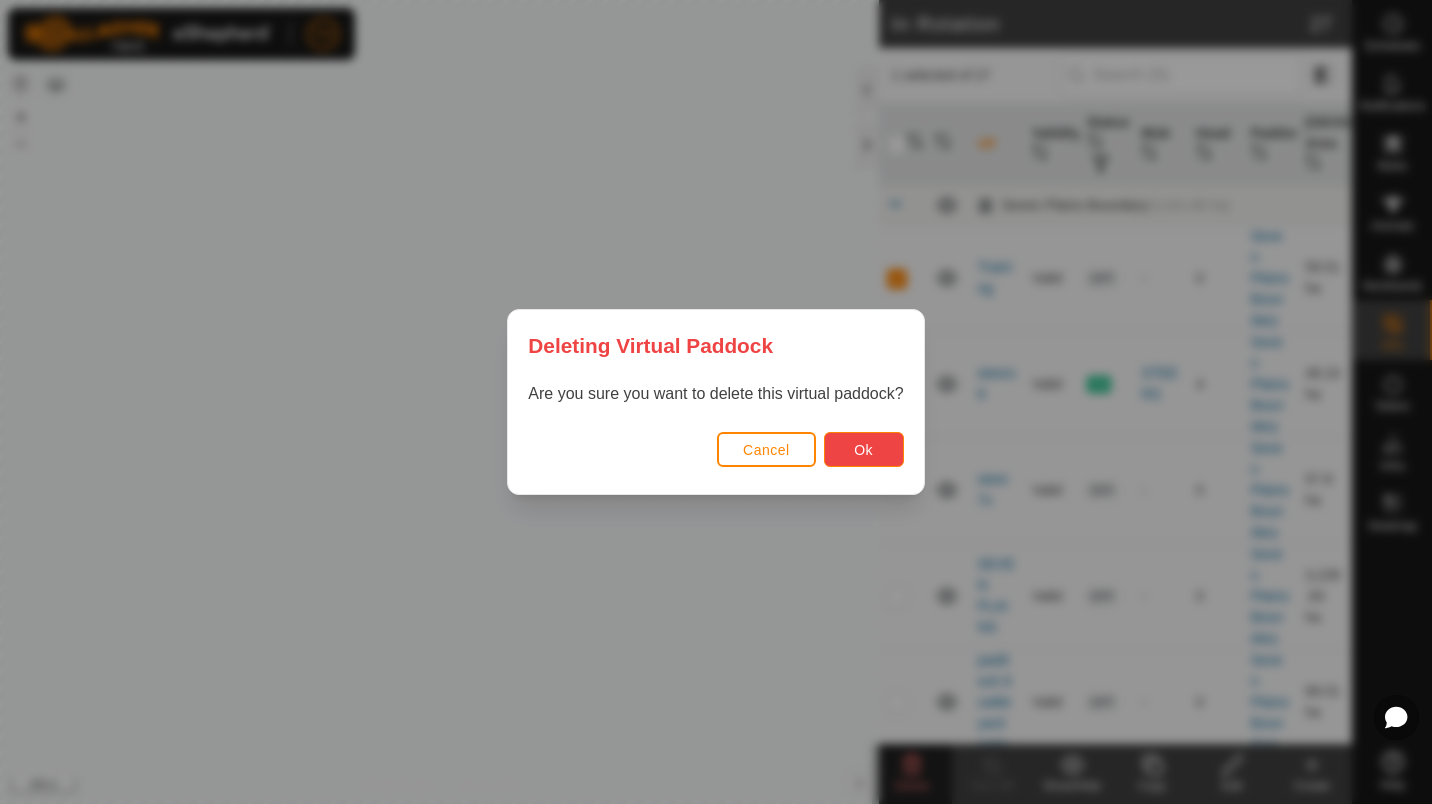 click on "Ok" at bounding box center [864, 449] 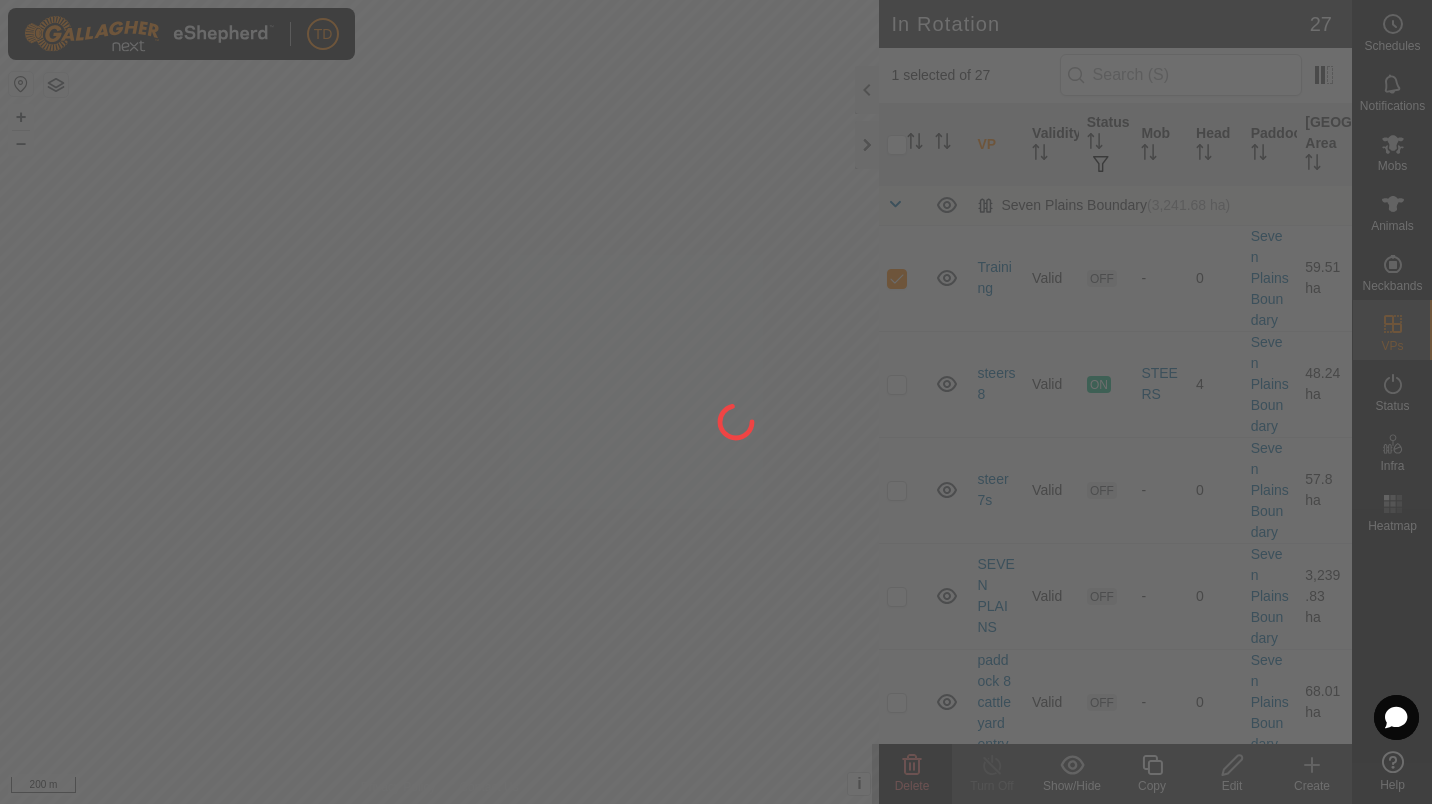 checkbox on "false" 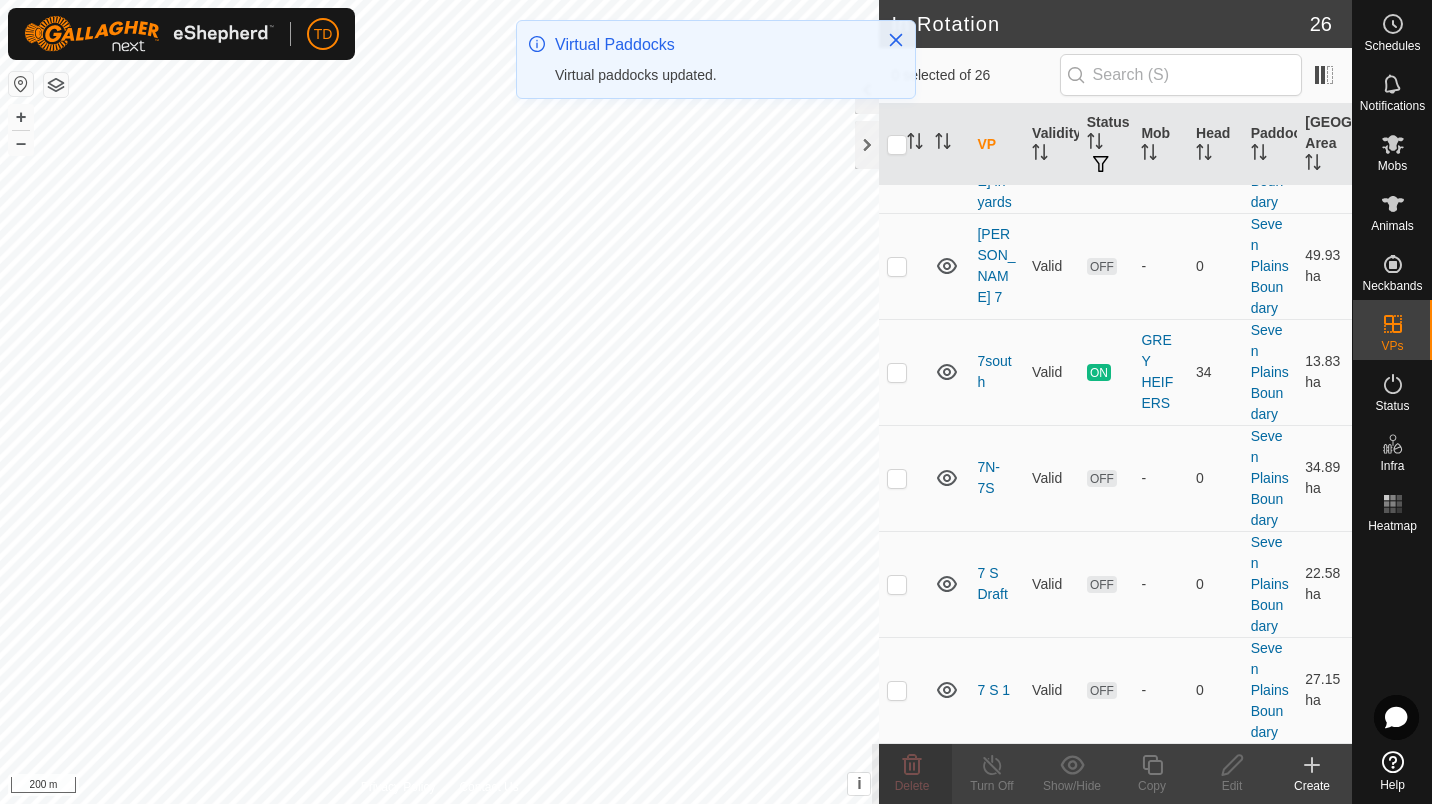 scroll, scrollTop: 2783, scrollLeft: 0, axis: vertical 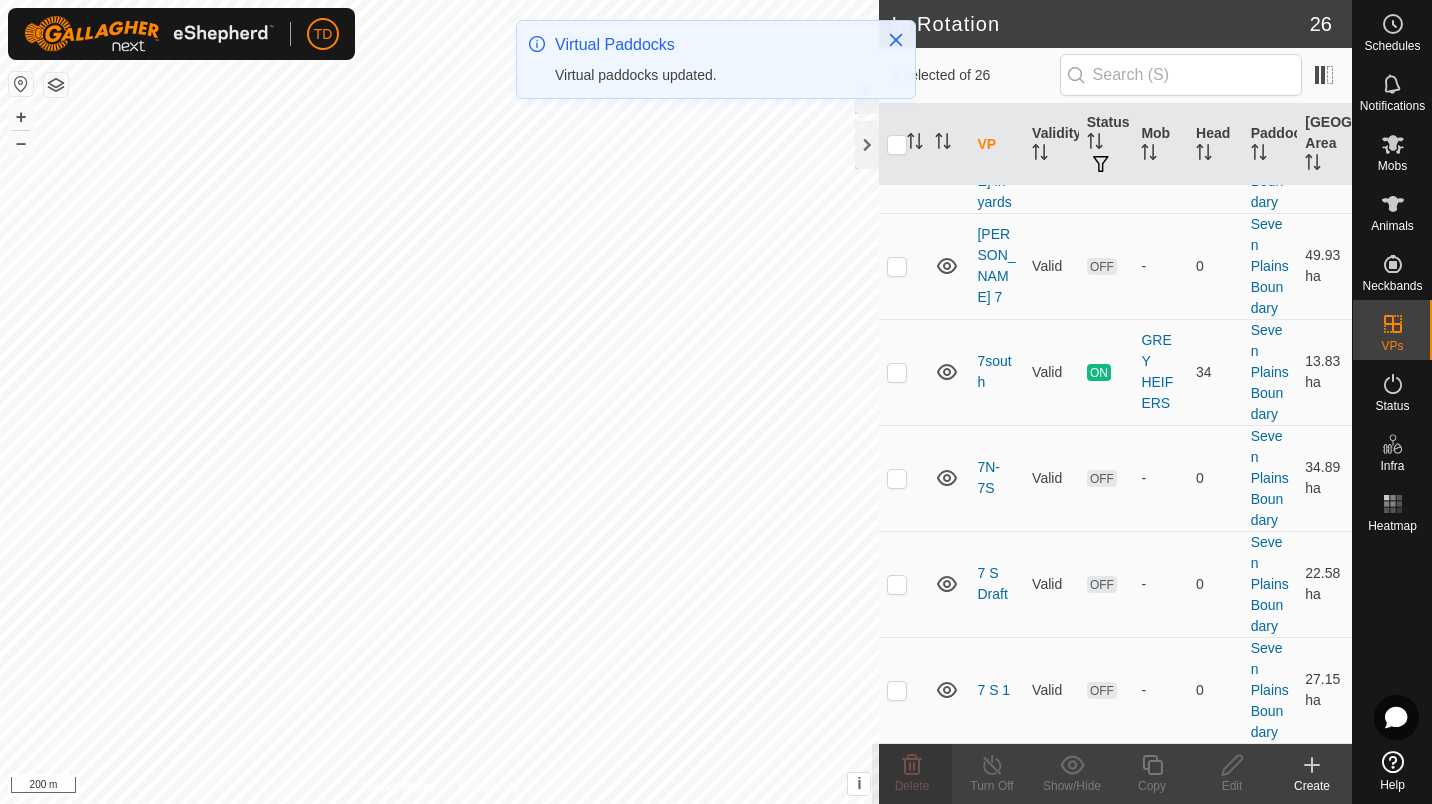 click at bounding box center [897, 690] 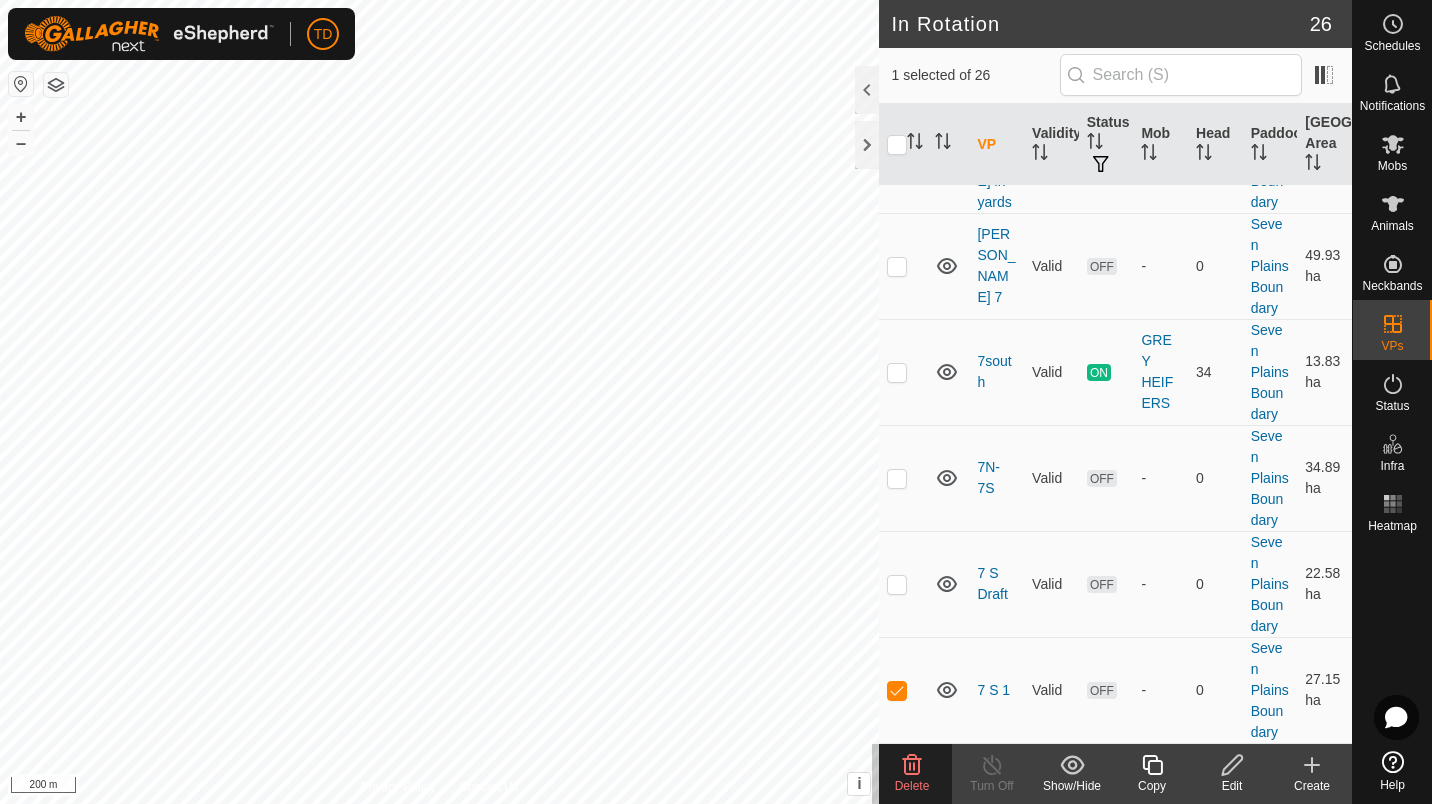 click at bounding box center (897, 584) 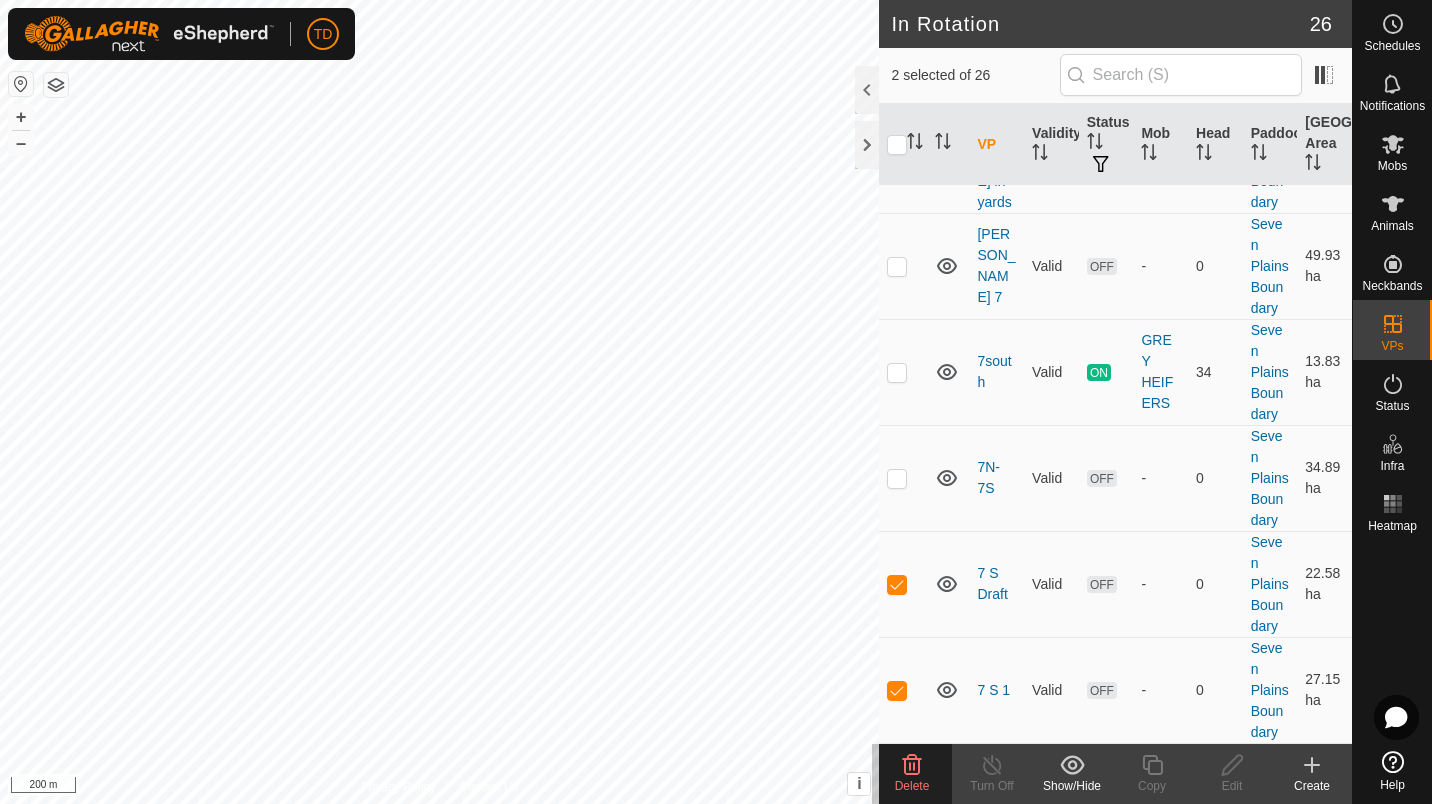 click at bounding box center [897, 478] 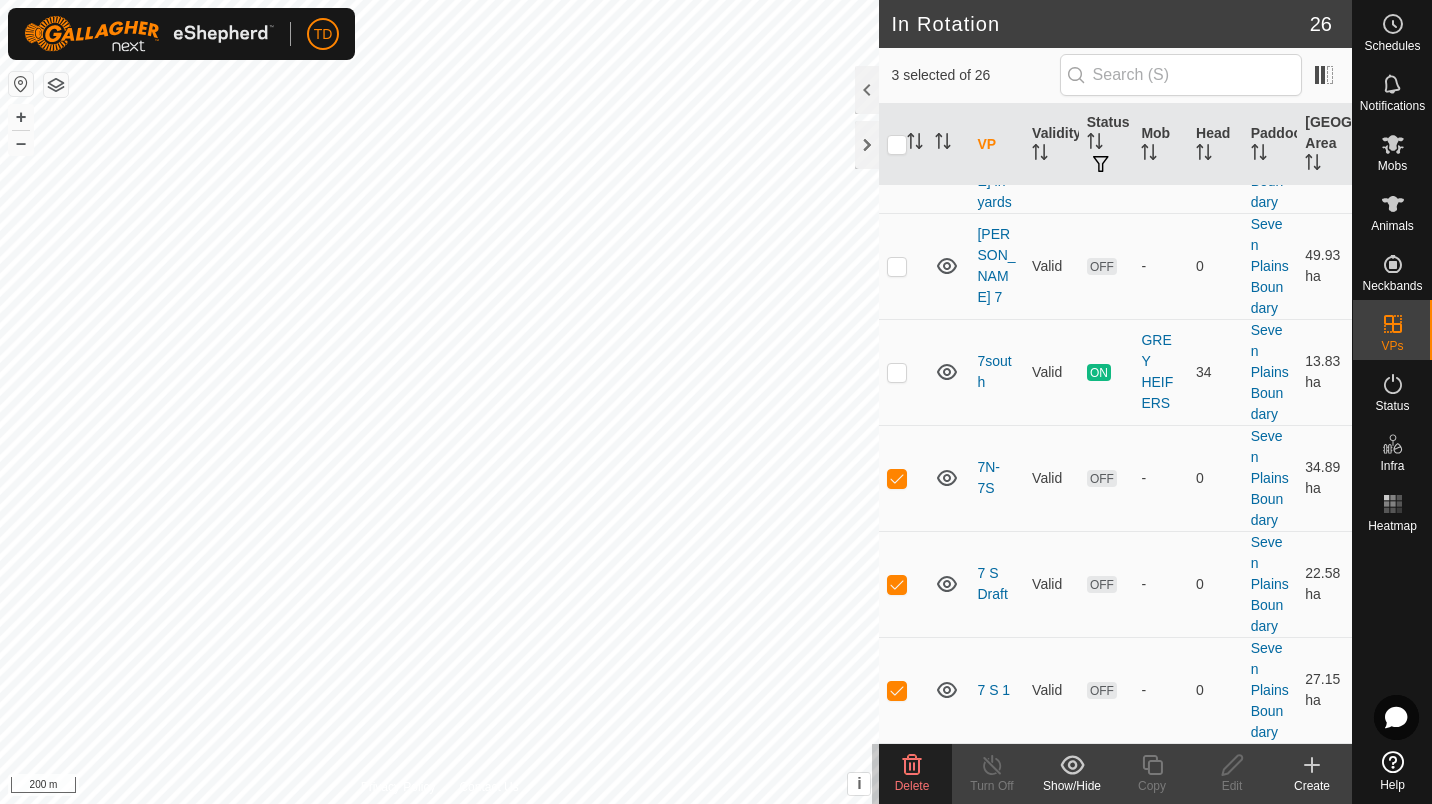 scroll, scrollTop: 2657, scrollLeft: 0, axis: vertical 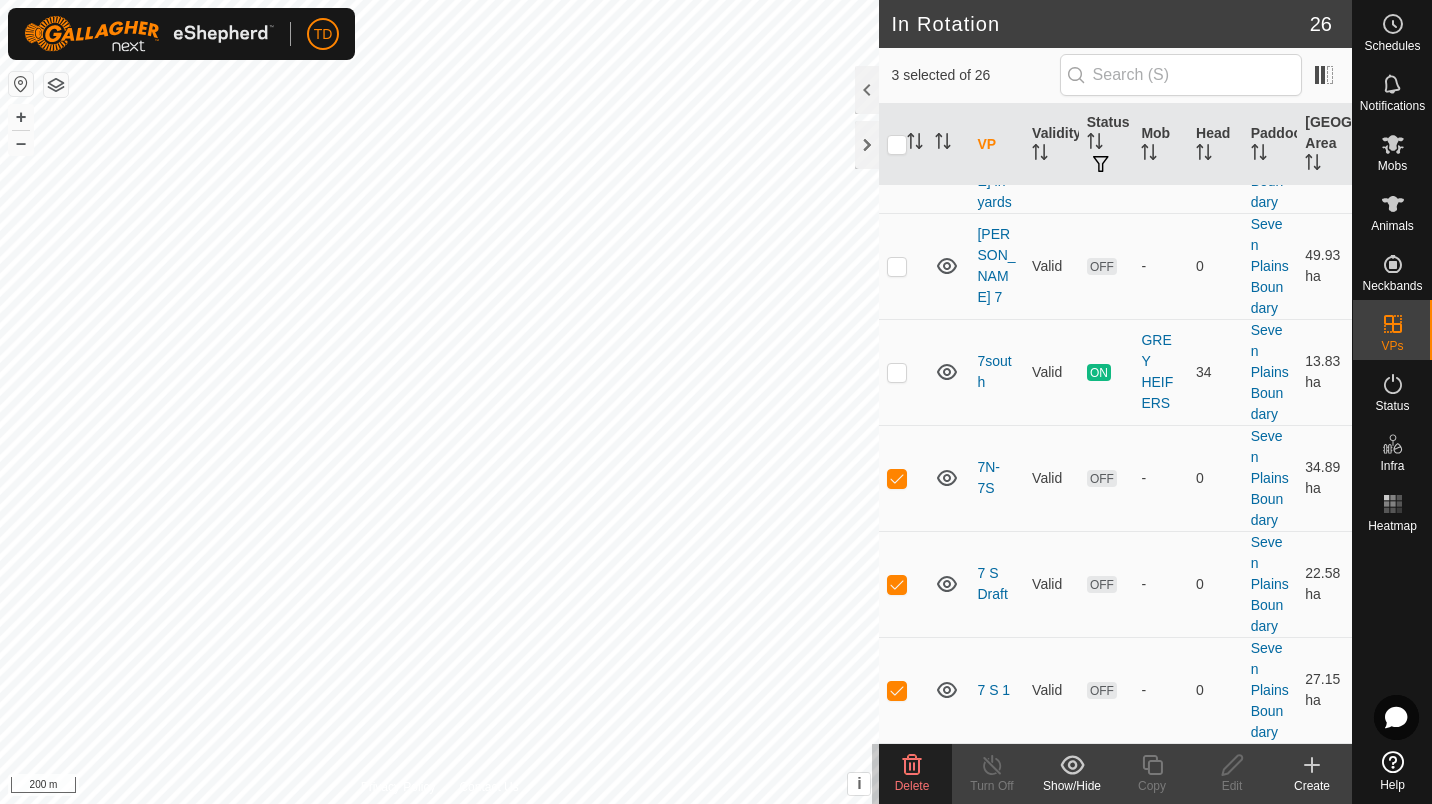 click at bounding box center (897, 266) 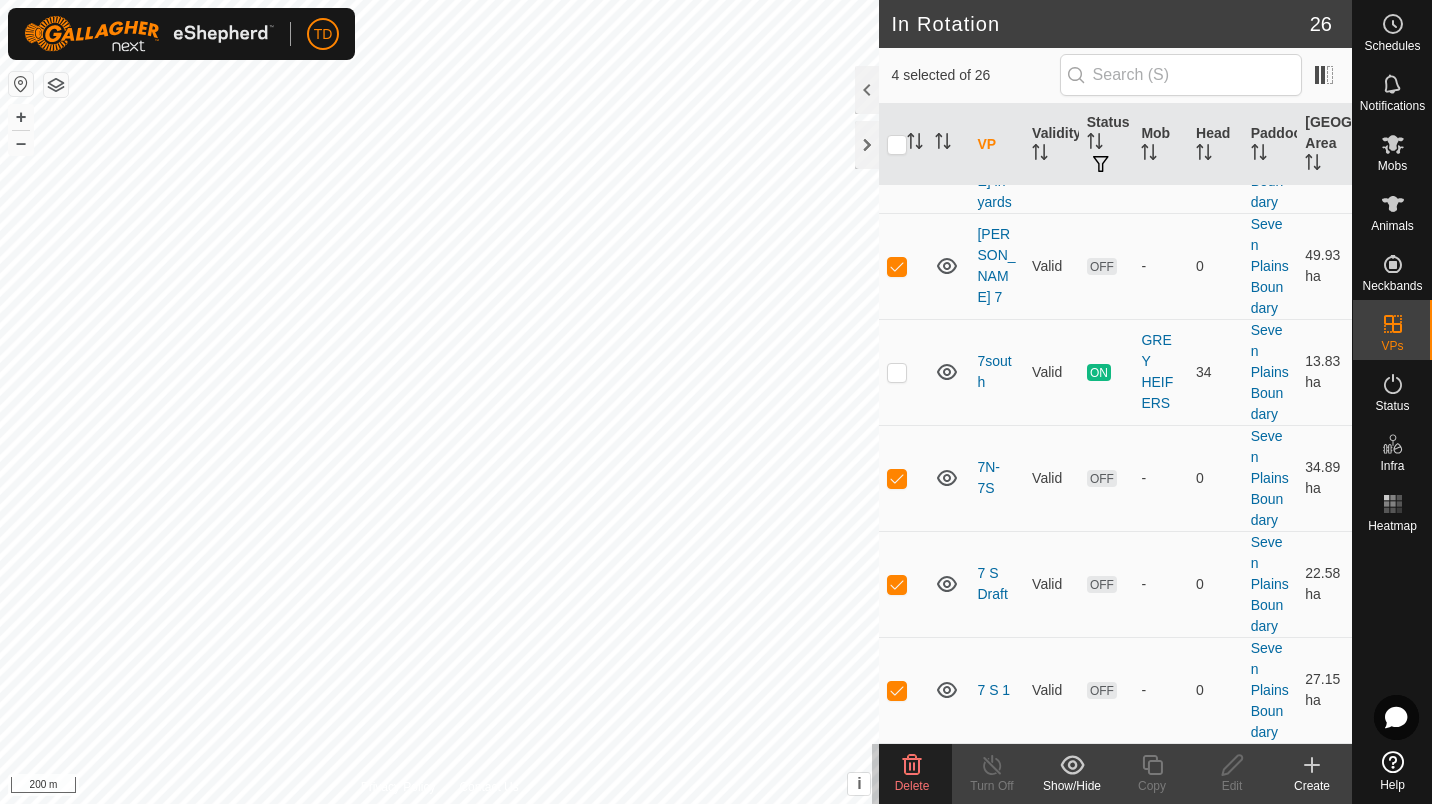 click at bounding box center [897, 478] 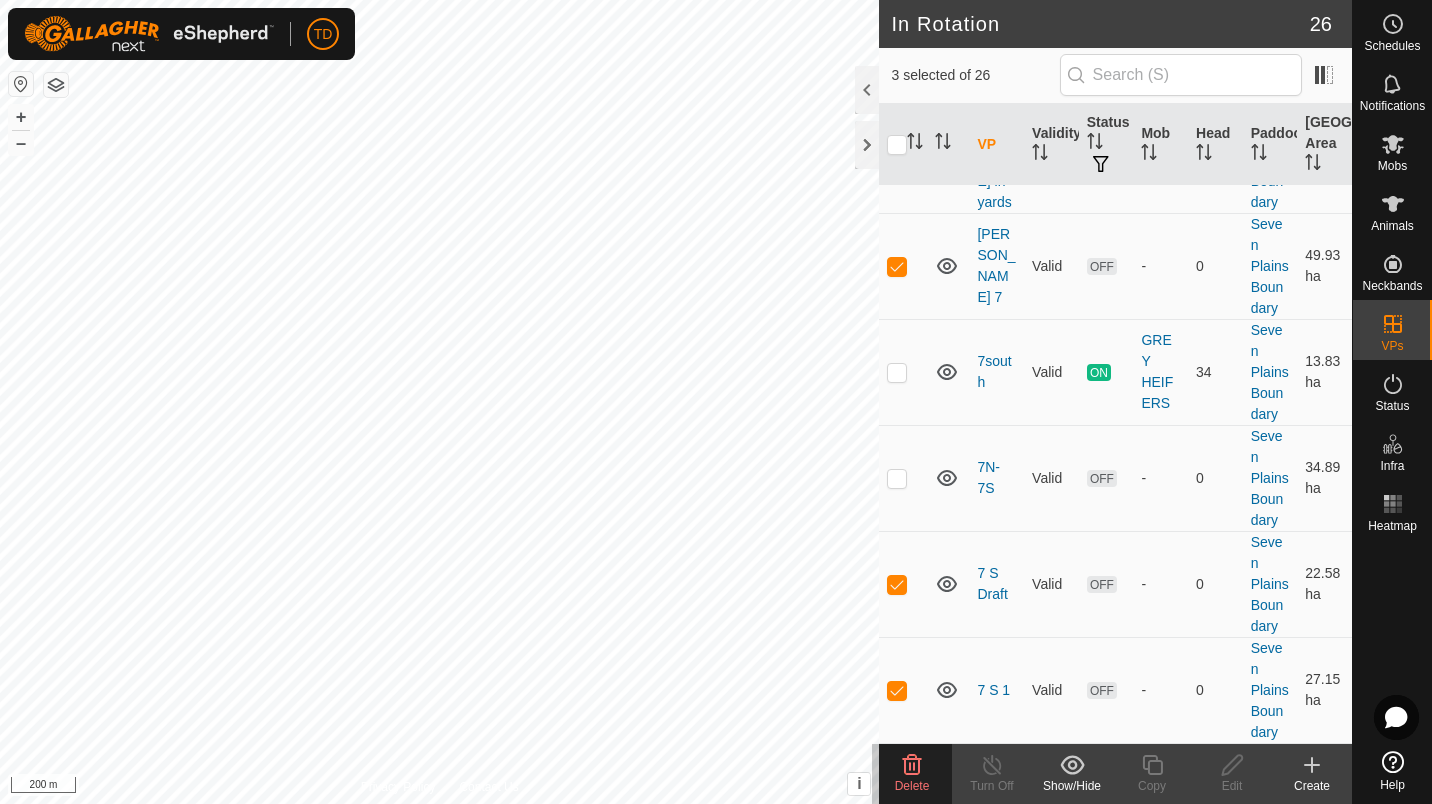 click at bounding box center (903, 478) 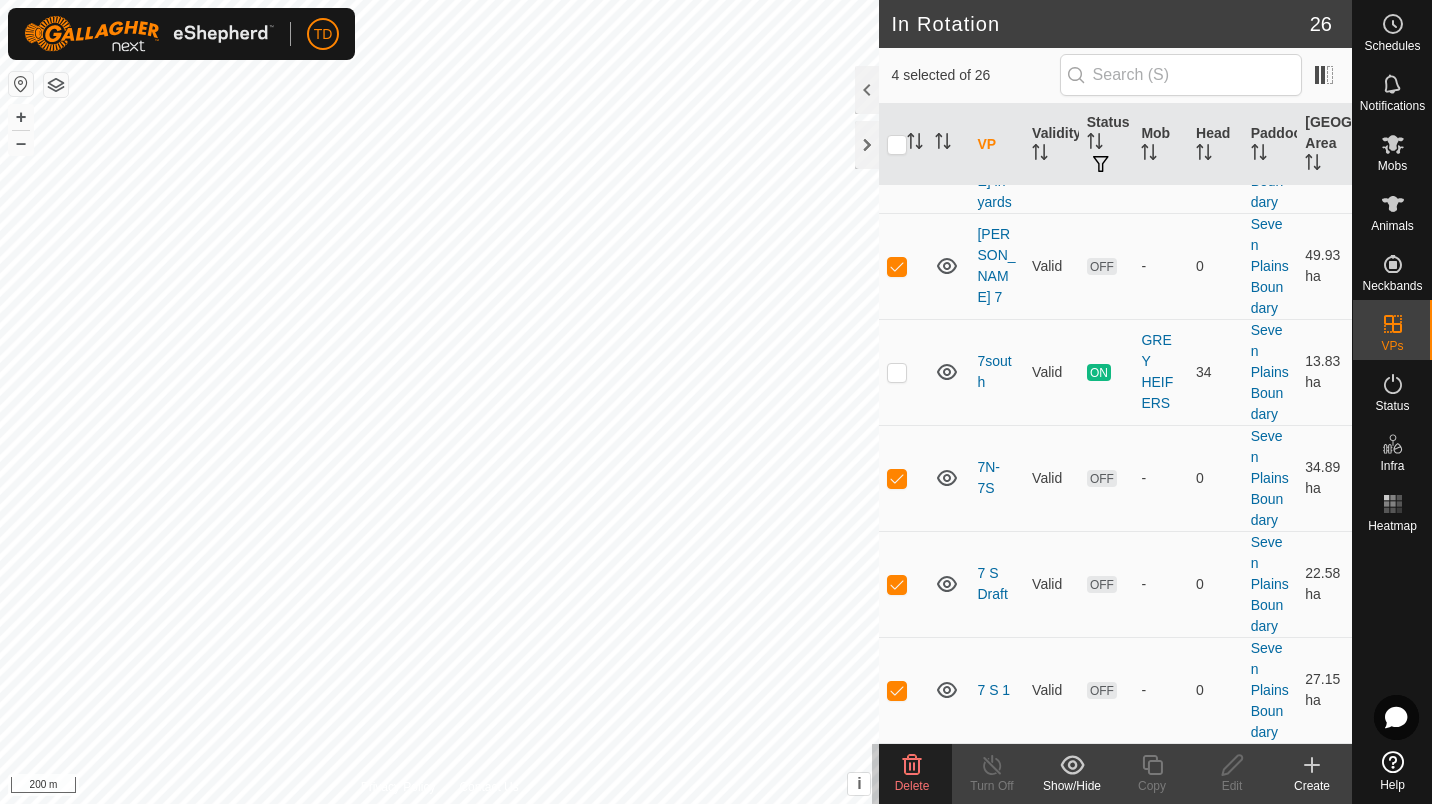 click at bounding box center [897, 266] 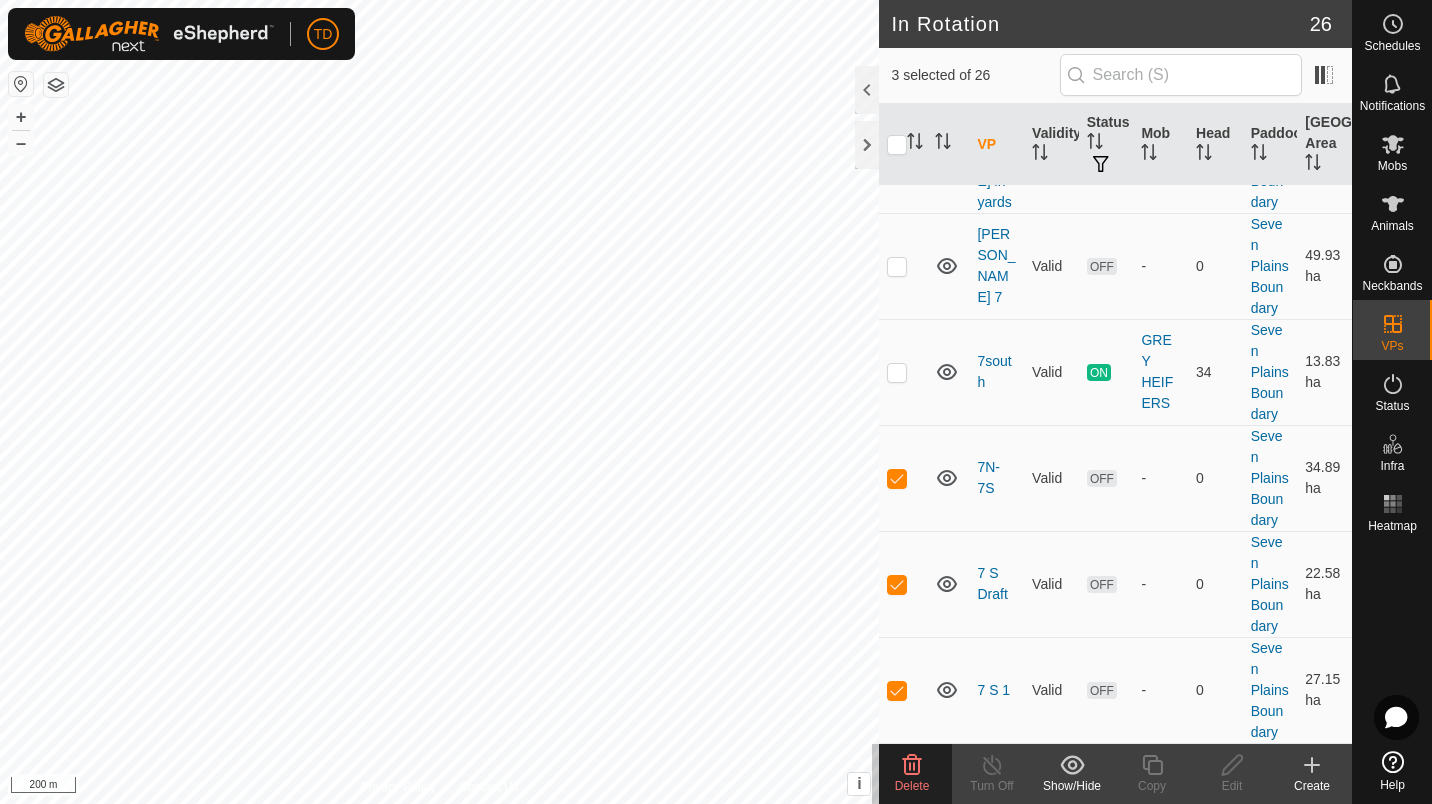 click at bounding box center [897, 266] 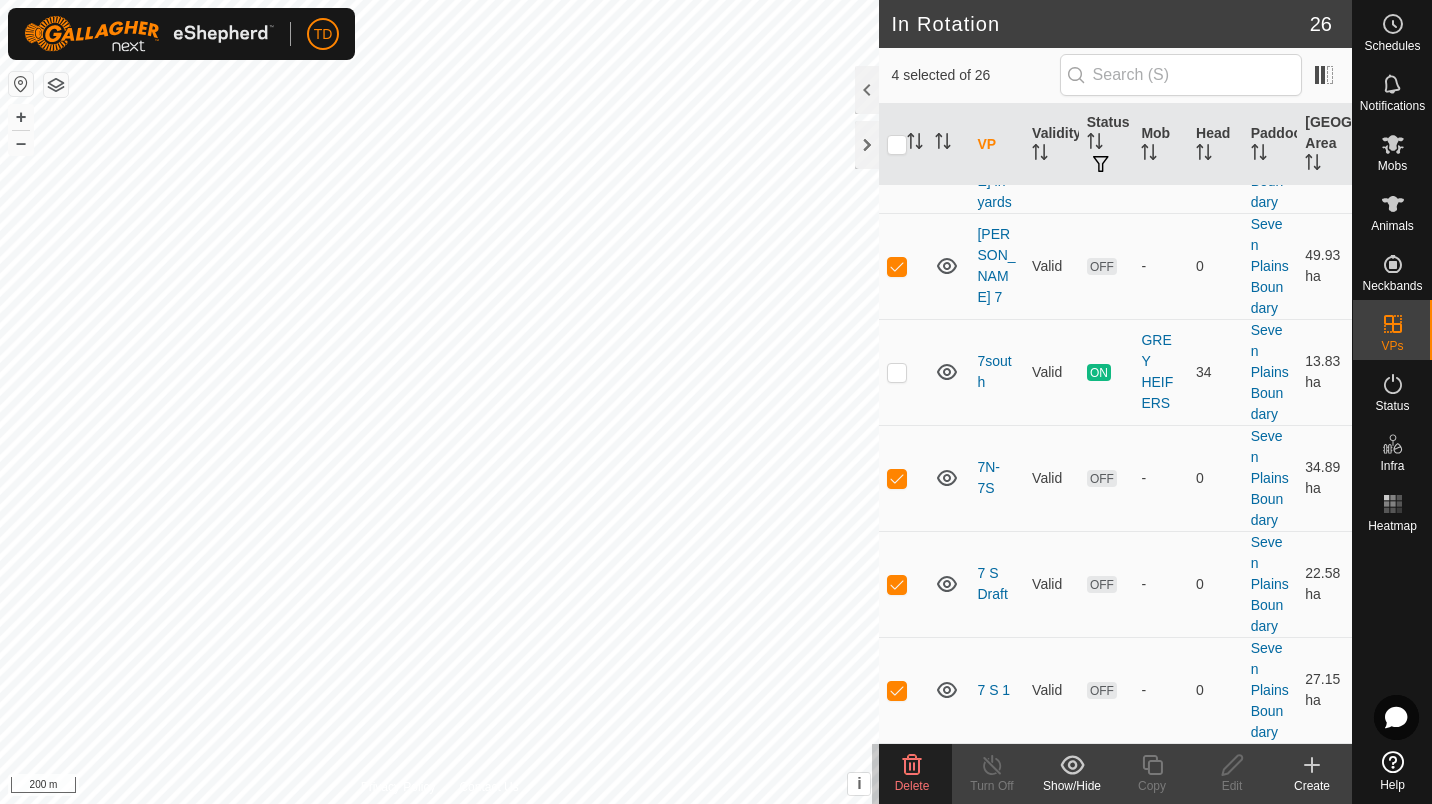 click at bounding box center (897, 266) 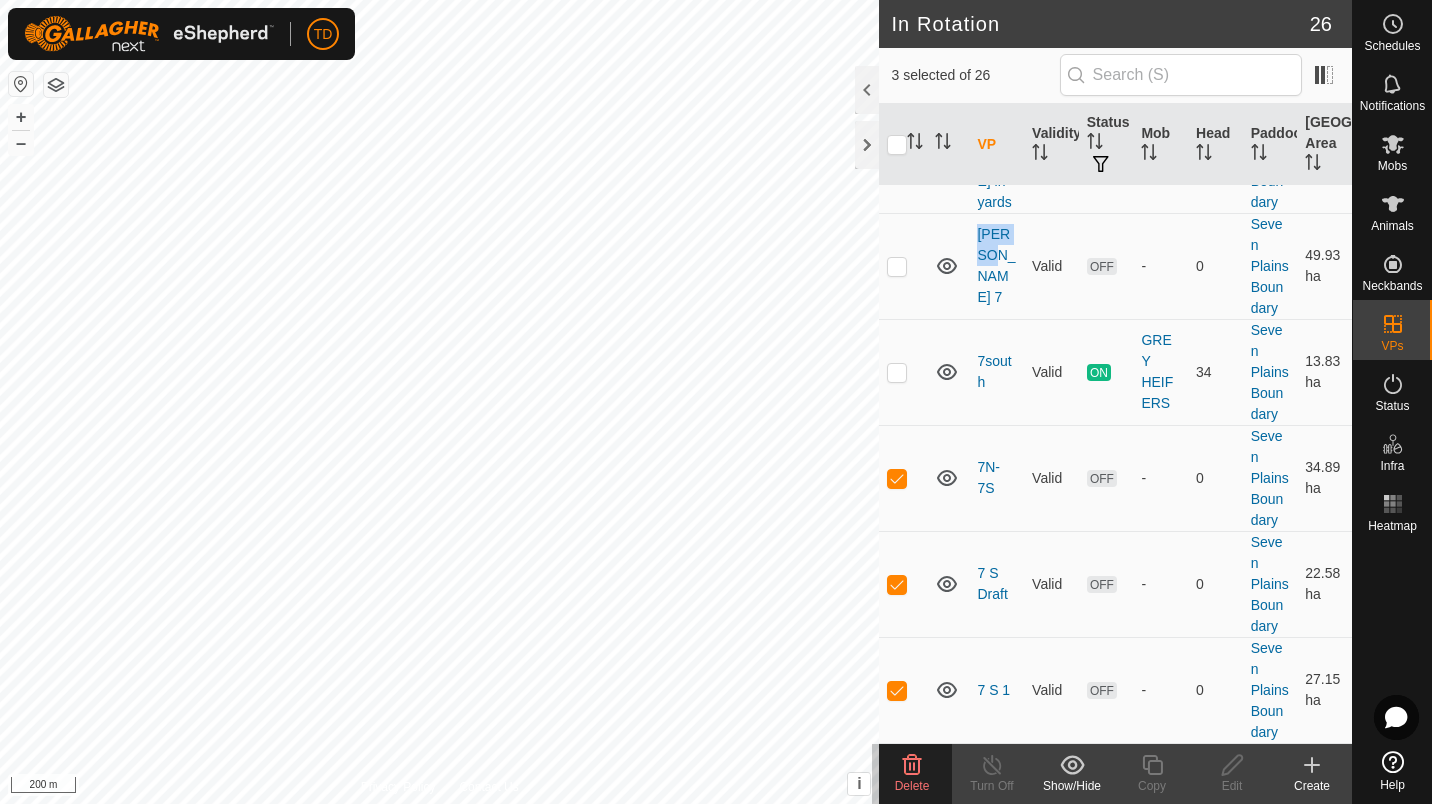 click at bounding box center (897, 266) 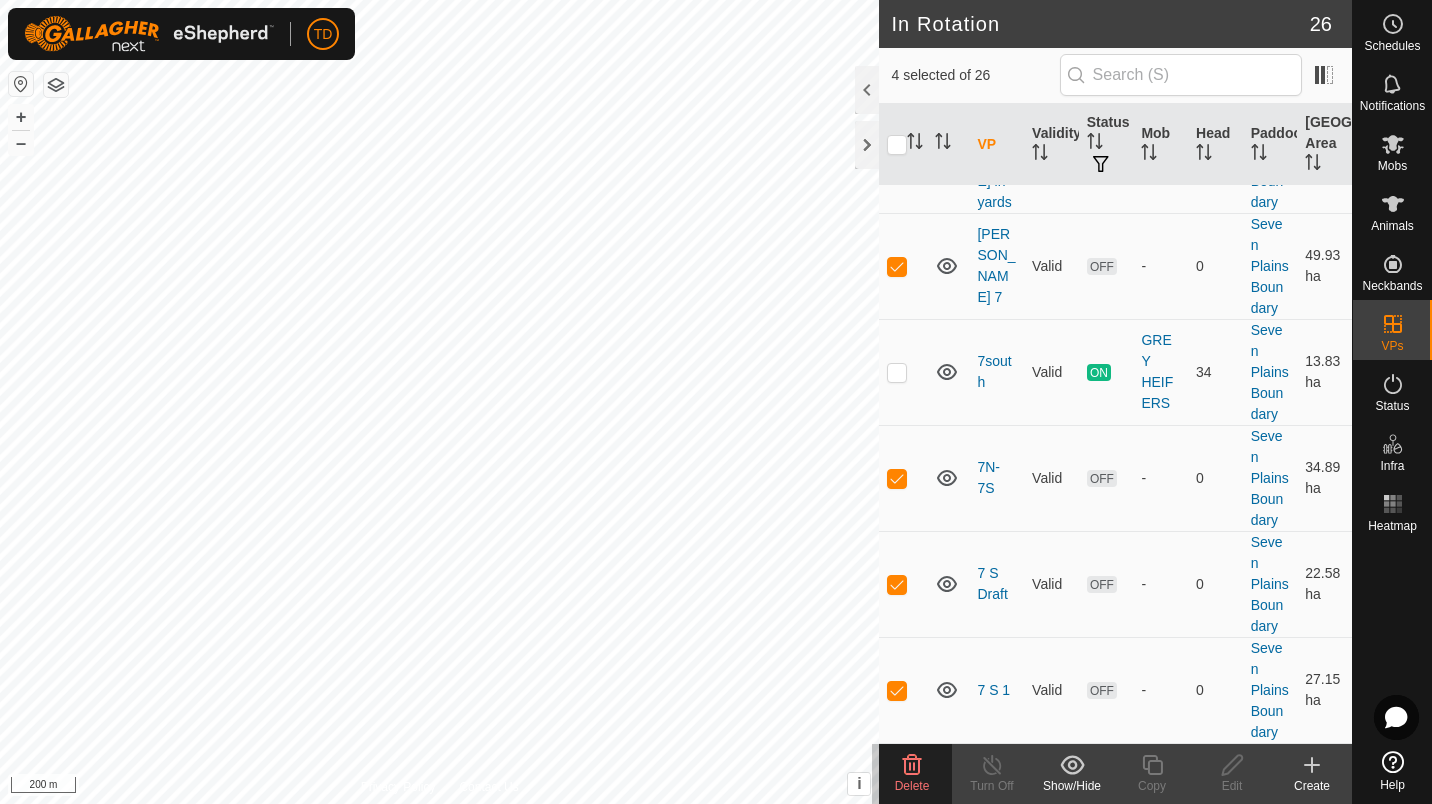 click at bounding box center [897, 266] 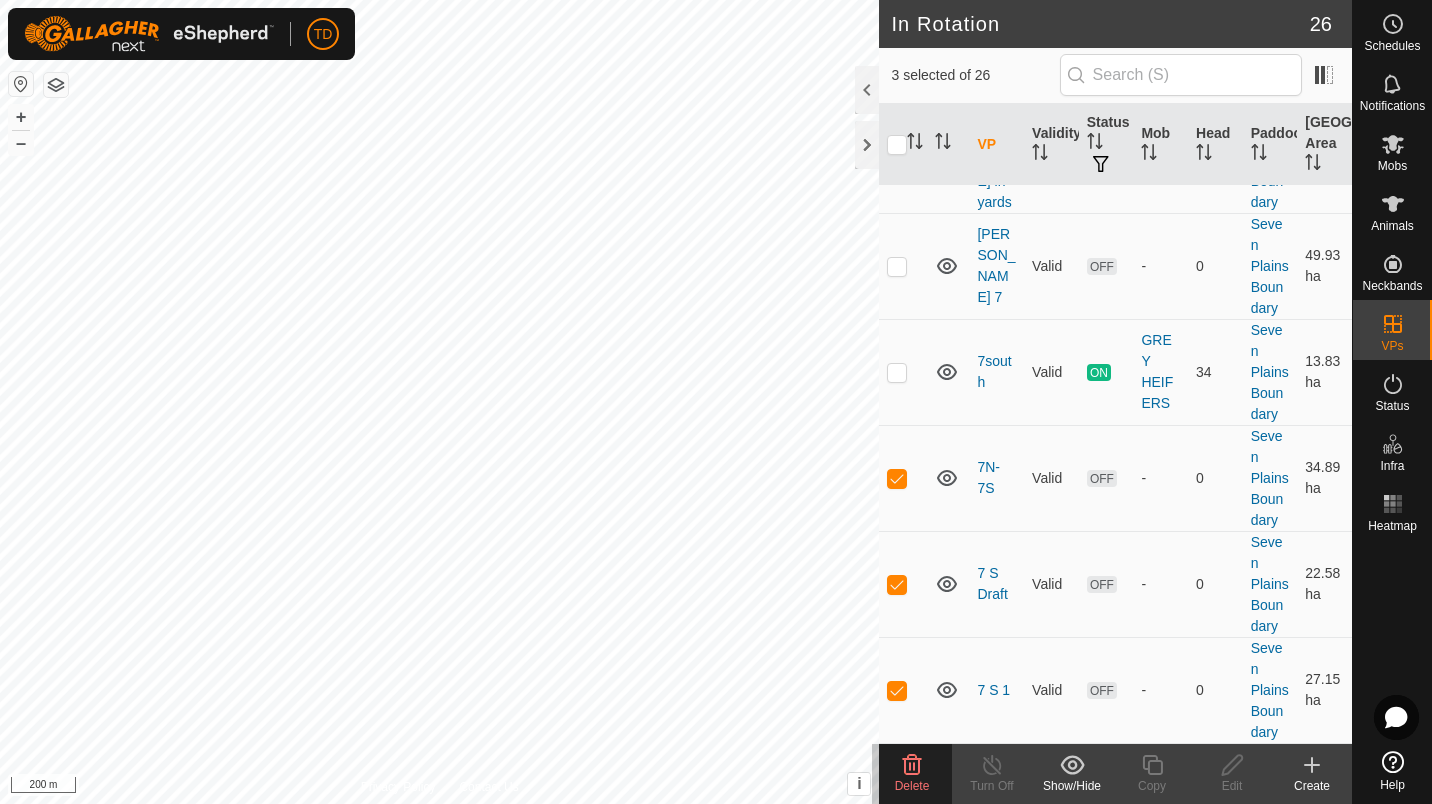 click at bounding box center [897, 266] 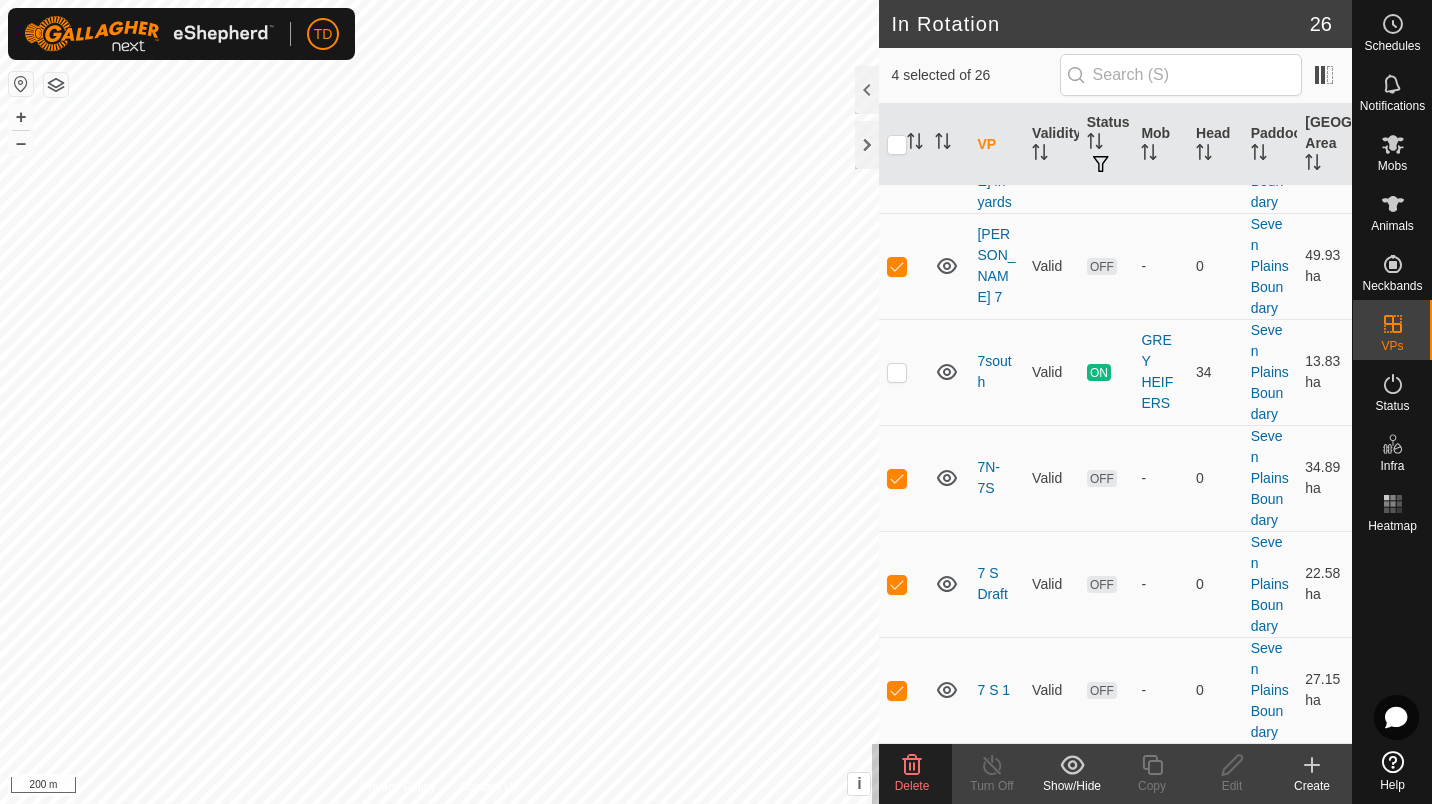 click at bounding box center (897, 478) 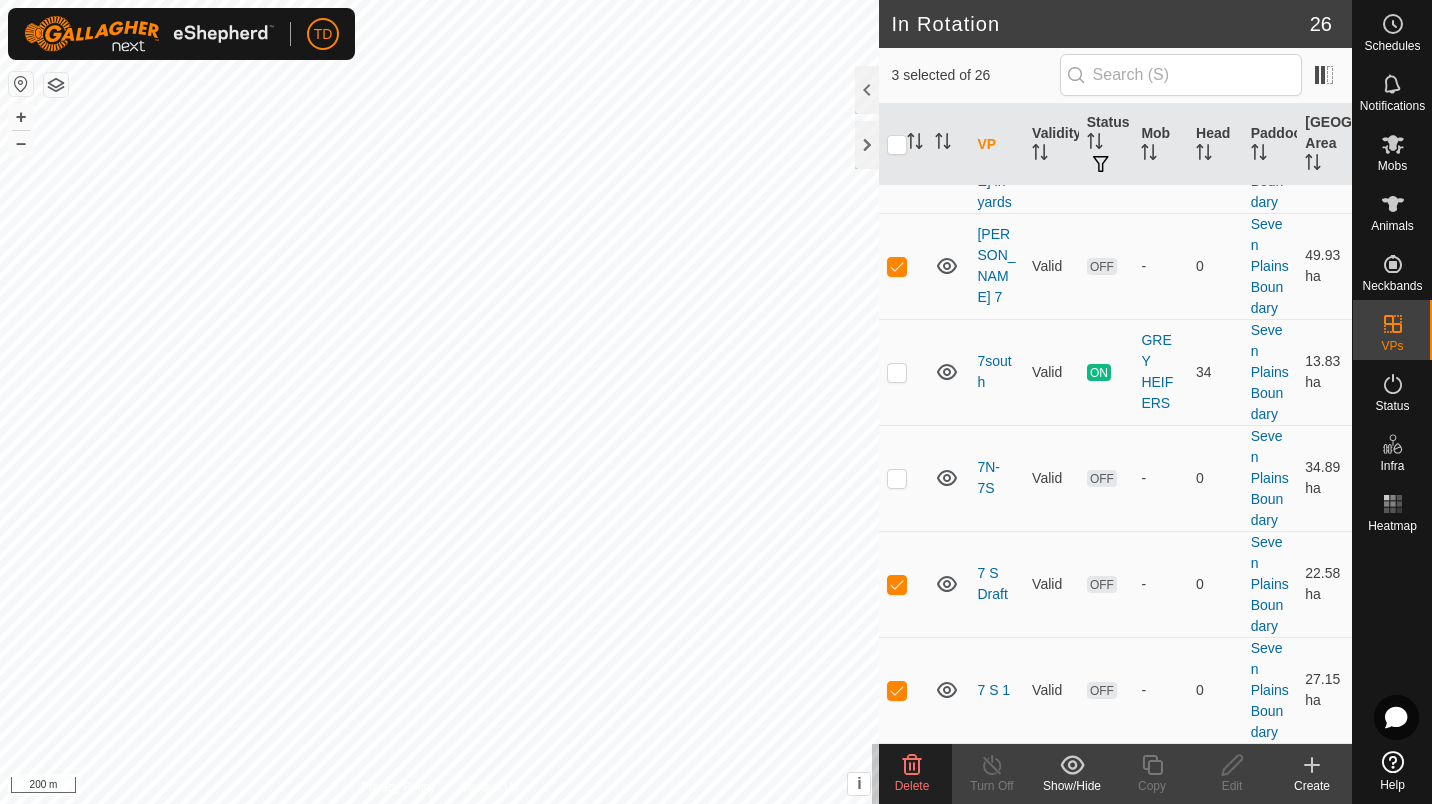 click at bounding box center [903, 584] 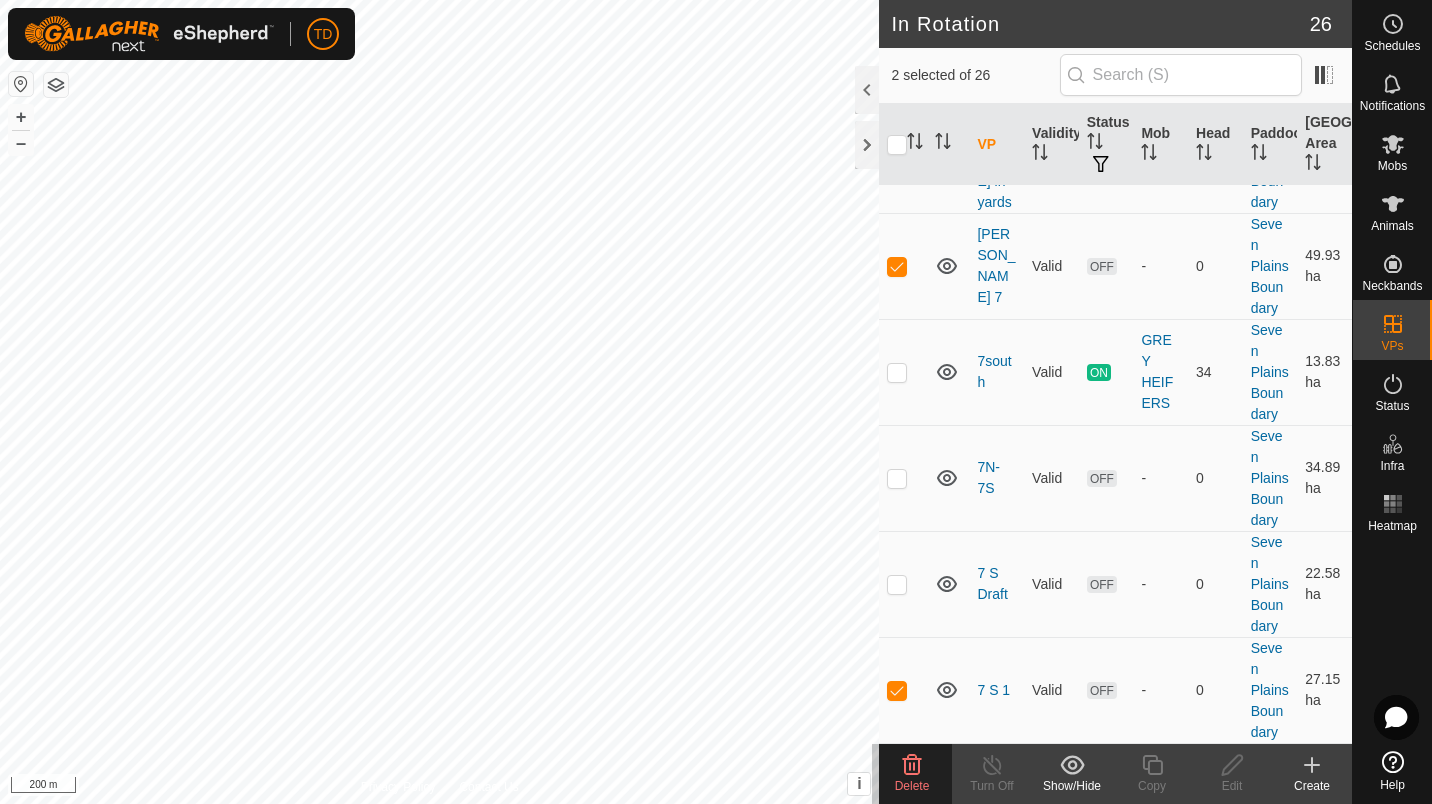 scroll, scrollTop: 2783, scrollLeft: 0, axis: vertical 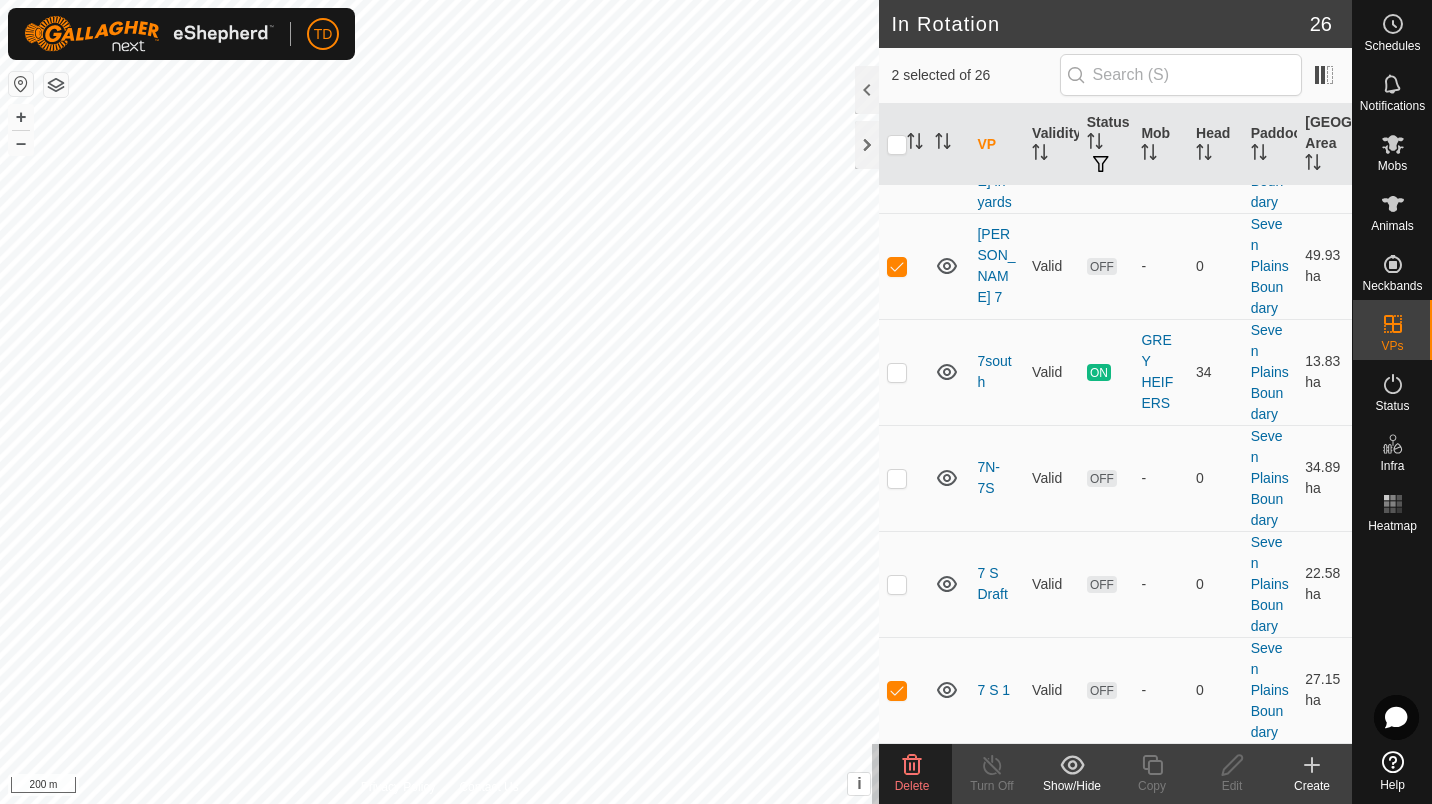 click at bounding box center (897, 690) 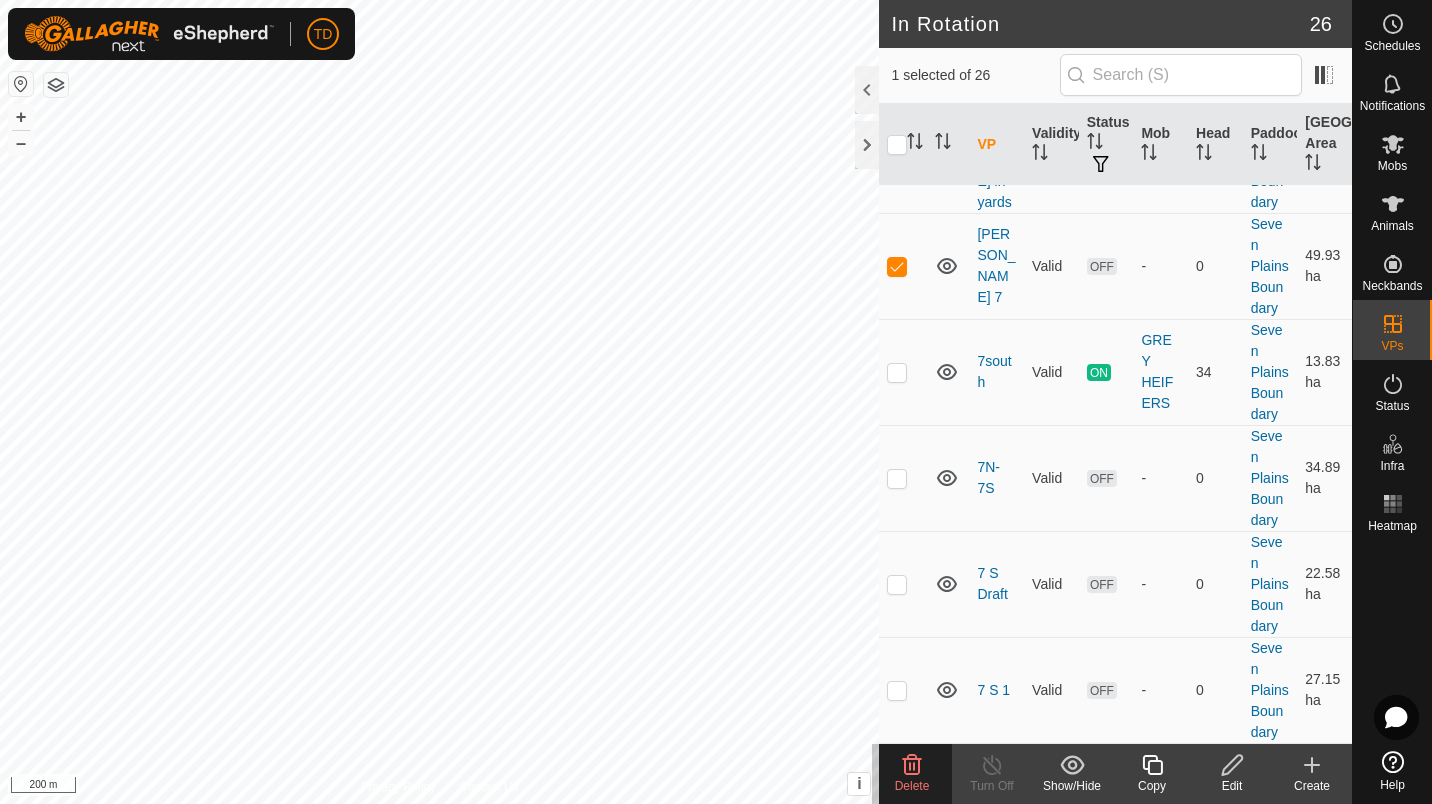 scroll, scrollTop: 2783, scrollLeft: 0, axis: vertical 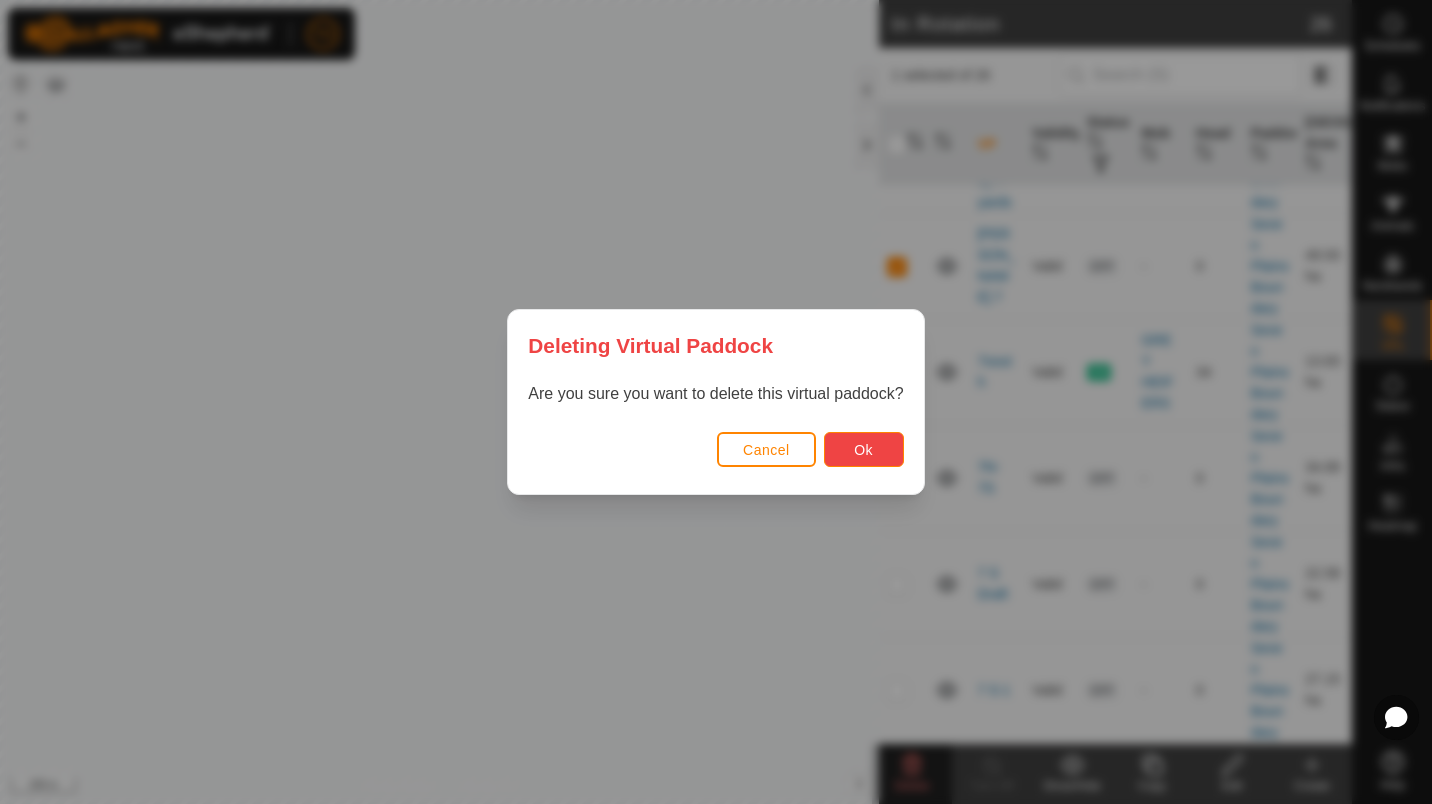 click on "Ok" at bounding box center (863, 450) 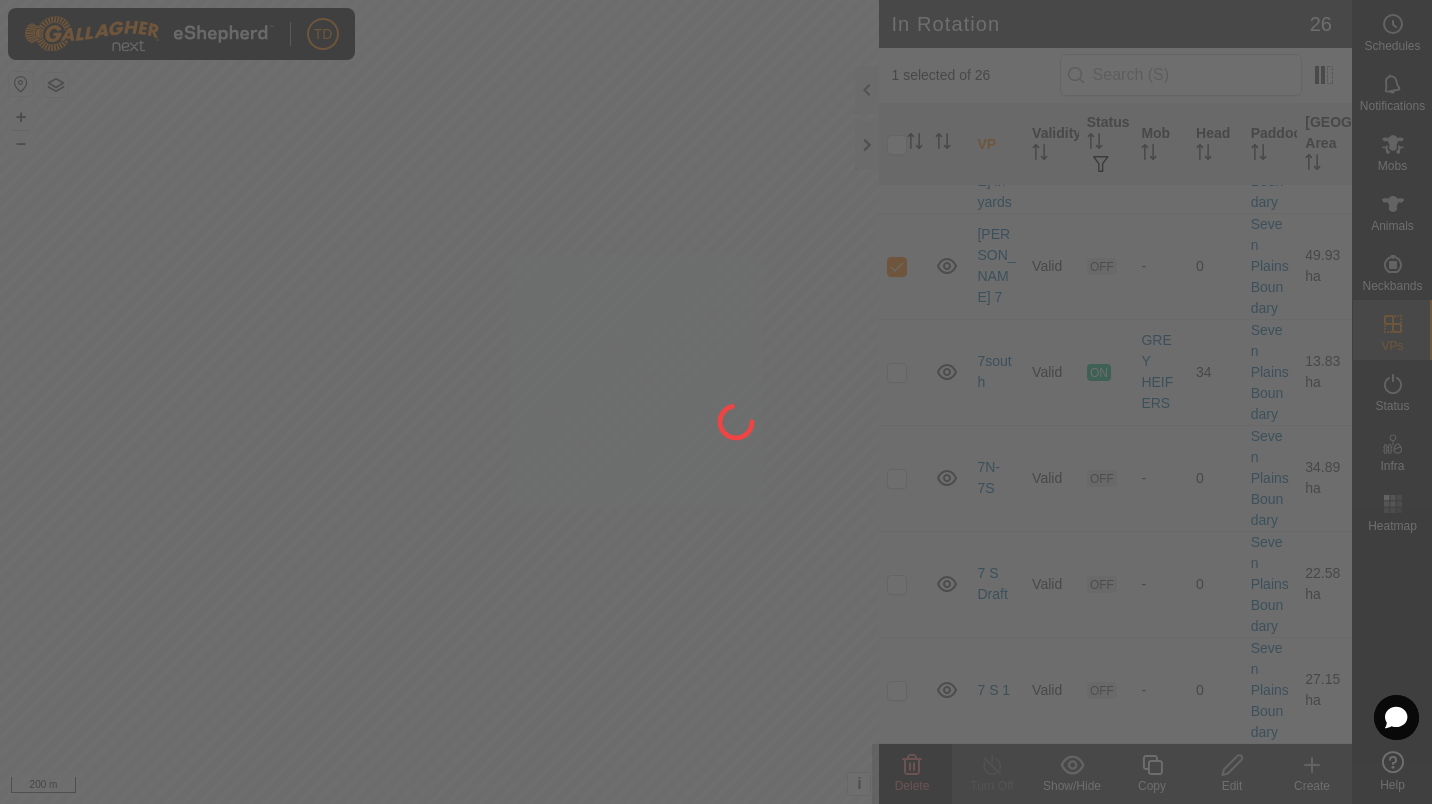 checkbox on "false" 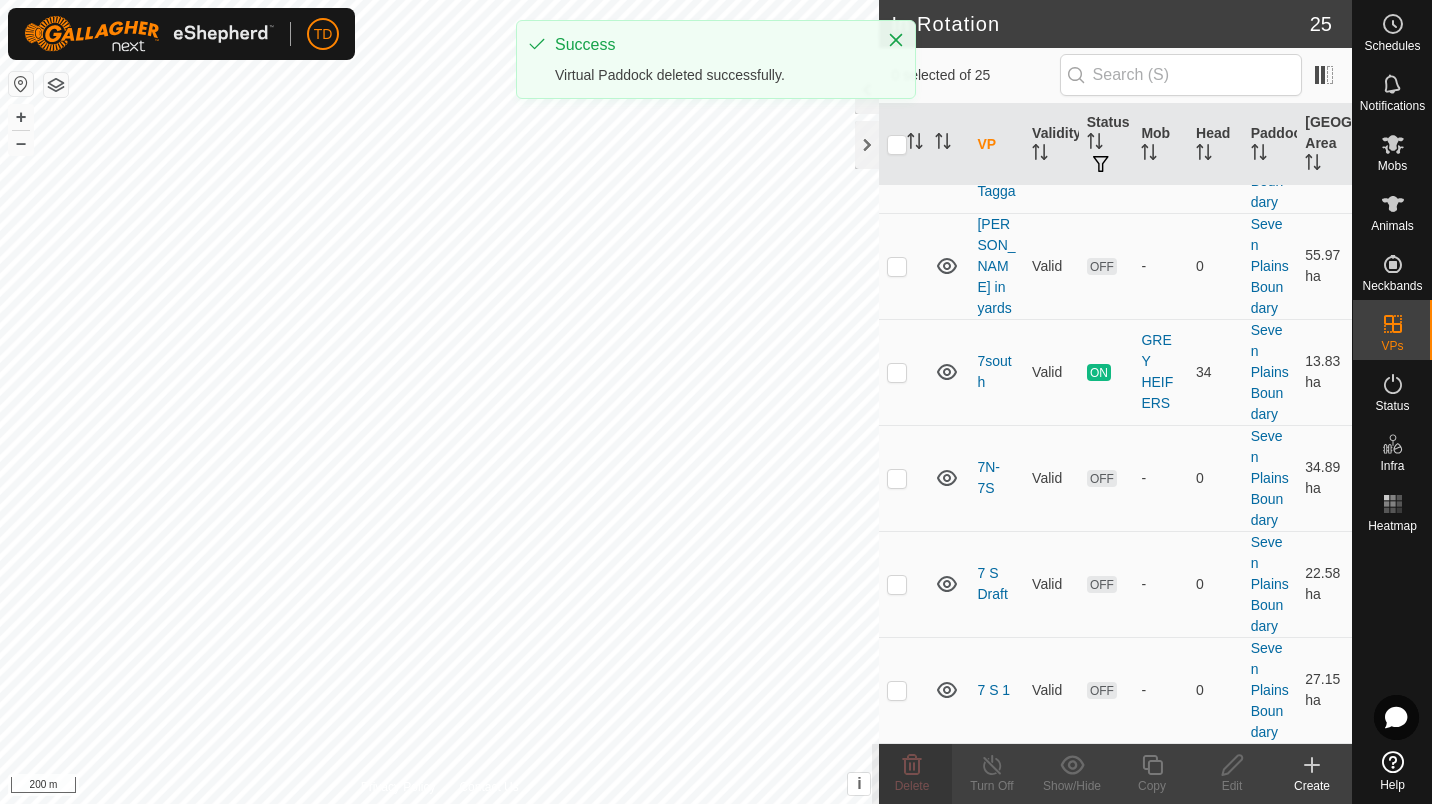 scroll, scrollTop: 2515, scrollLeft: 0, axis: vertical 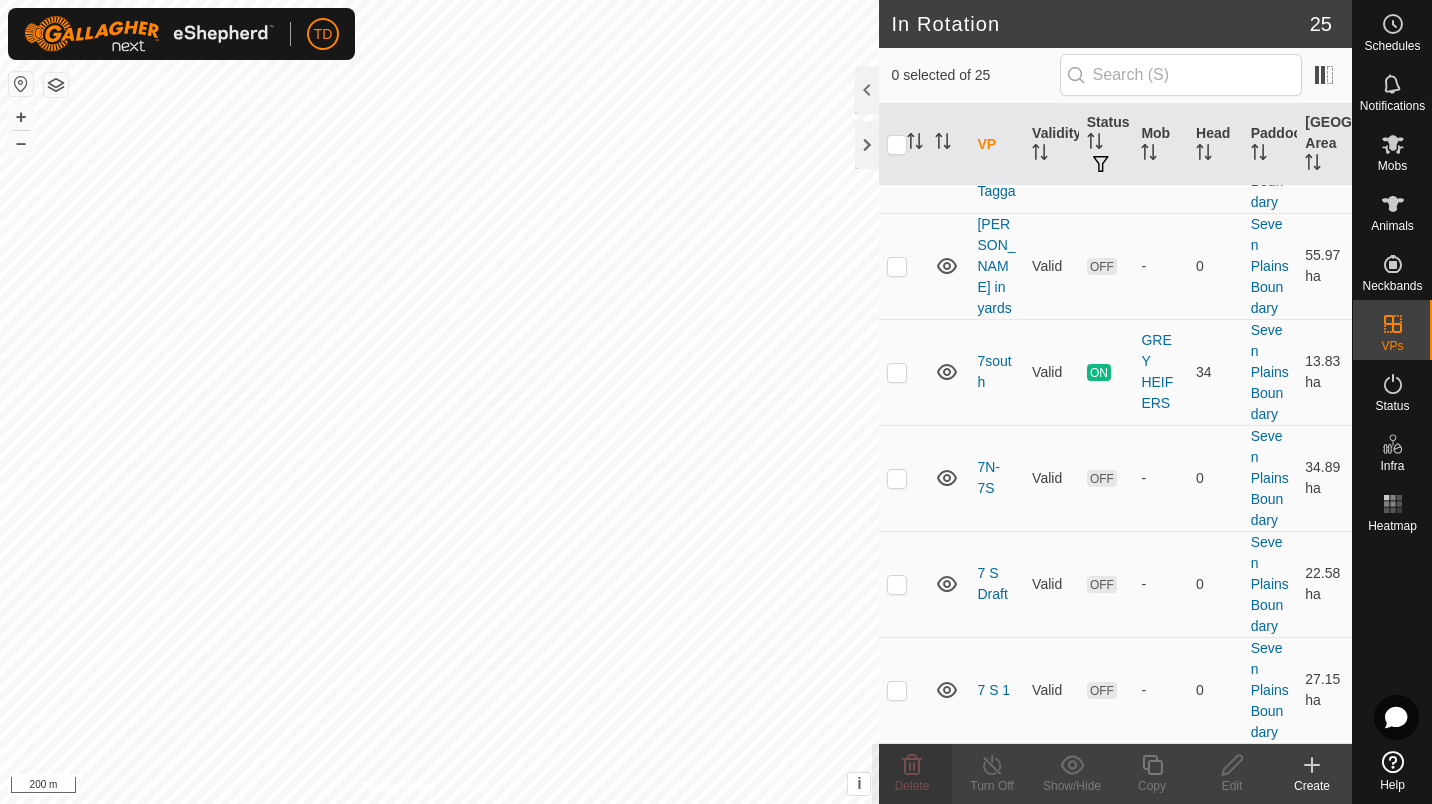 click at bounding box center [897, 266] 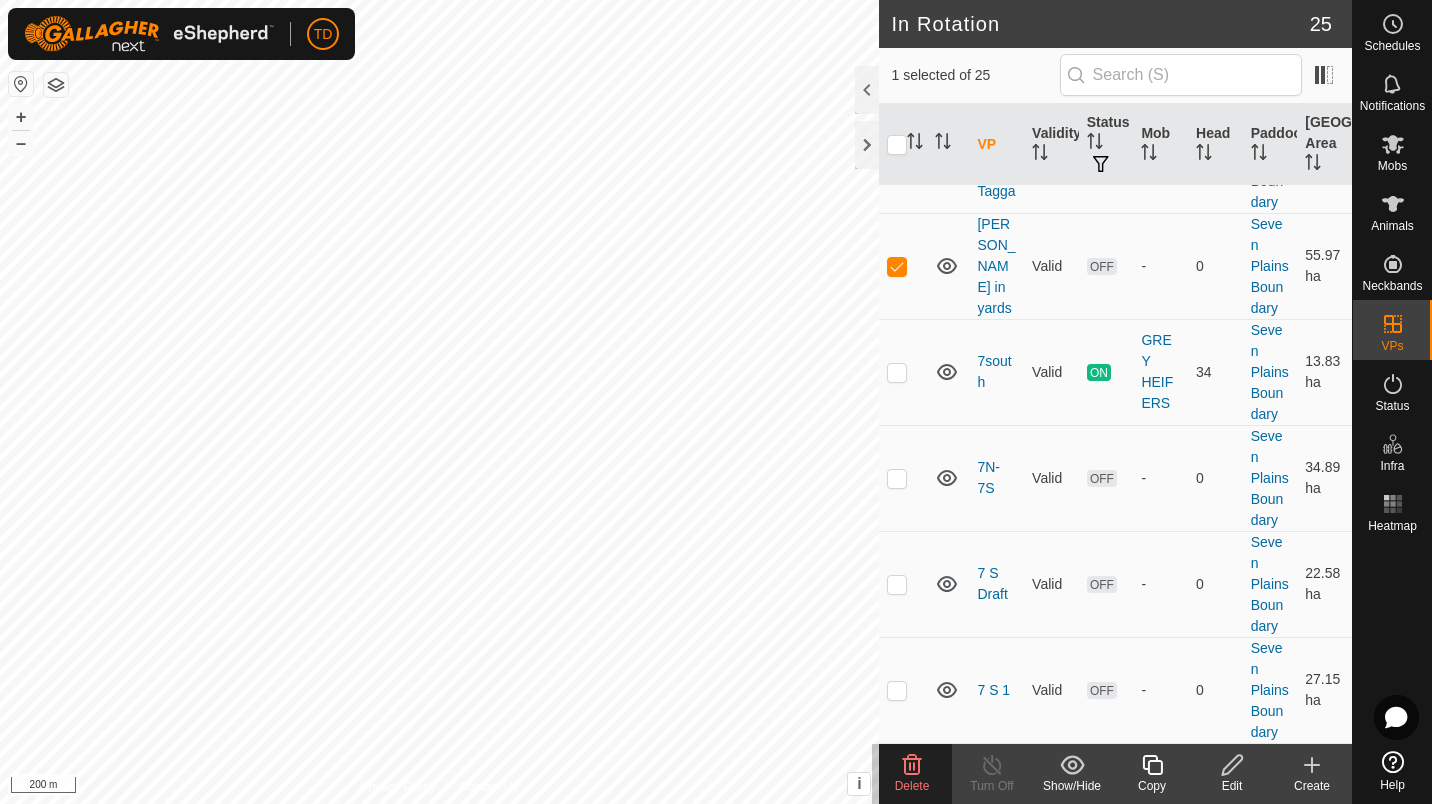scroll, scrollTop: 2451, scrollLeft: 0, axis: vertical 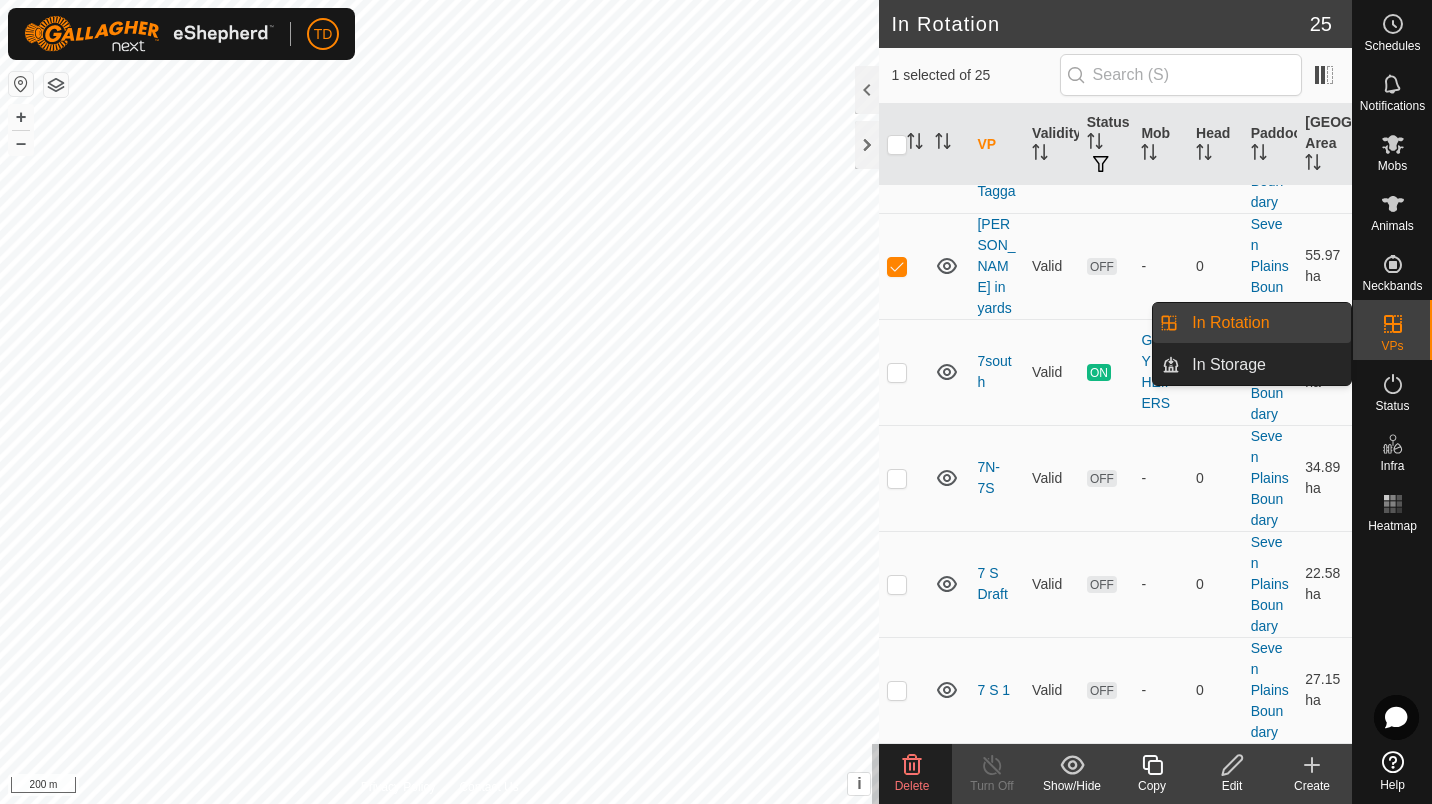 click 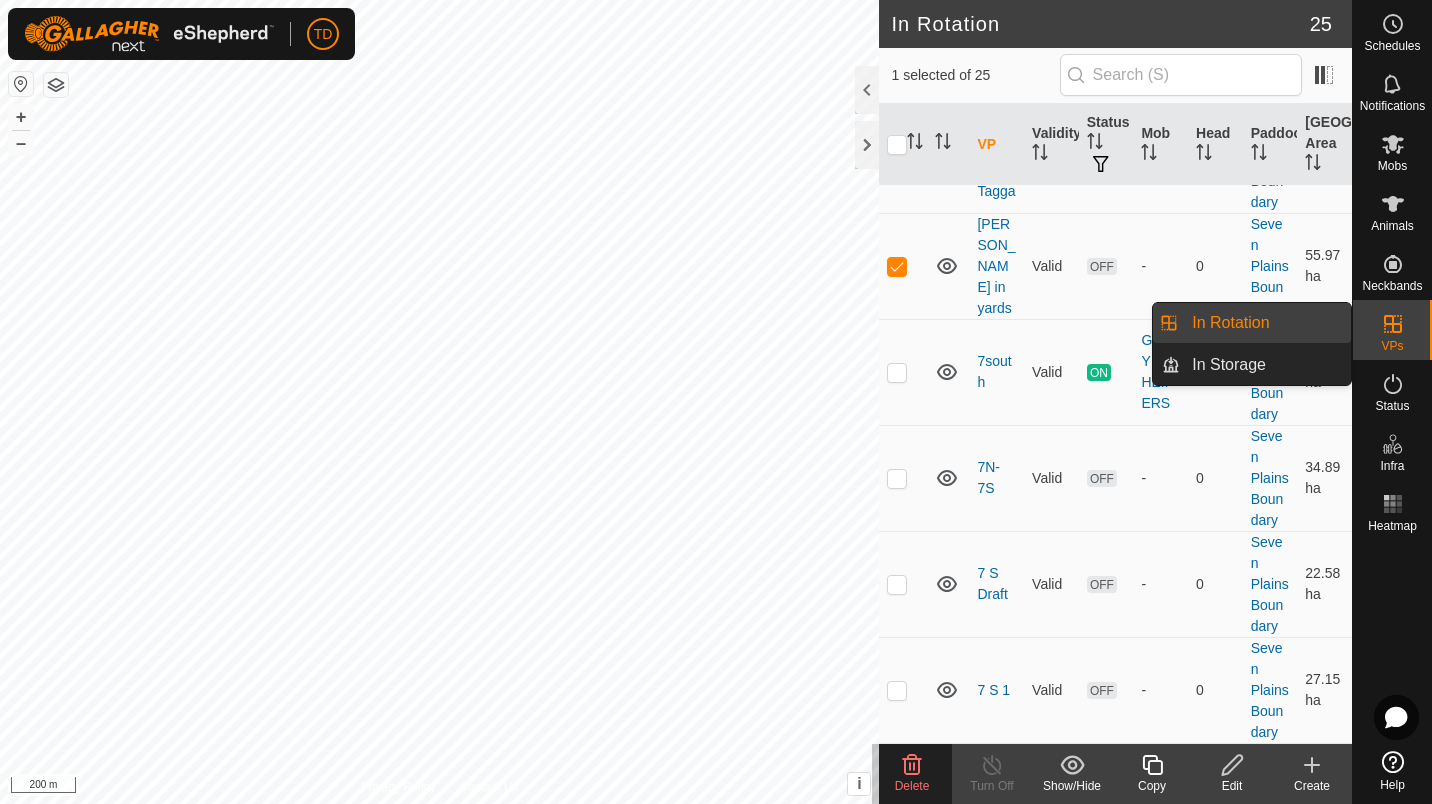 click on "In Storage" at bounding box center (1265, 365) 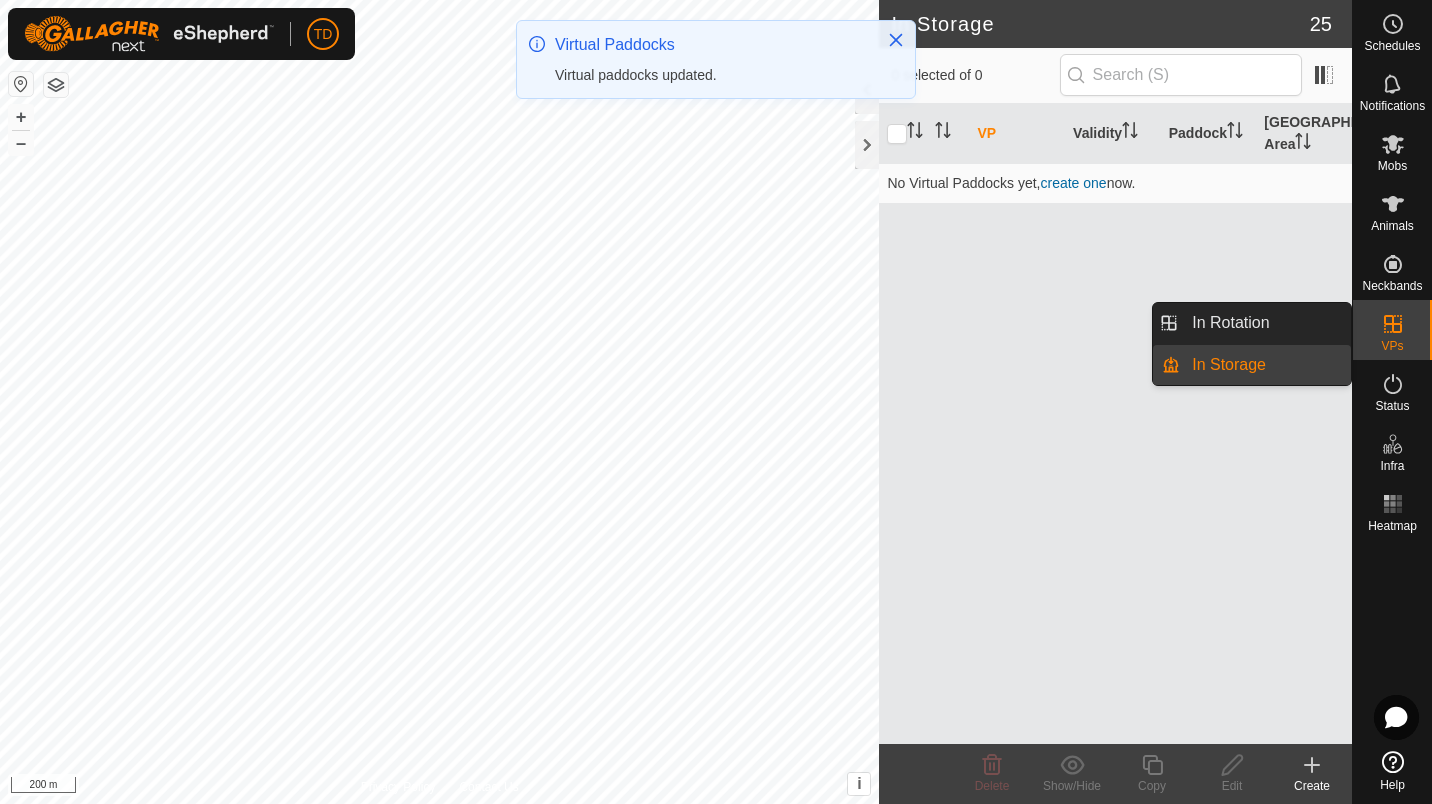 click on "In Rotation" at bounding box center [1265, 323] 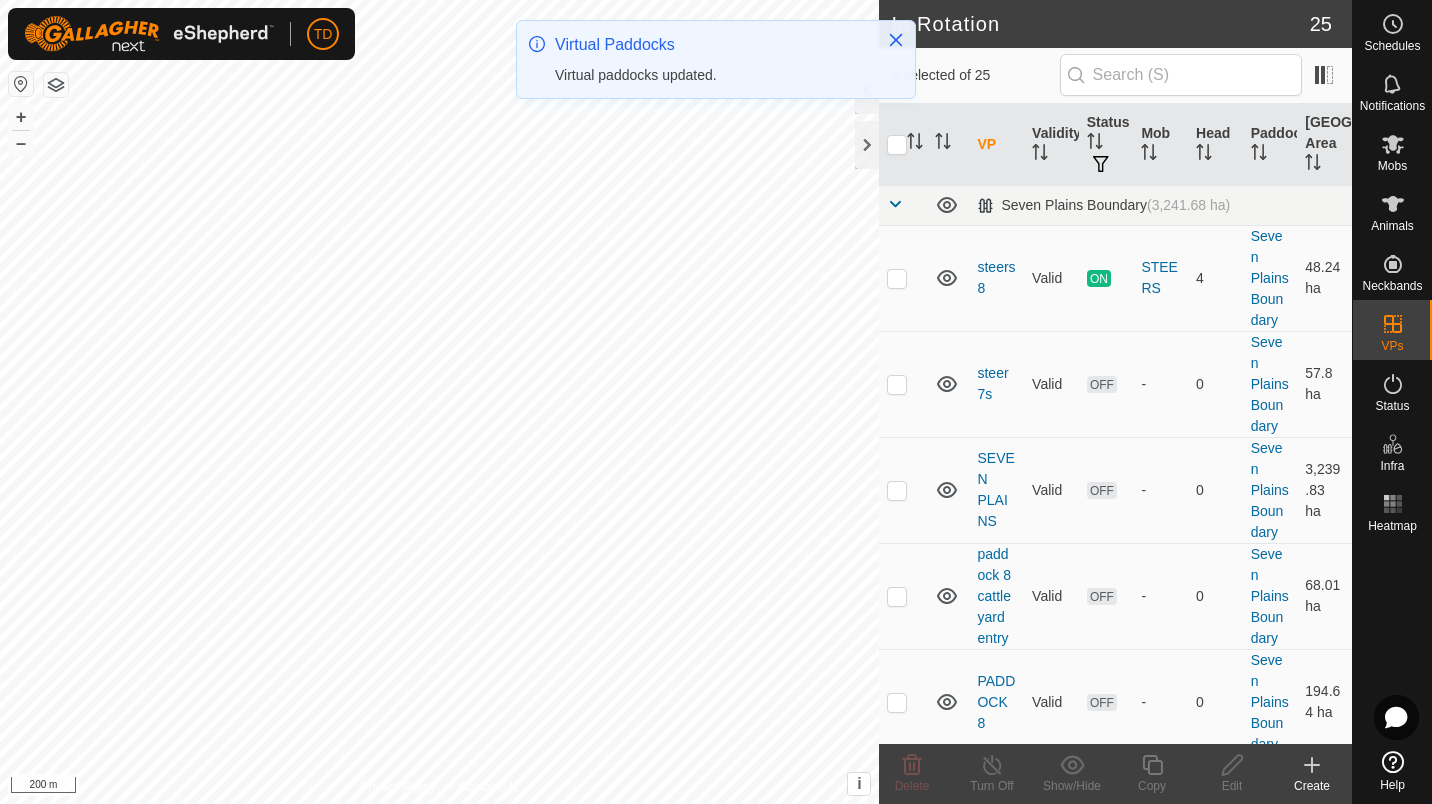 click at bounding box center [897, 384] 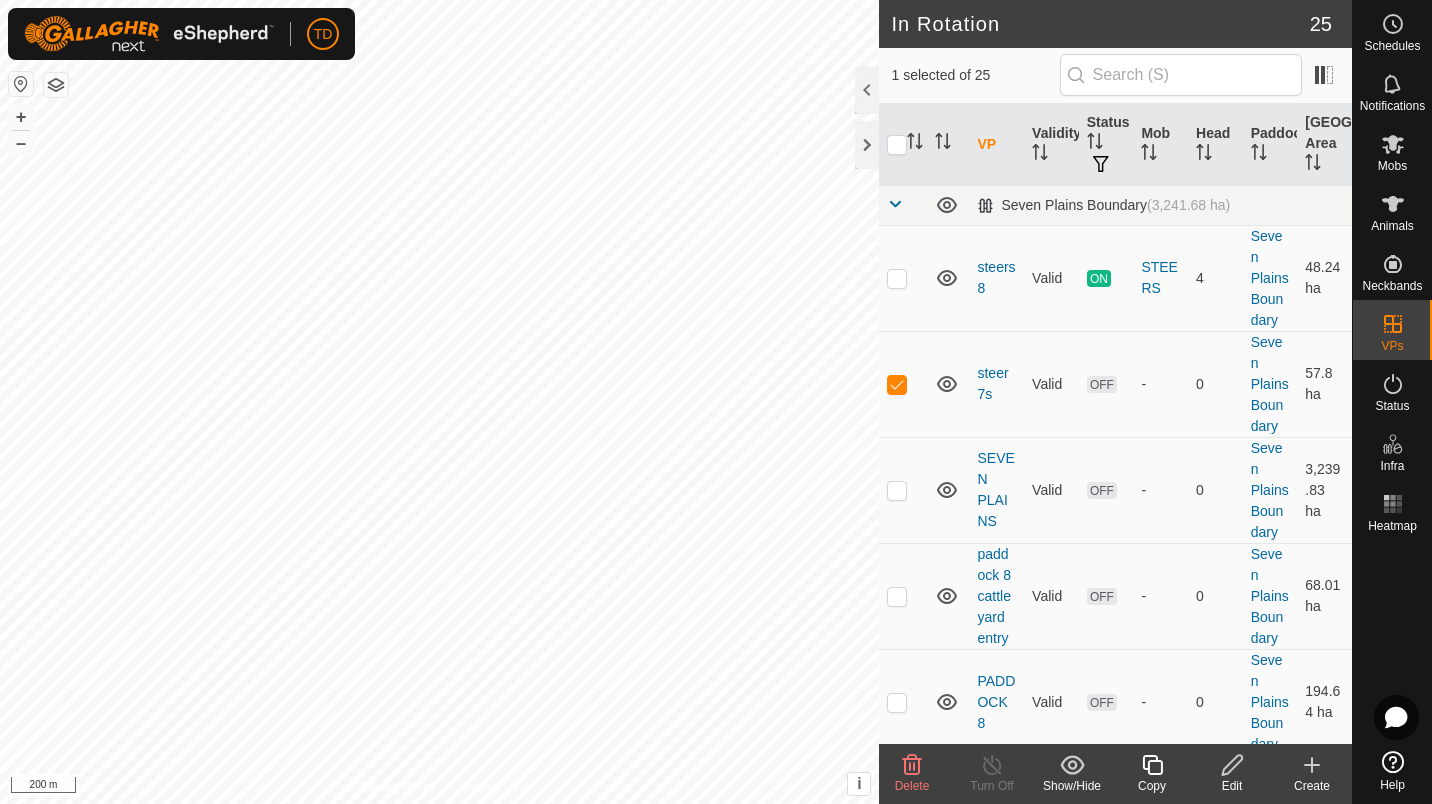 click 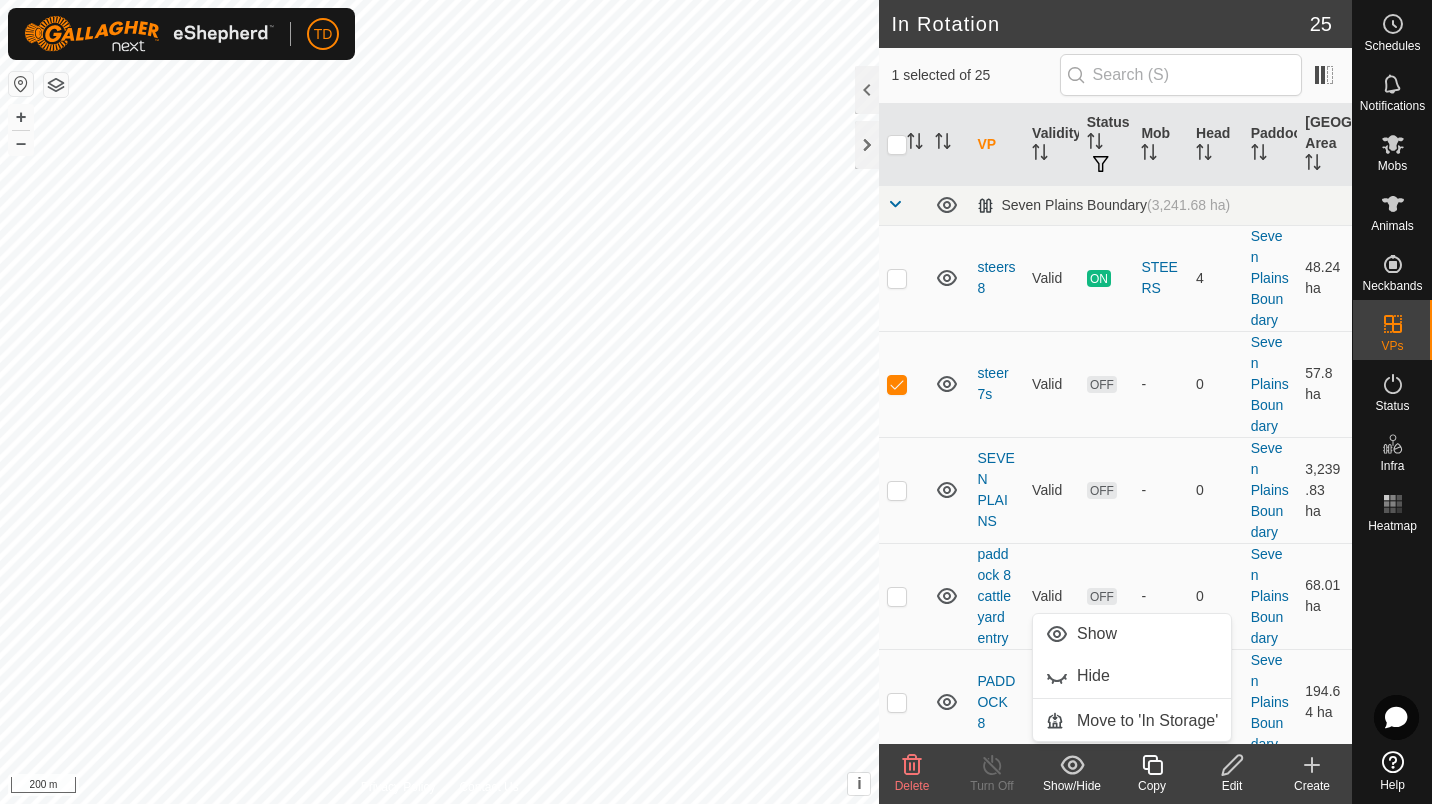 checkbox on "false" 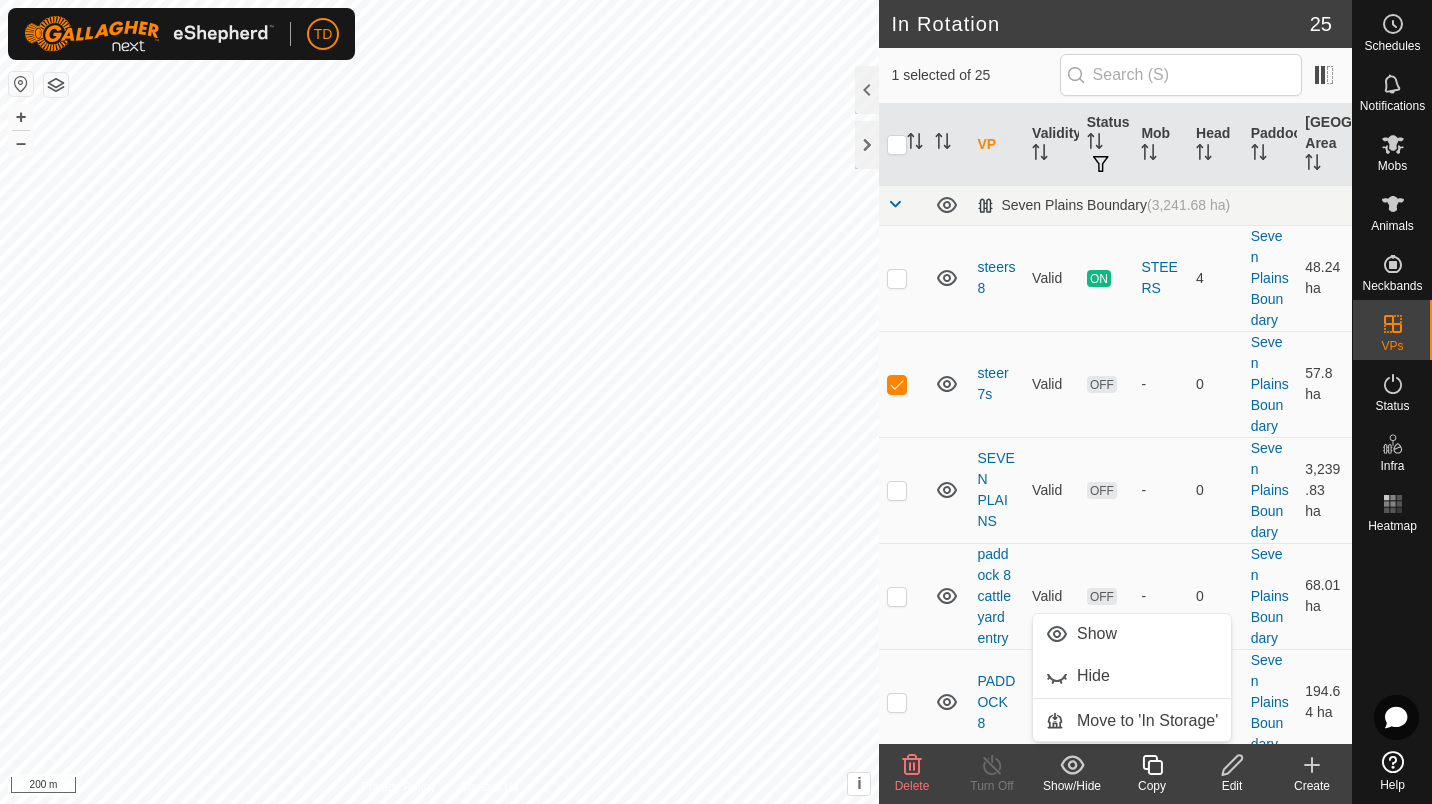 checkbox on "true" 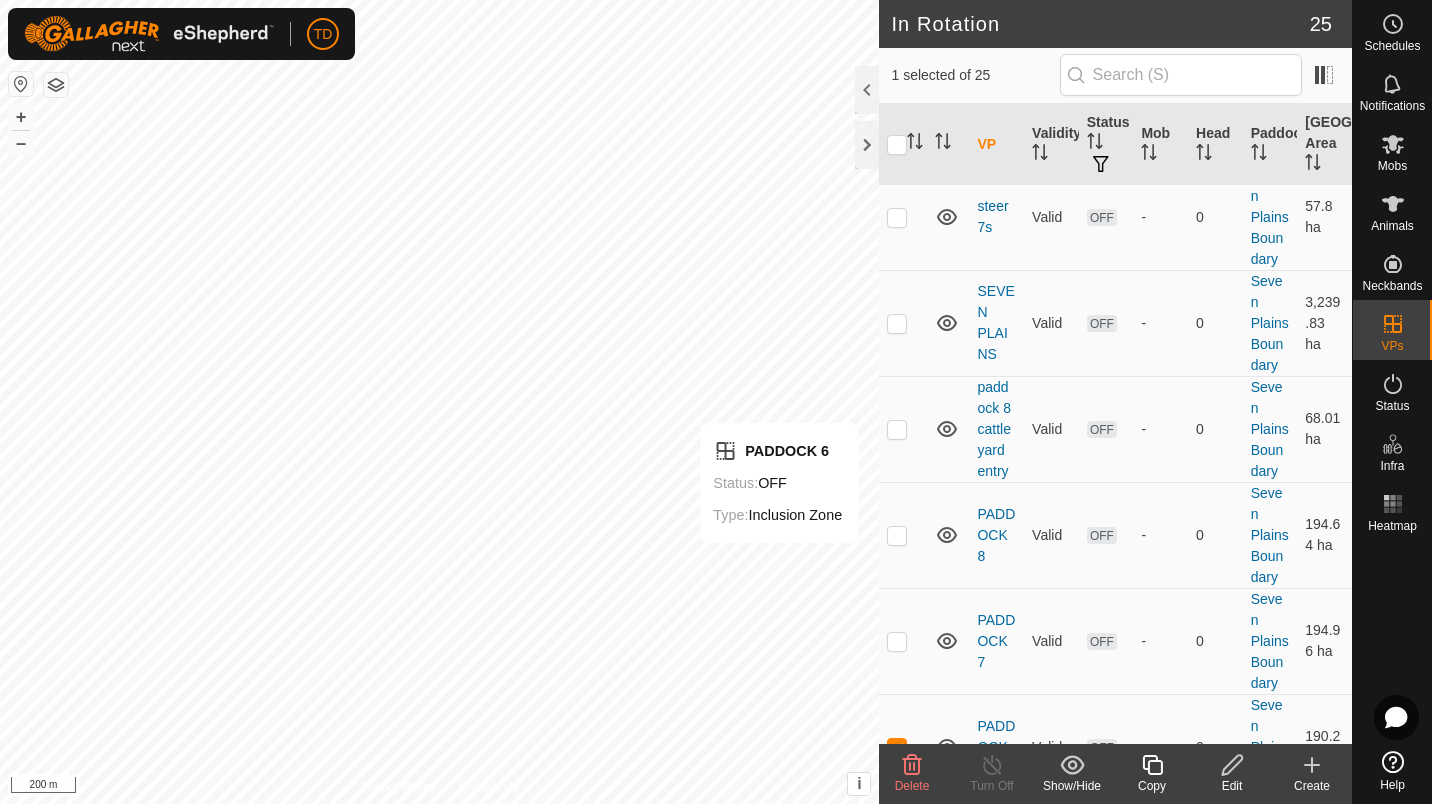 scroll, scrollTop: 168, scrollLeft: 0, axis: vertical 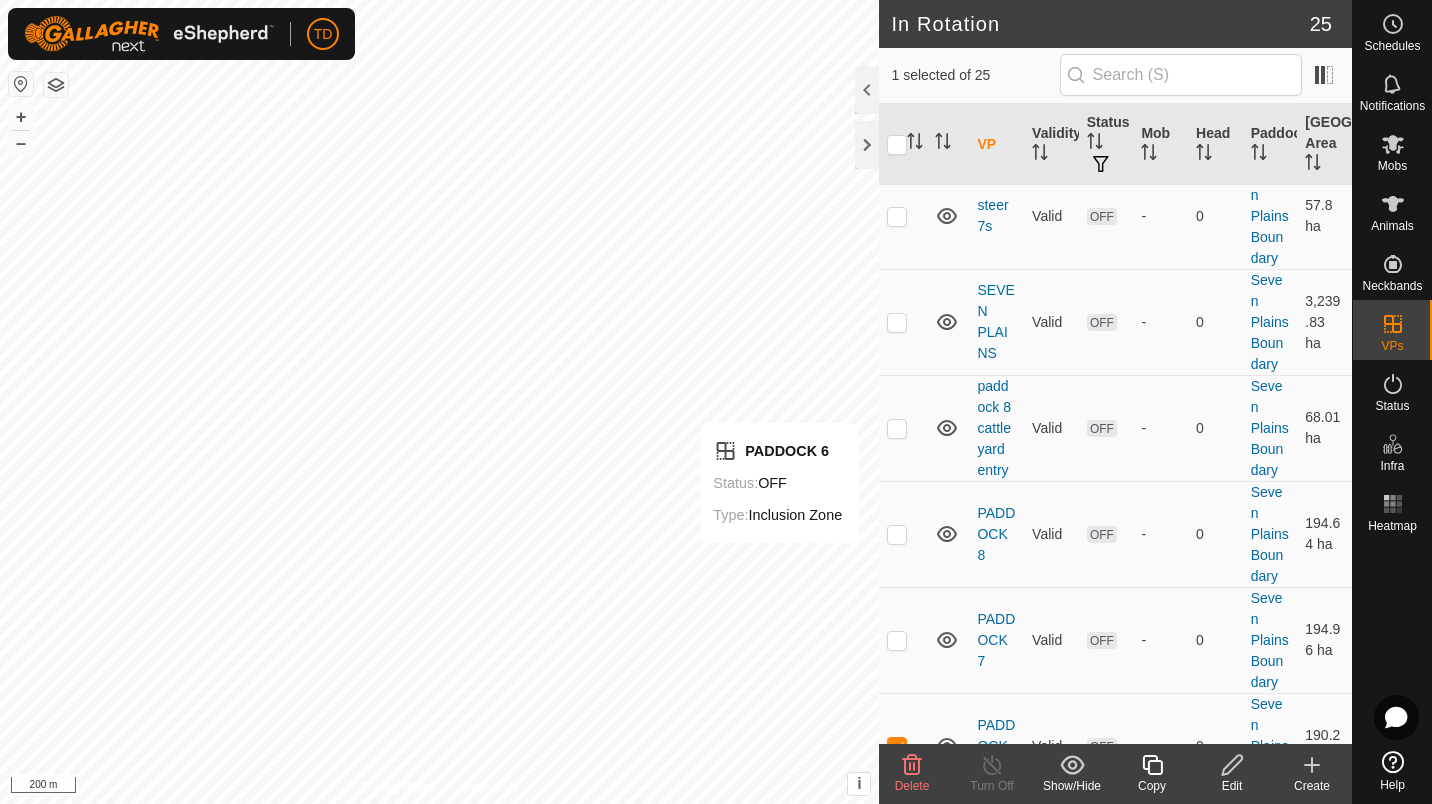 click at bounding box center [897, 428] 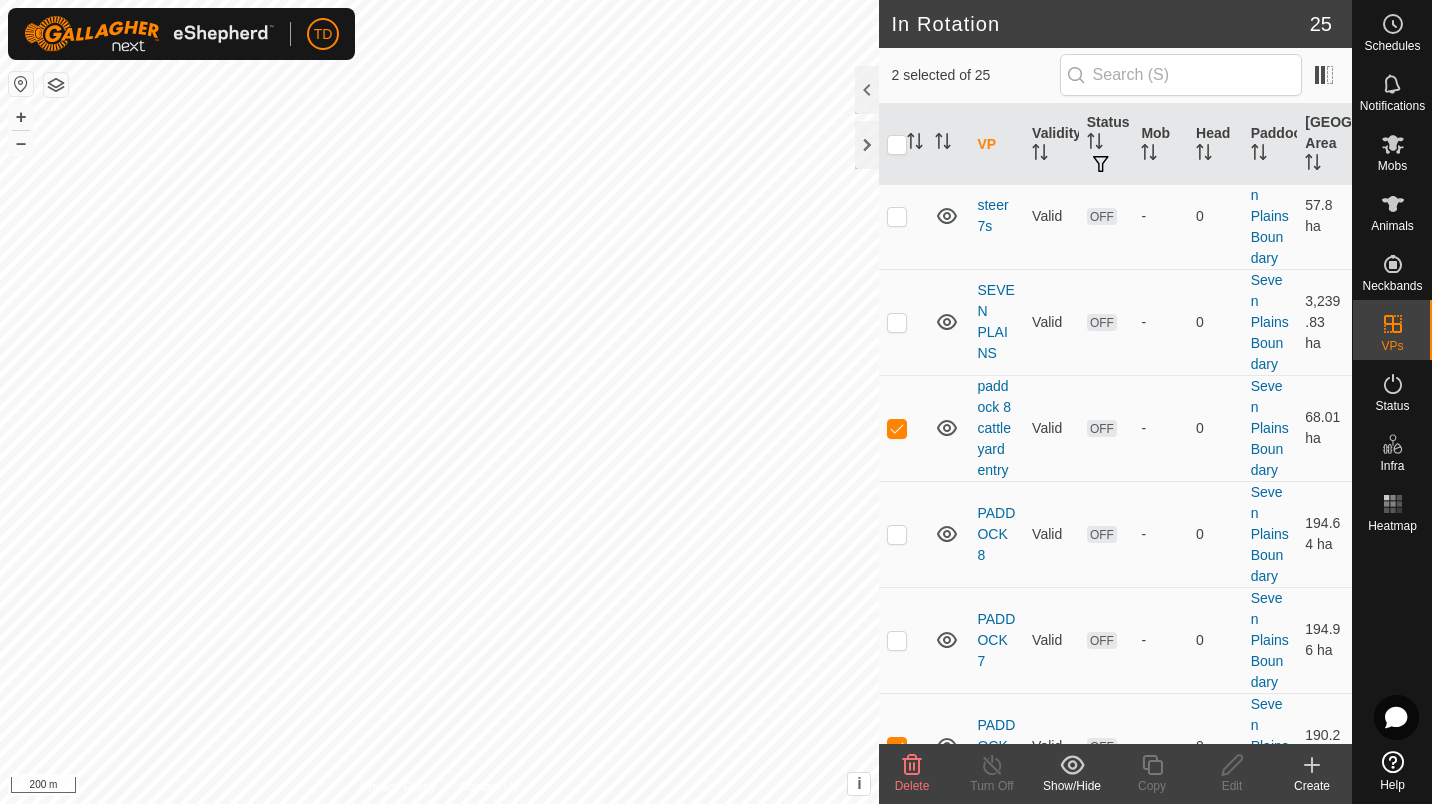 click 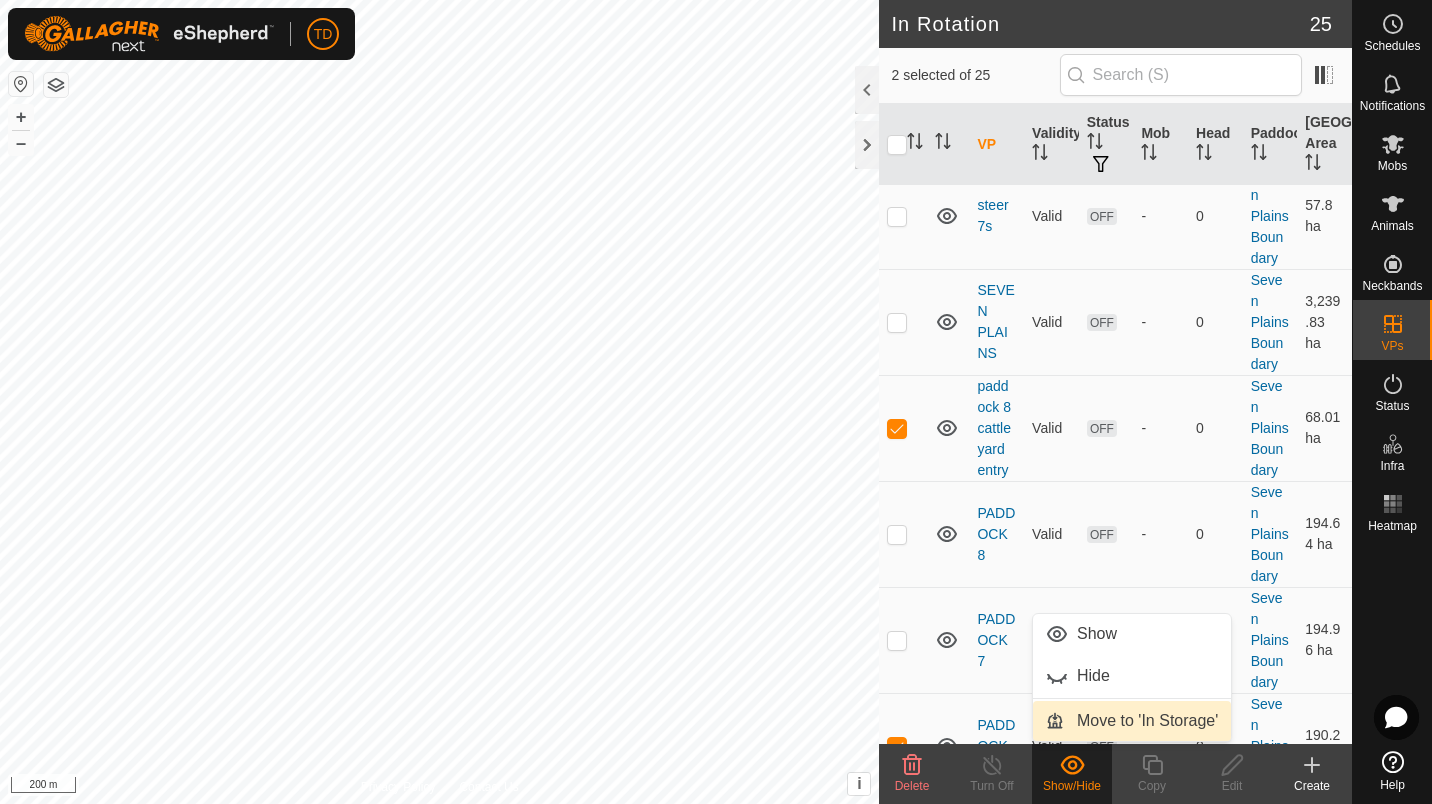 click on "Move to 'In Storage'" at bounding box center (1132, 721) 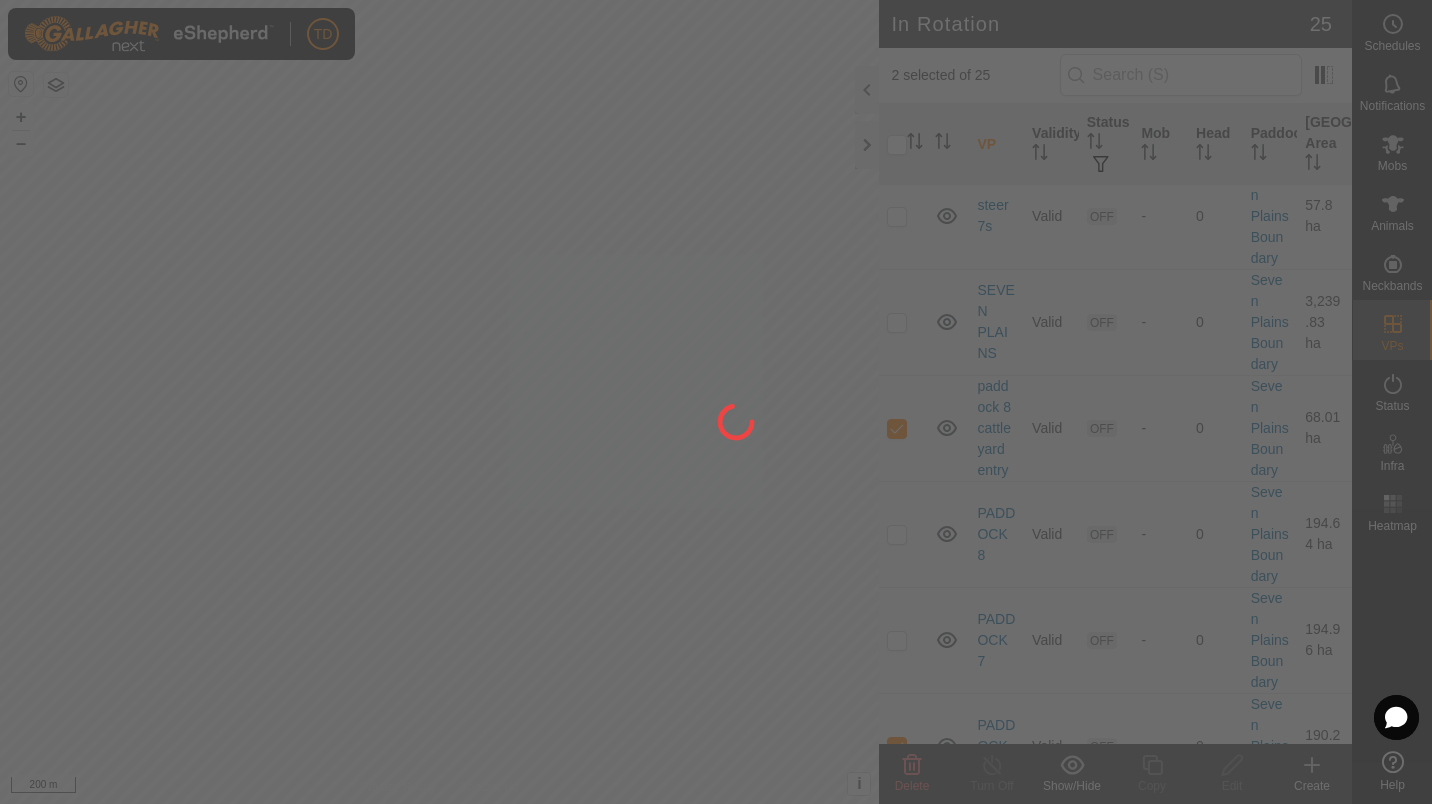 checkbox on "false" 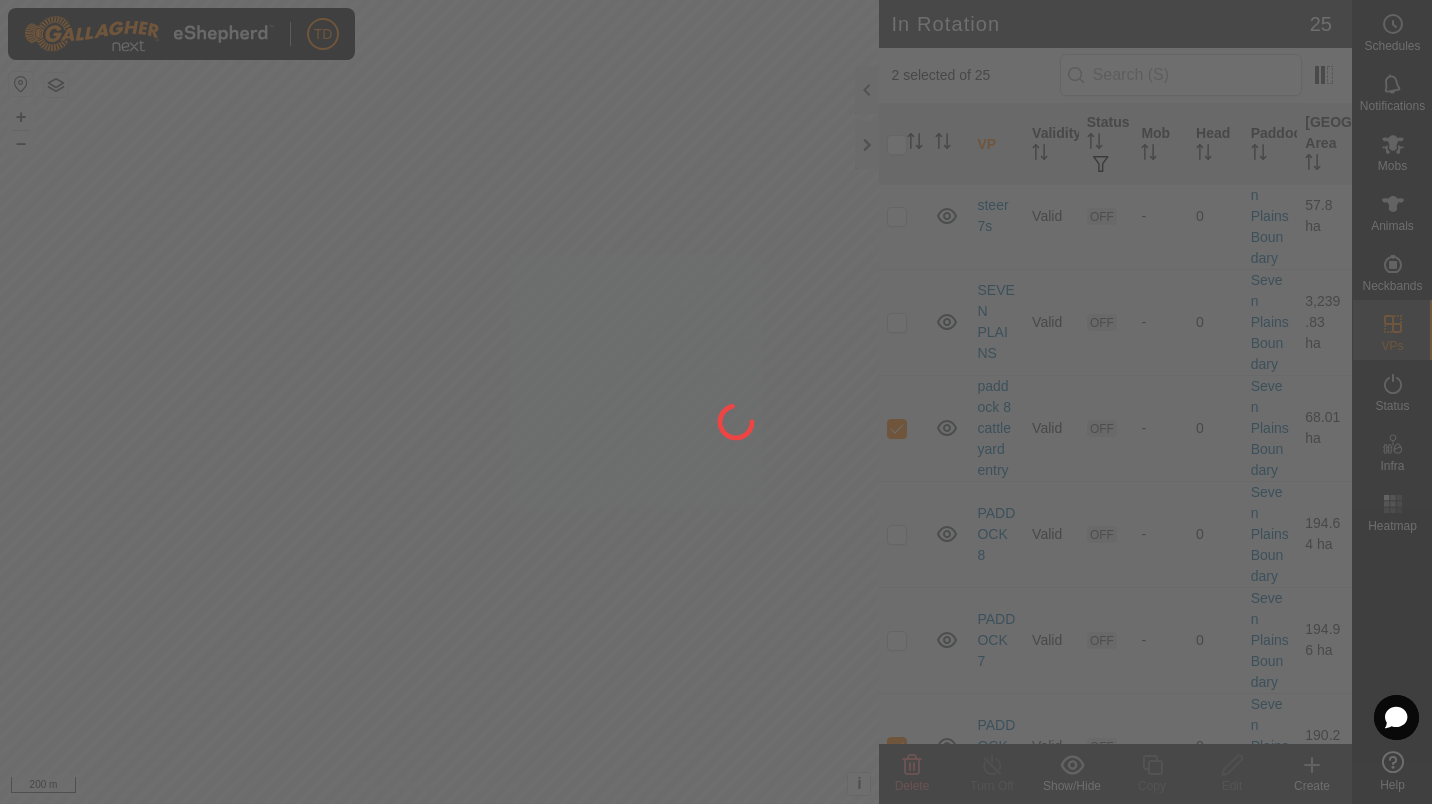 checkbox on "false" 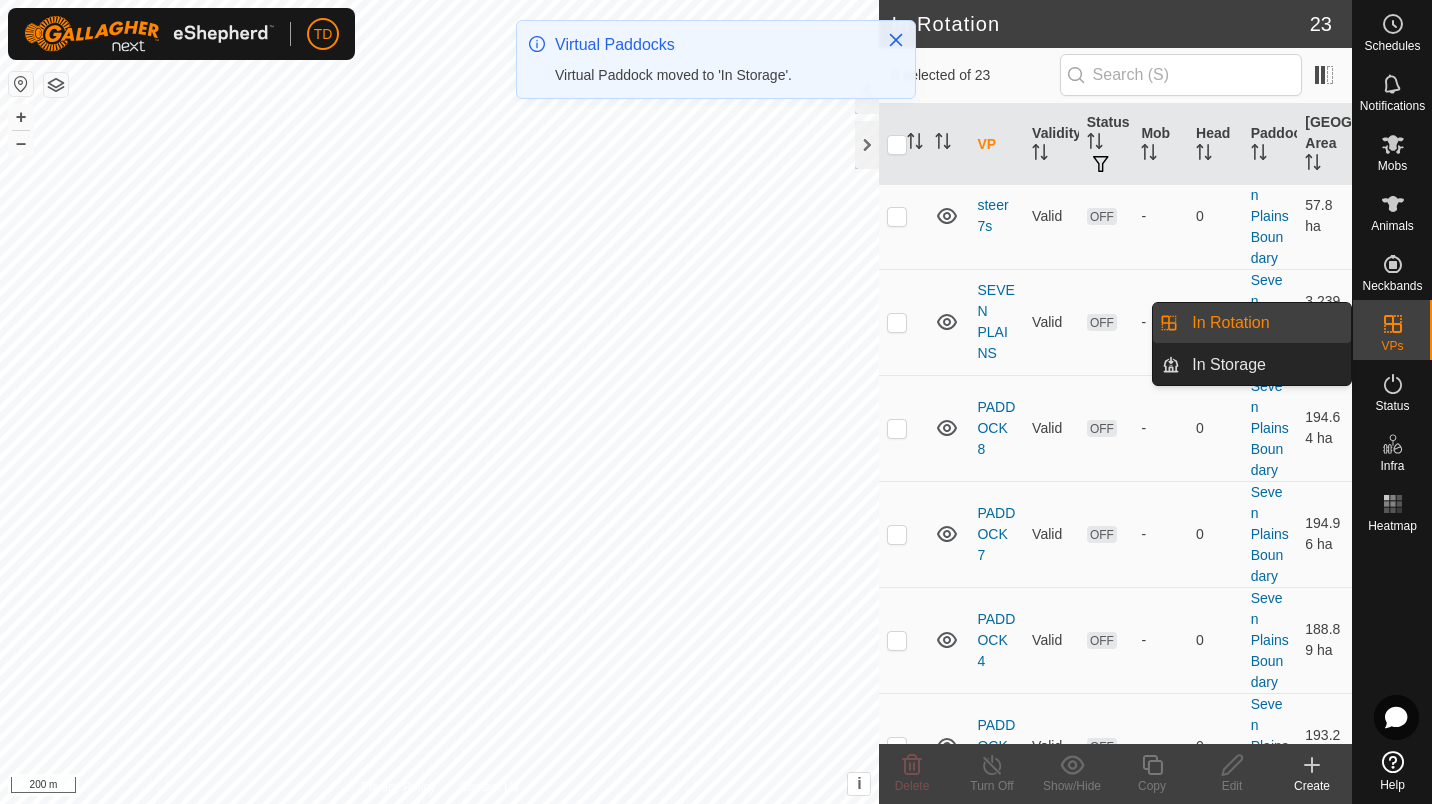 click on "In Storage" at bounding box center (1265, 365) 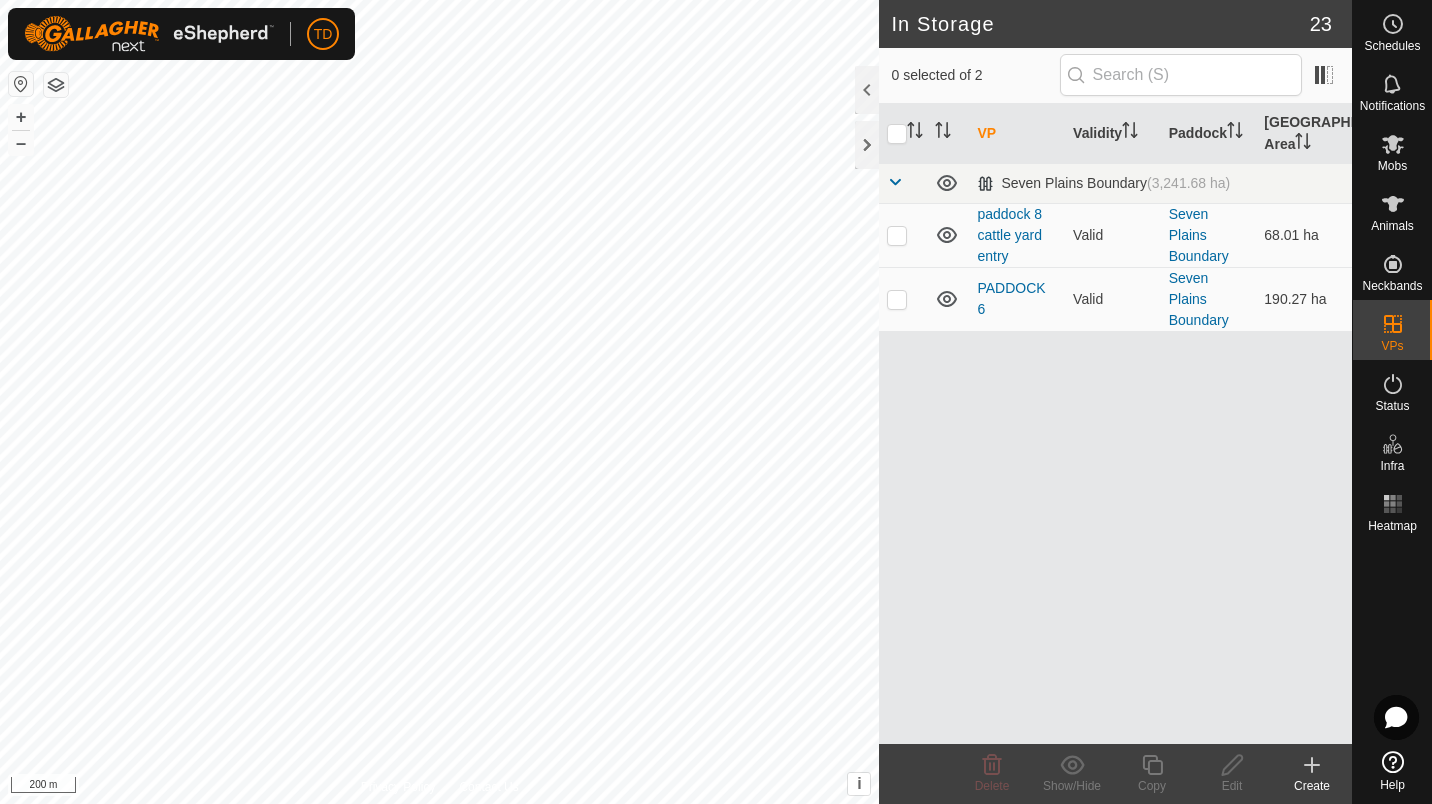 click at bounding box center [897, 299] 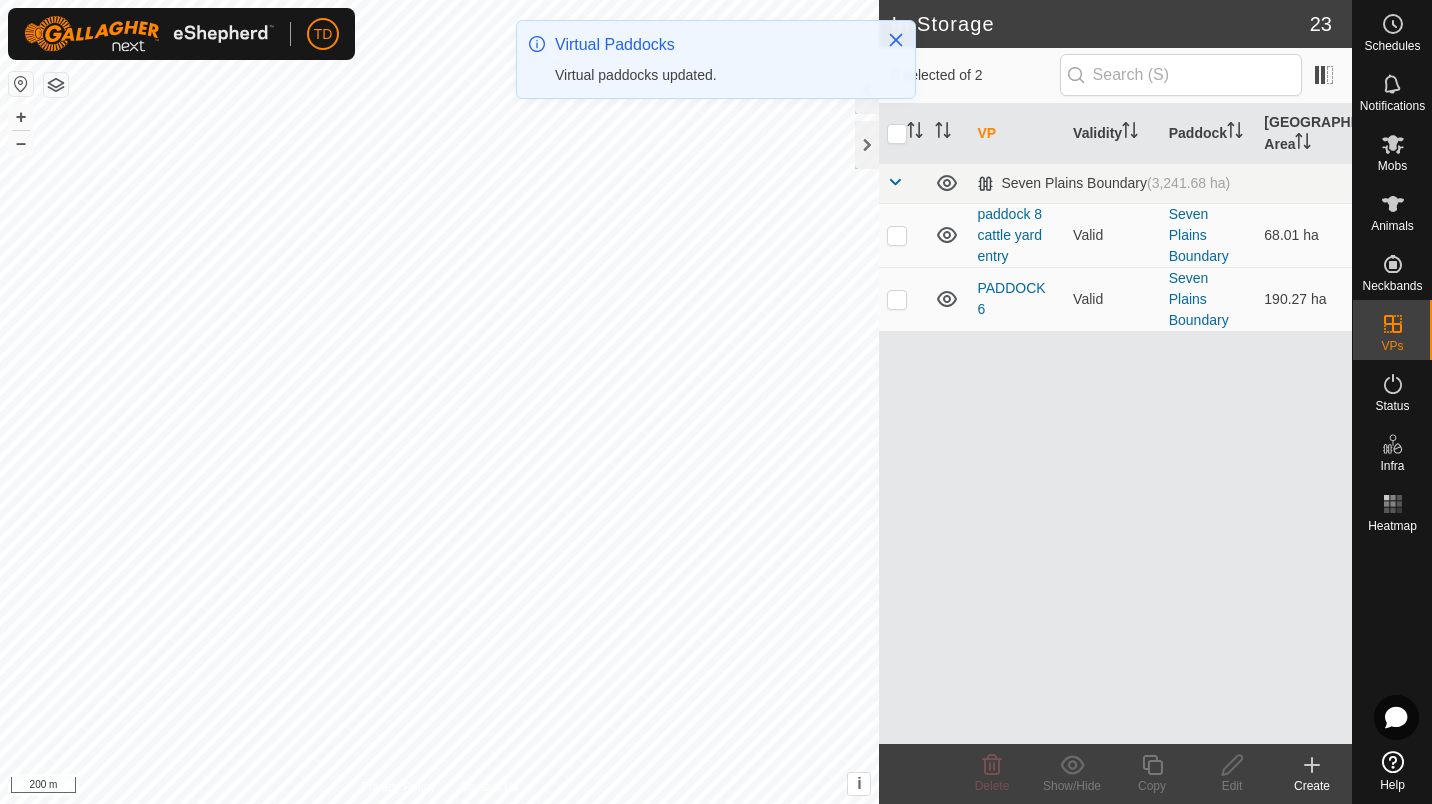 click at bounding box center [897, 299] 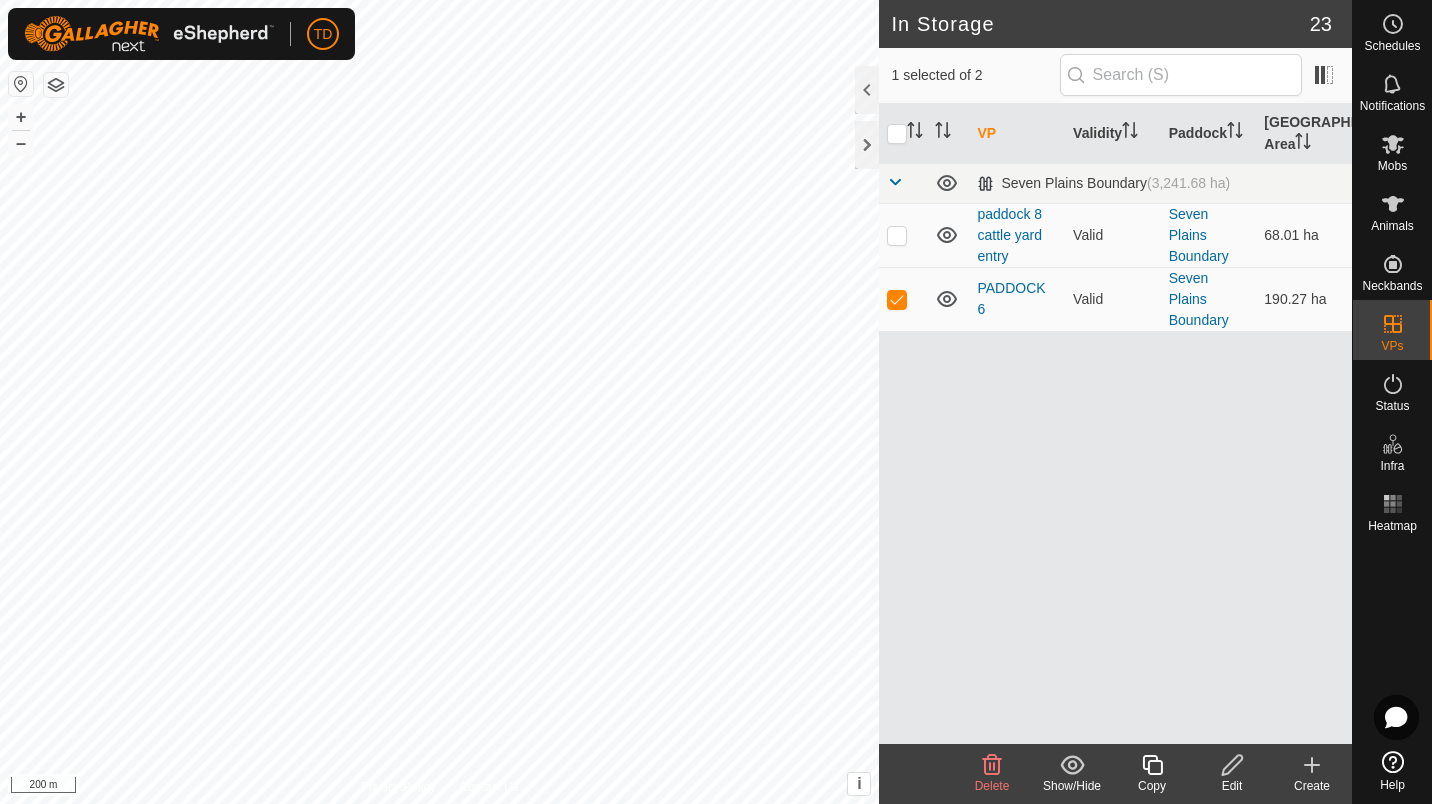 click at bounding box center [897, 235] 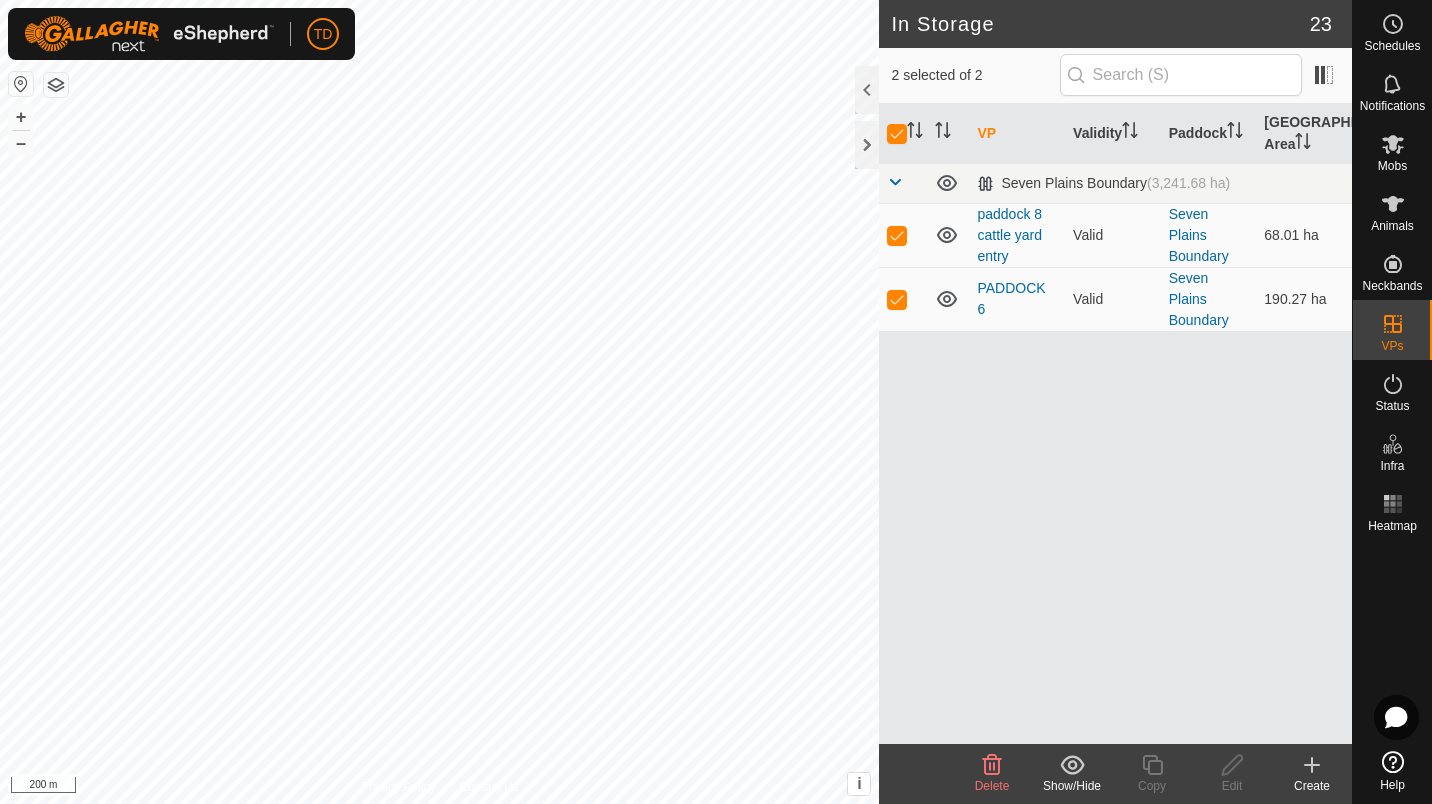 click at bounding box center (903, 235) 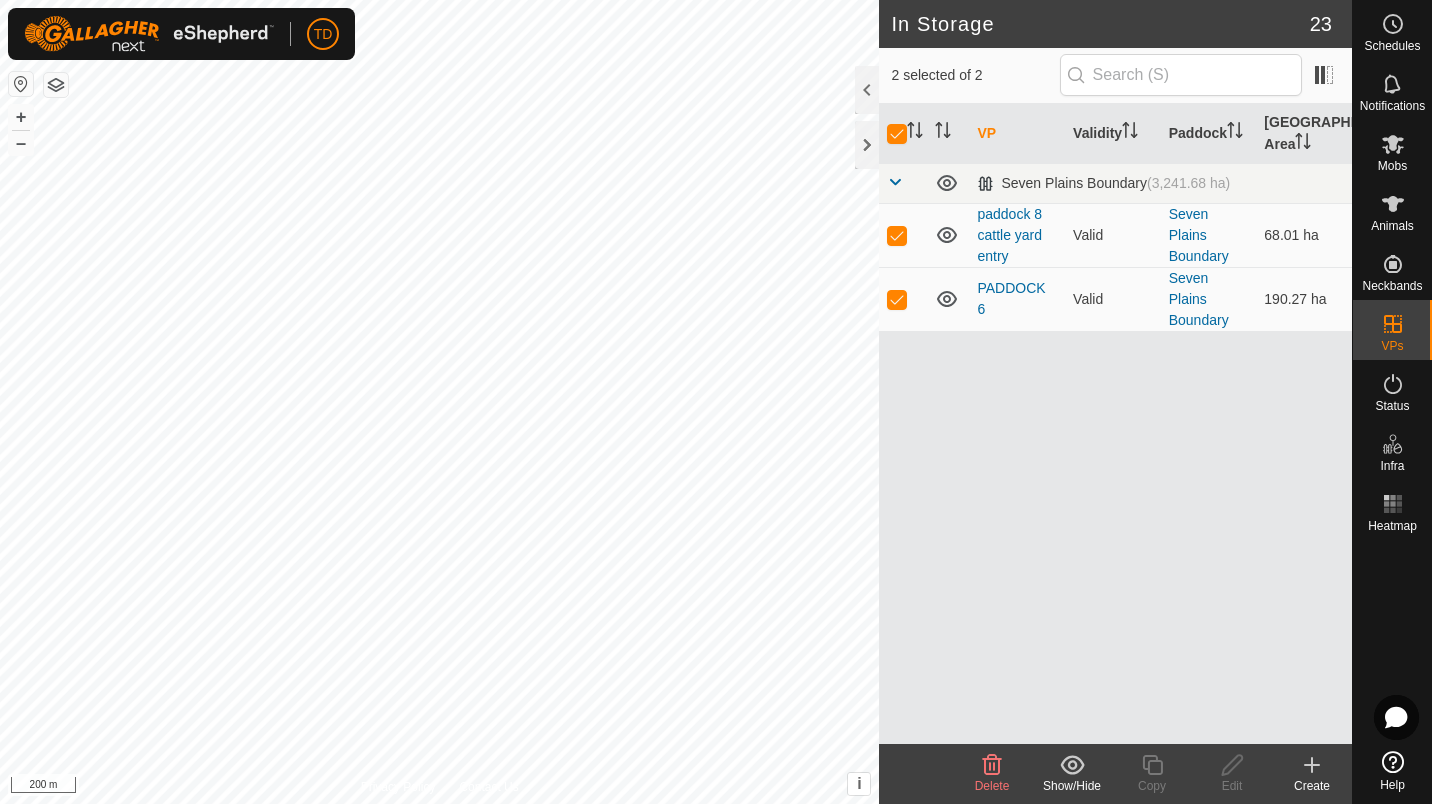 checkbox on "false" 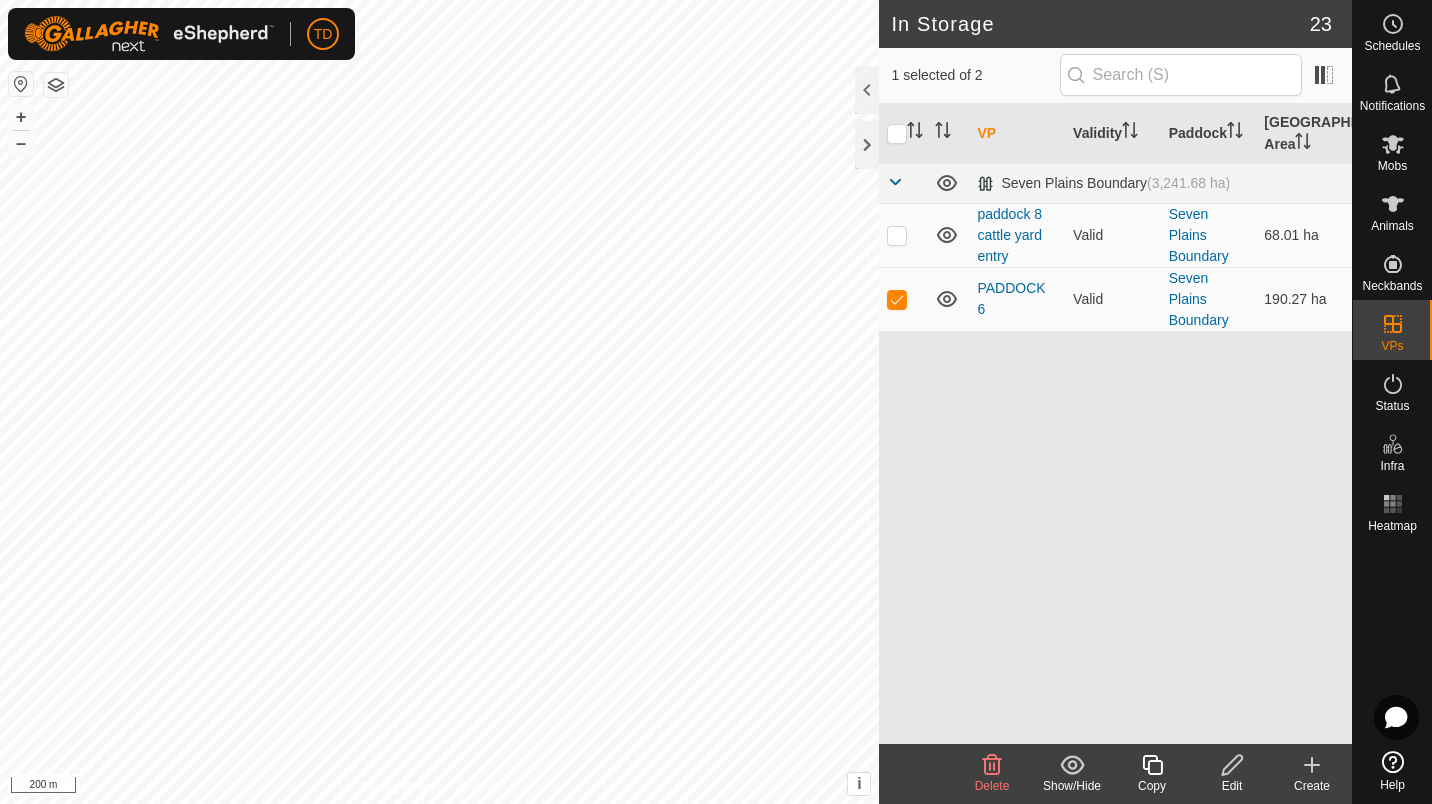 click 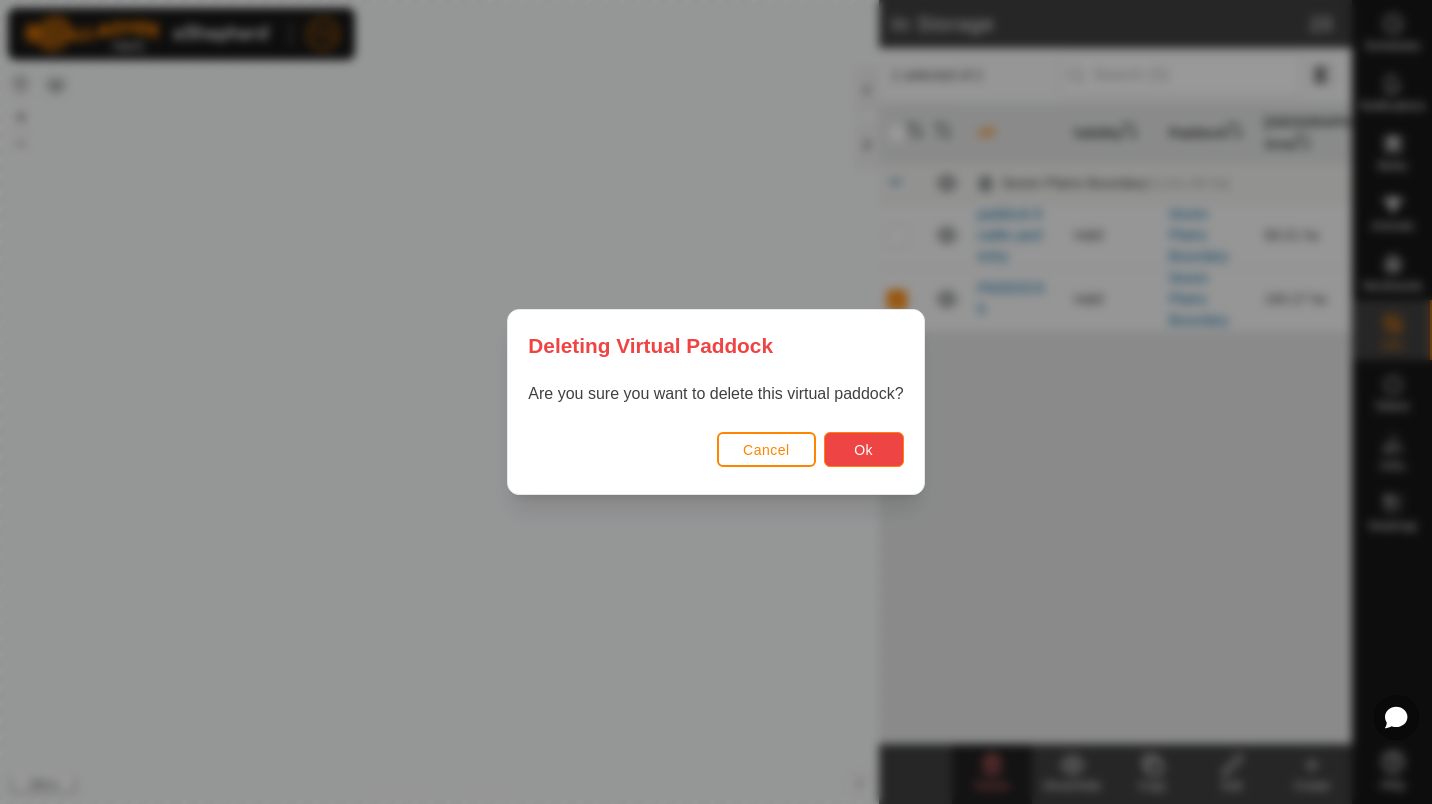click on "Ok" at bounding box center [864, 449] 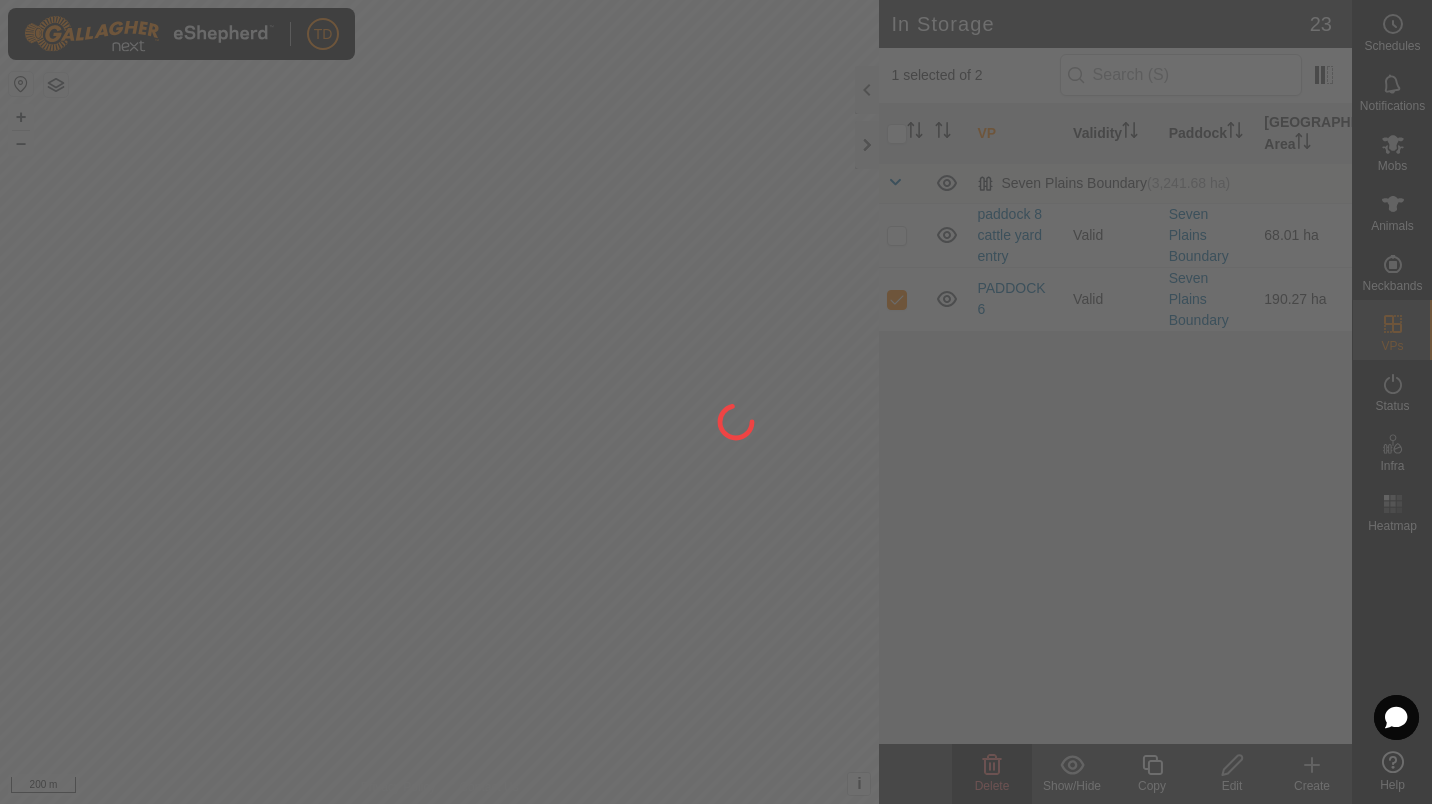 checkbox on "false" 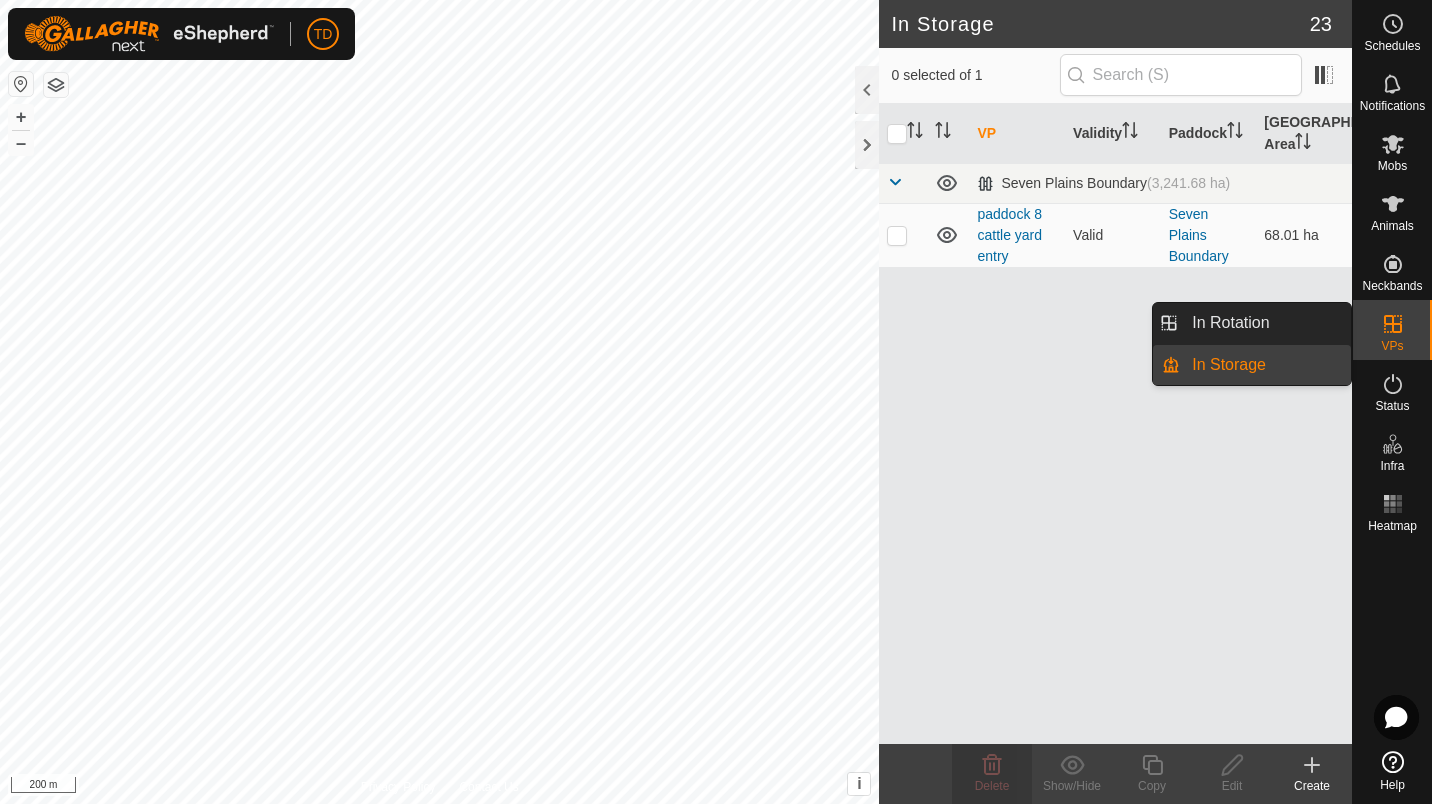 click on "In Rotation" at bounding box center [1265, 323] 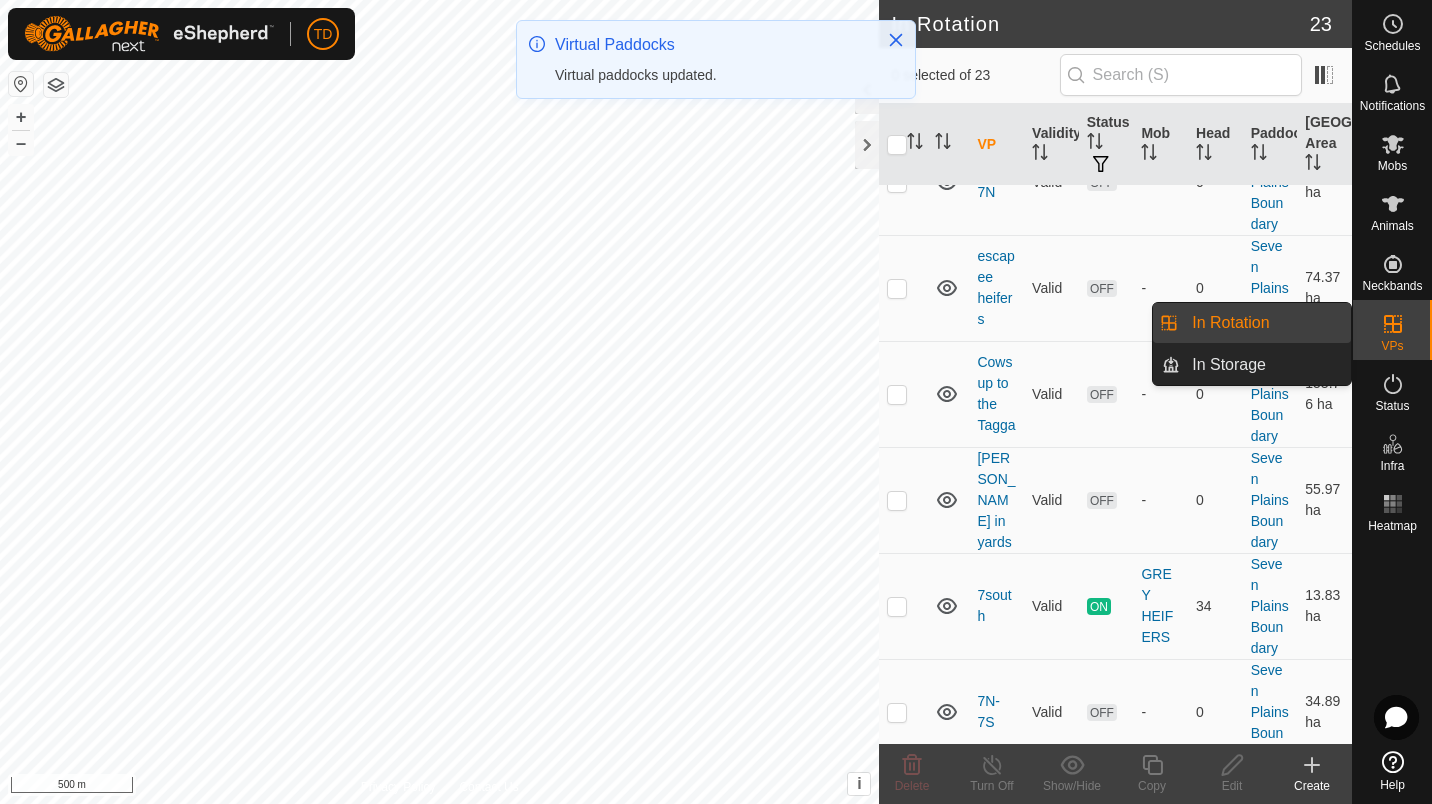 scroll, scrollTop: 1686, scrollLeft: 0, axis: vertical 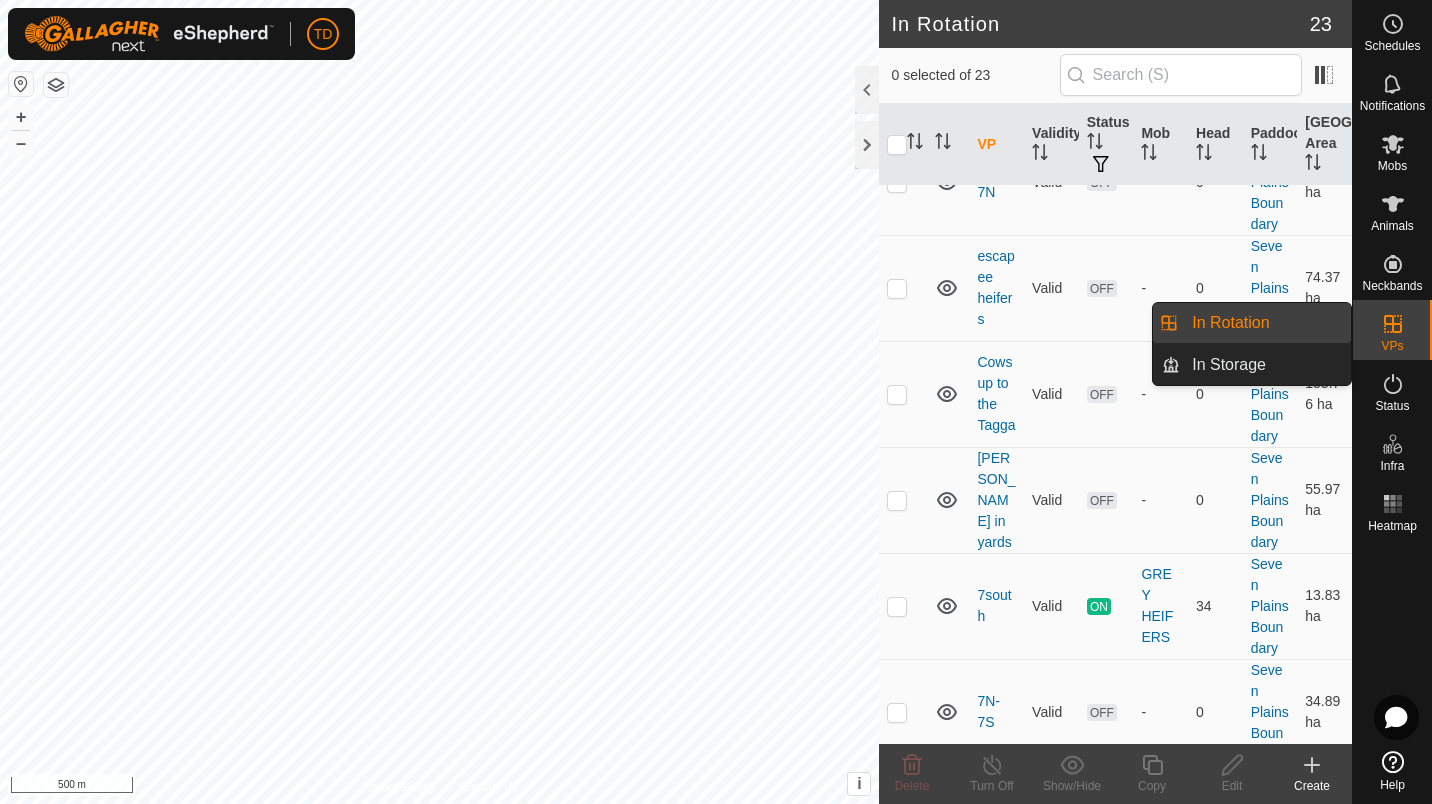click at bounding box center (903, 76) 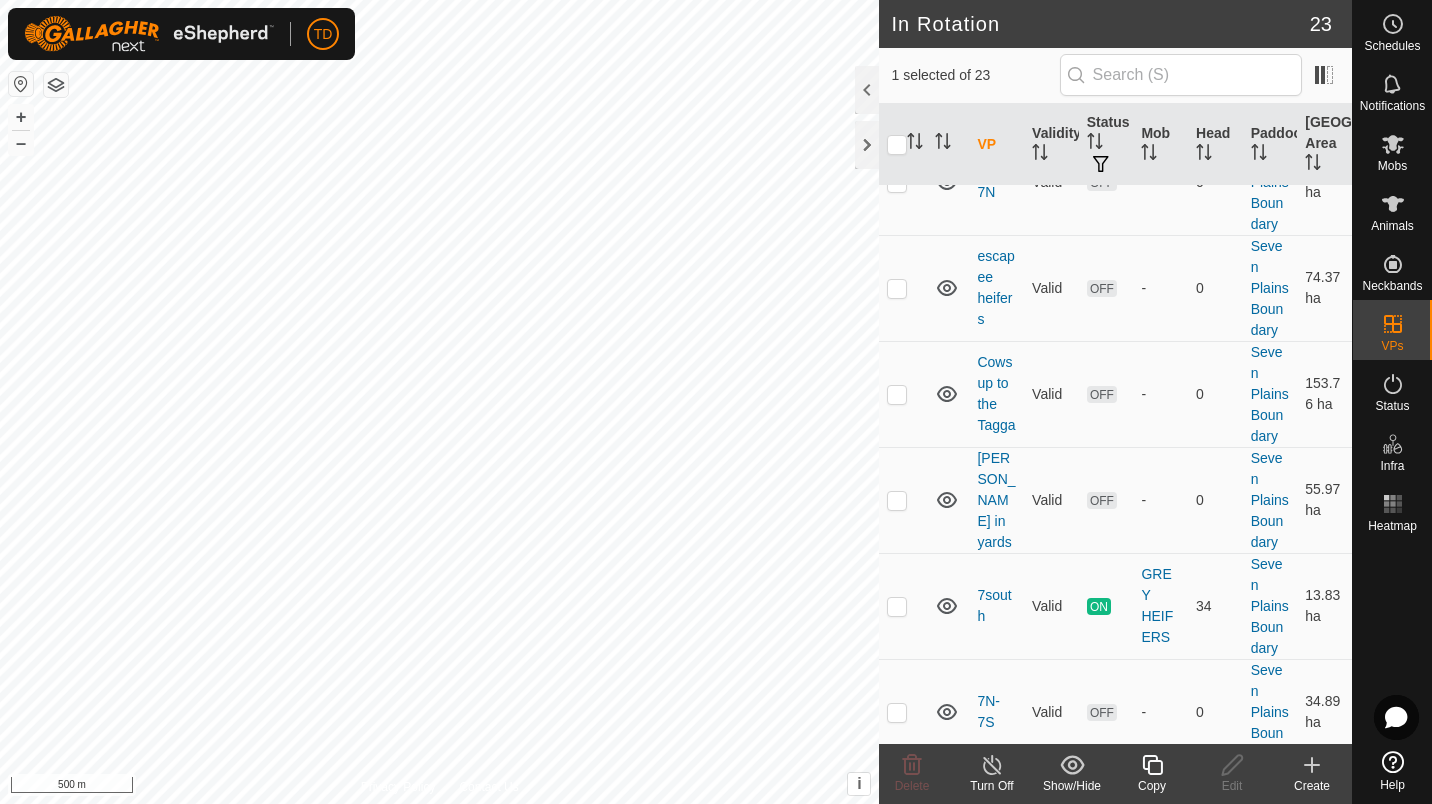 click at bounding box center (897, 76) 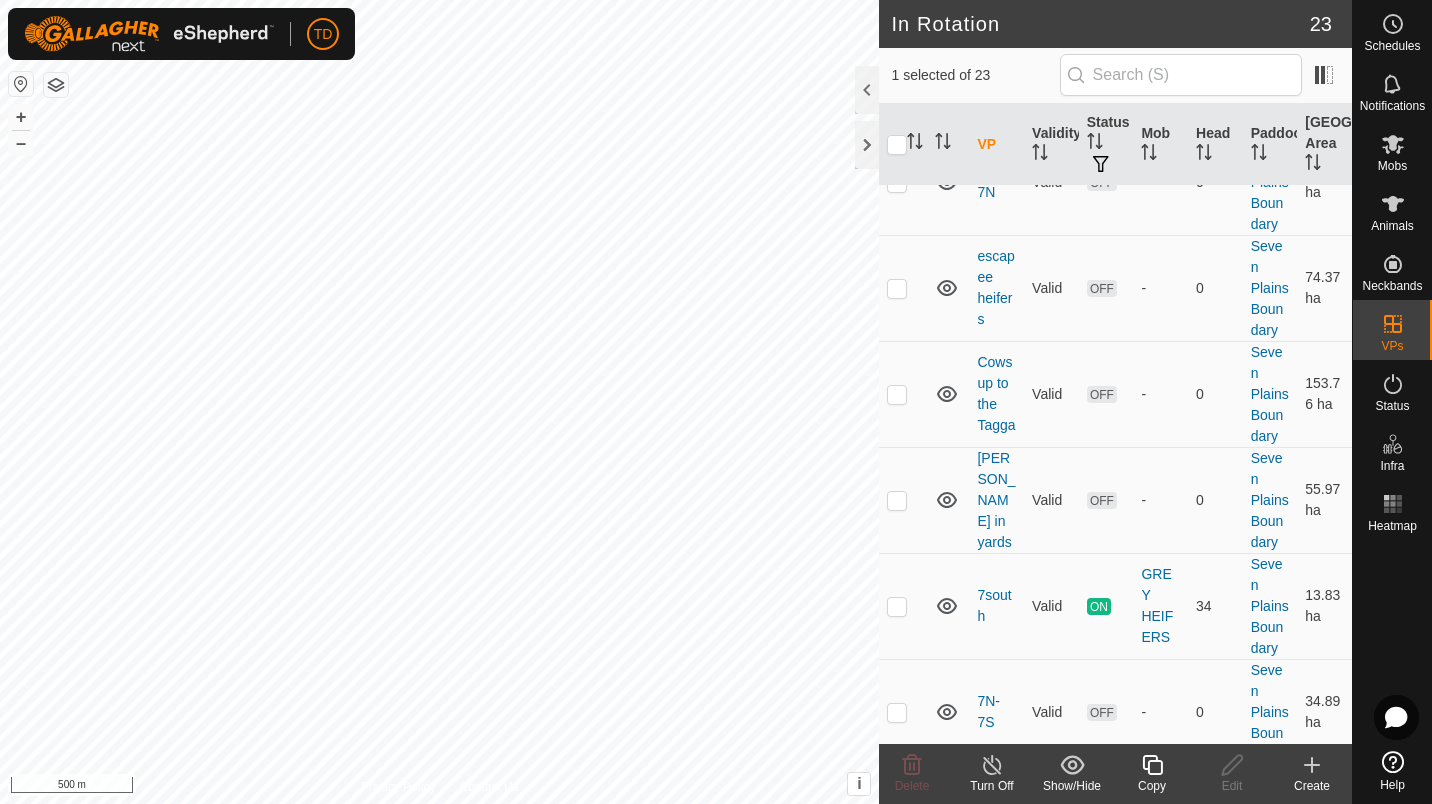 checkbox on "false" 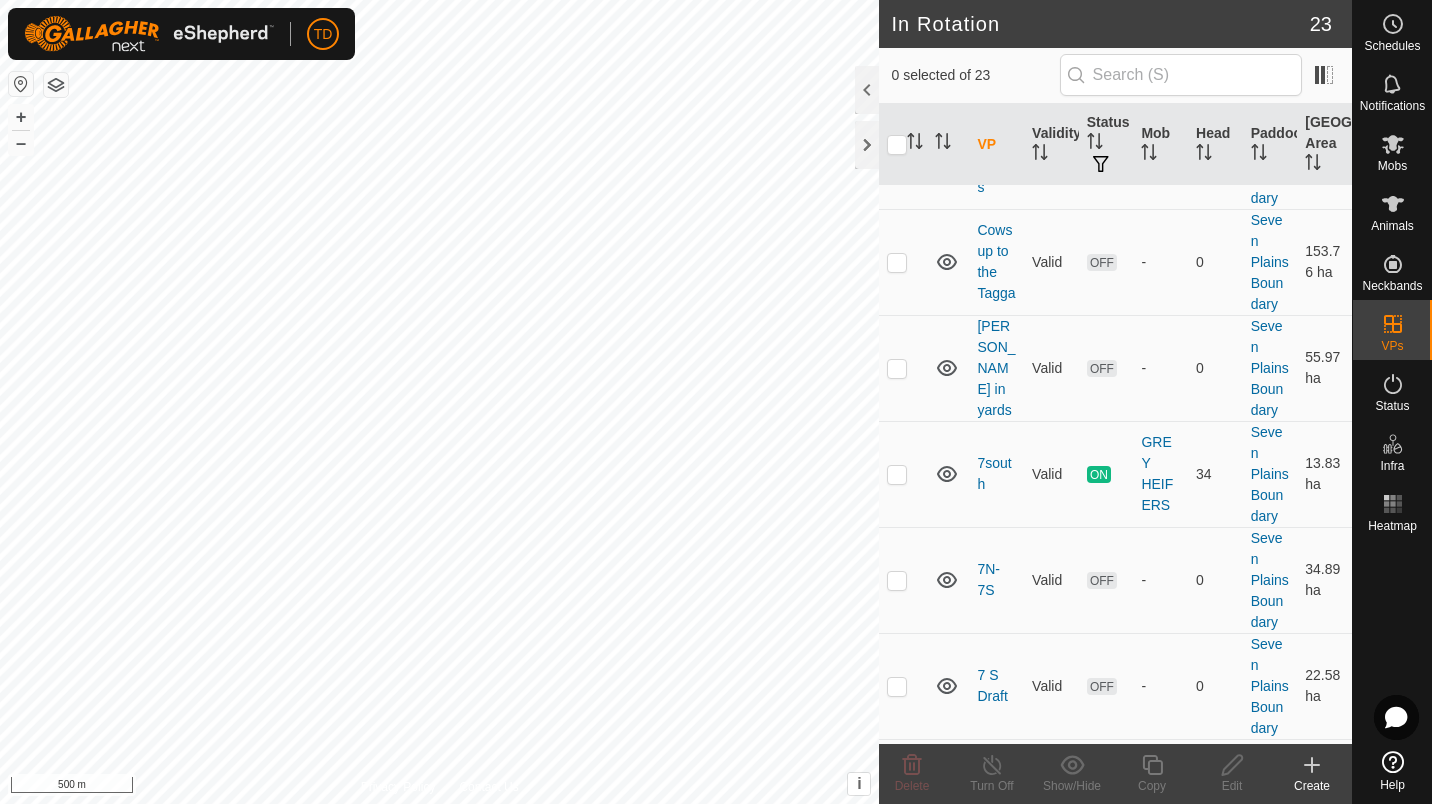 scroll, scrollTop: 1839, scrollLeft: 0, axis: vertical 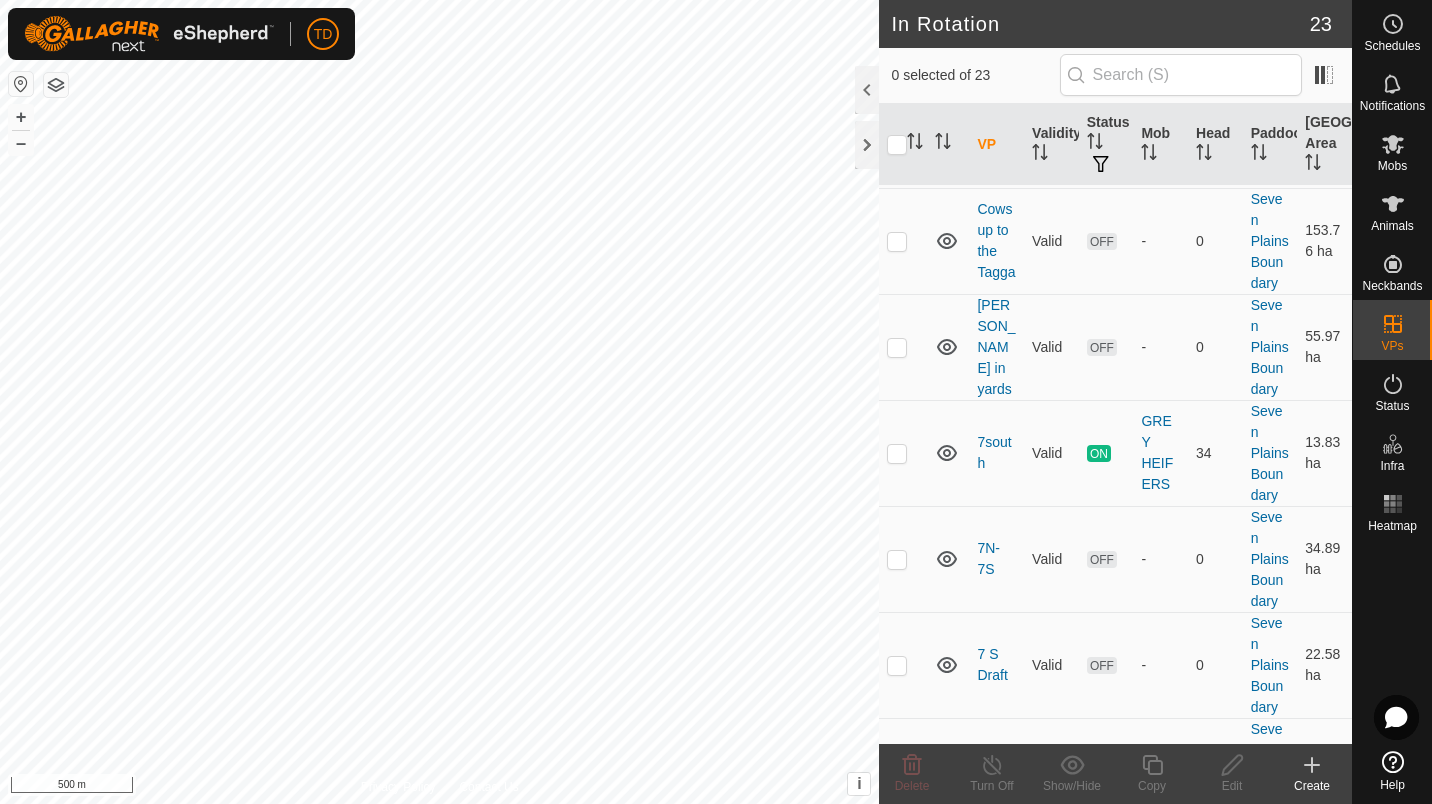click at bounding box center (897, 135) 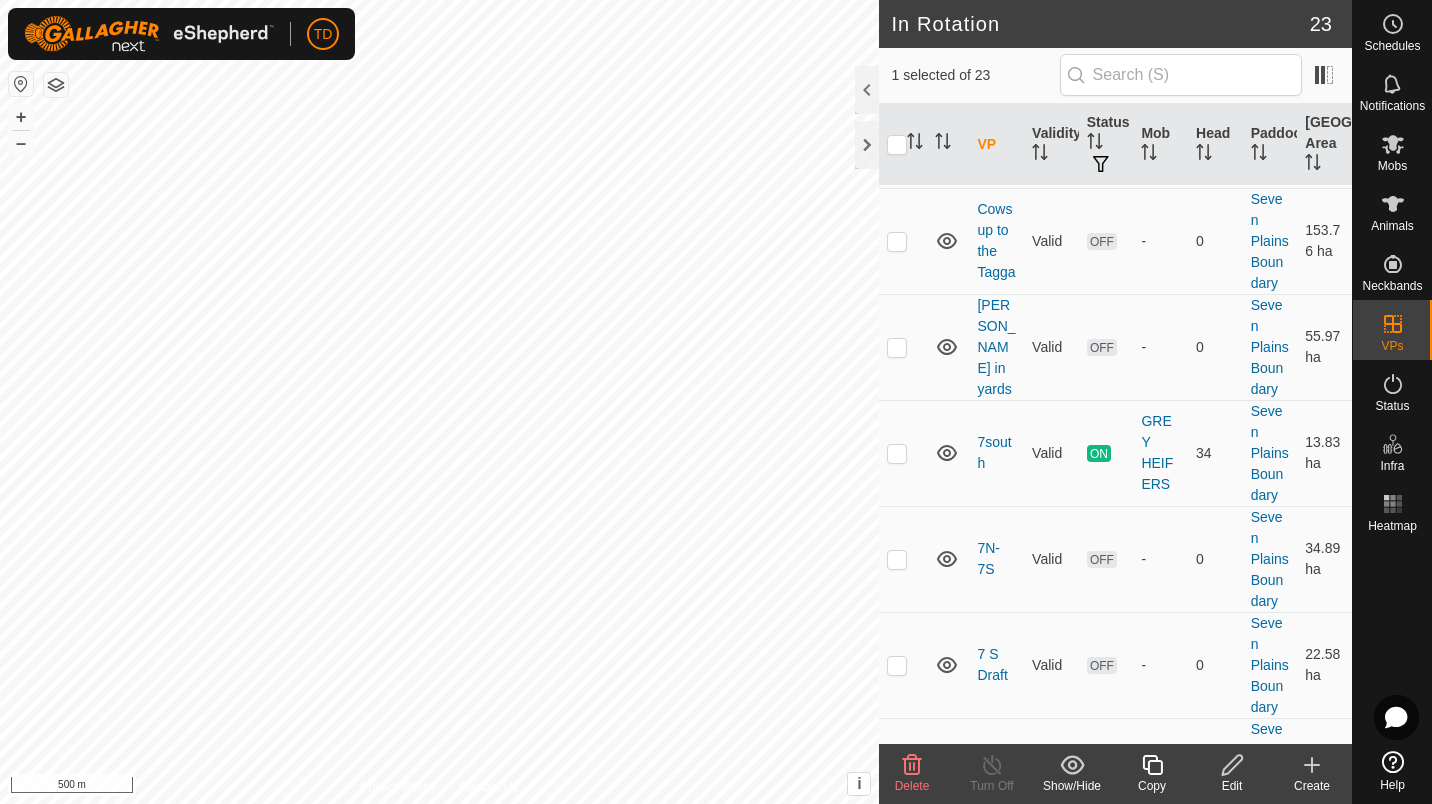 click 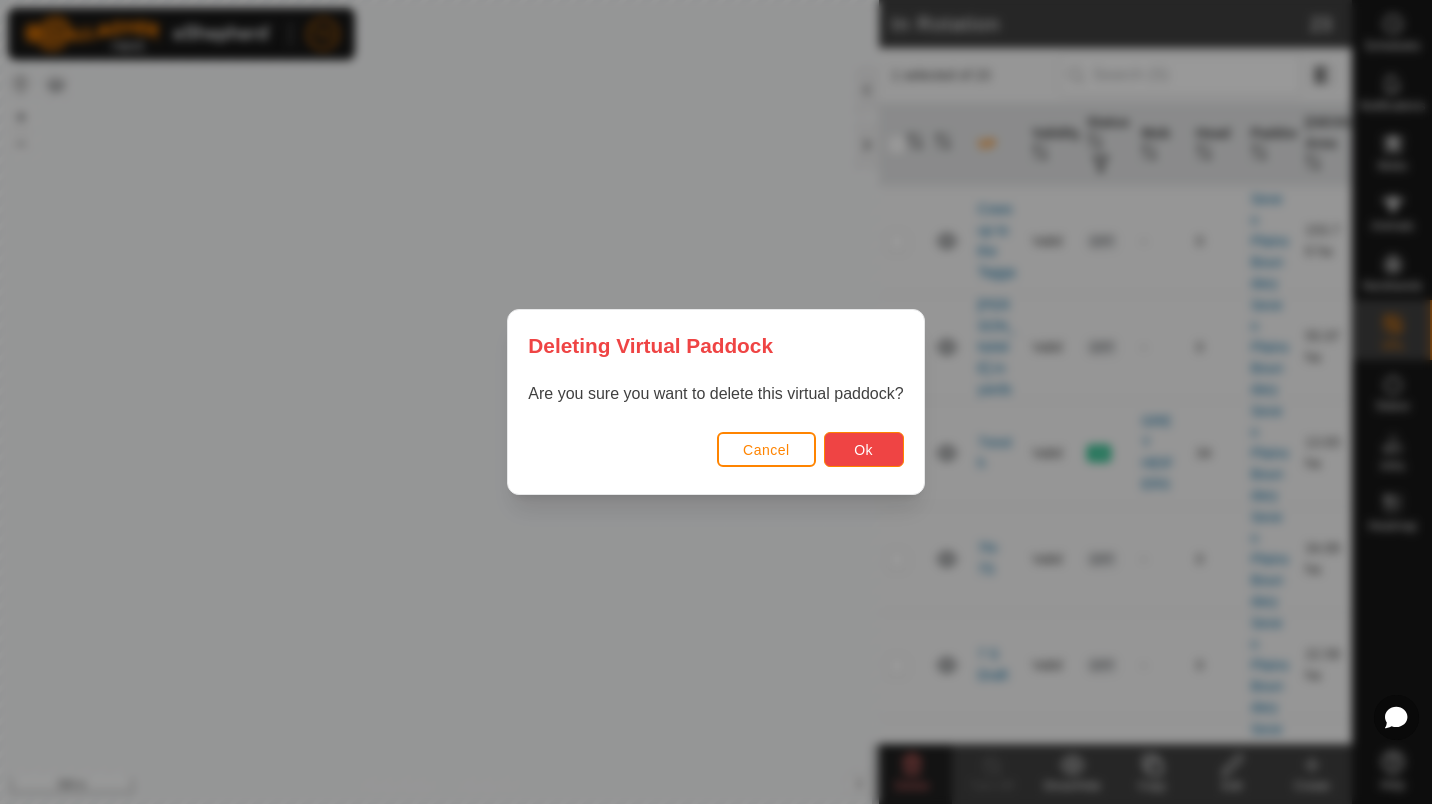 click on "Ok" at bounding box center (864, 449) 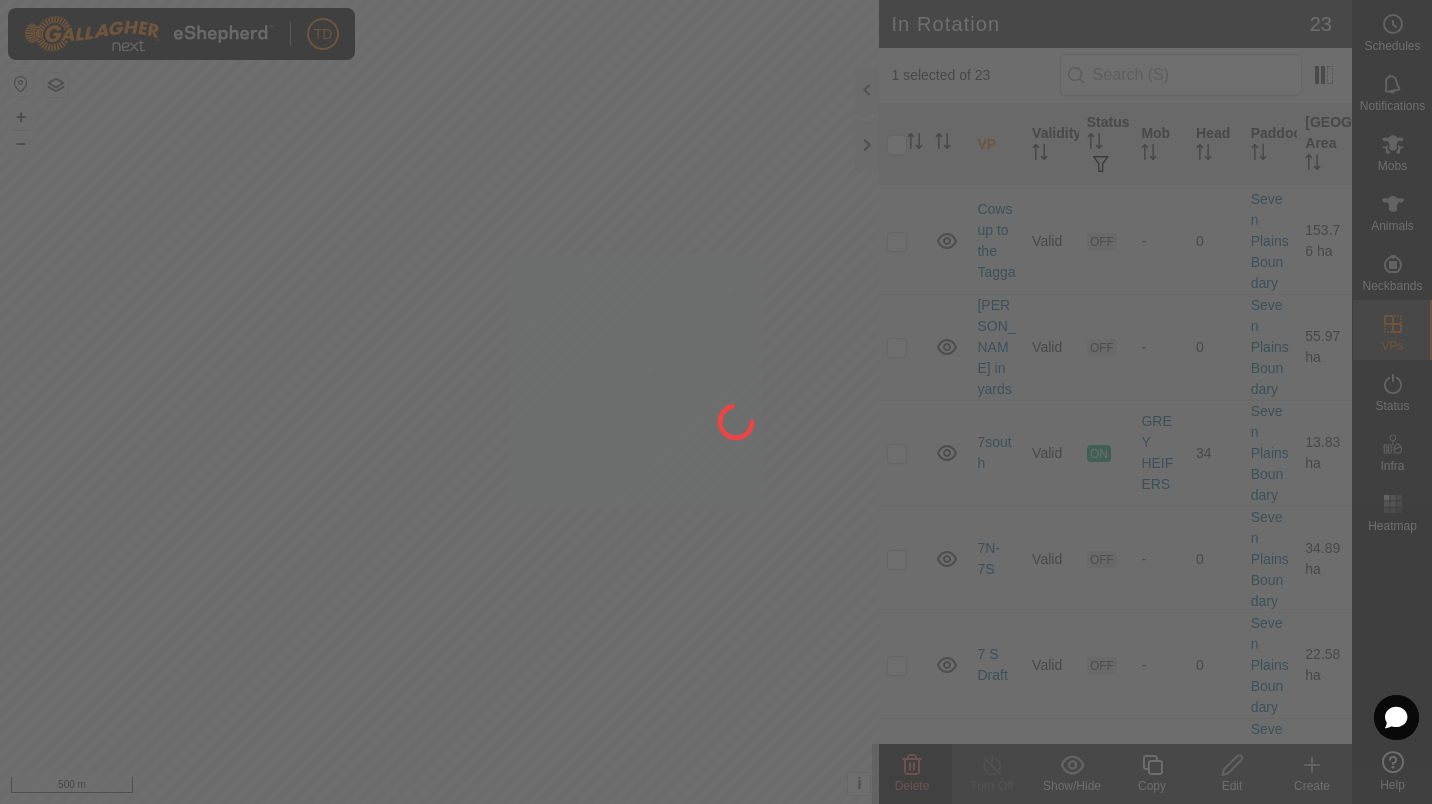 checkbox on "false" 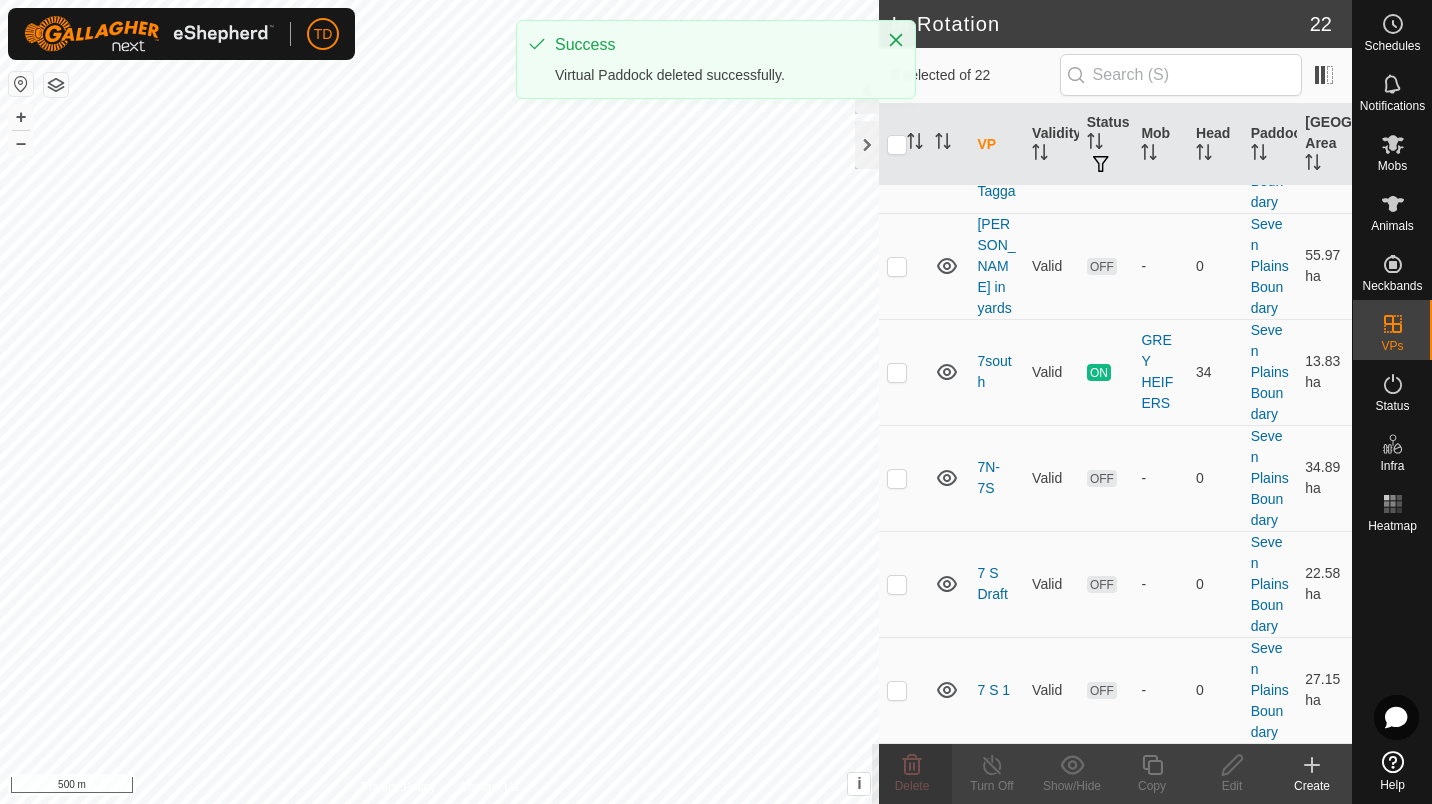 click at bounding box center [897, 266] 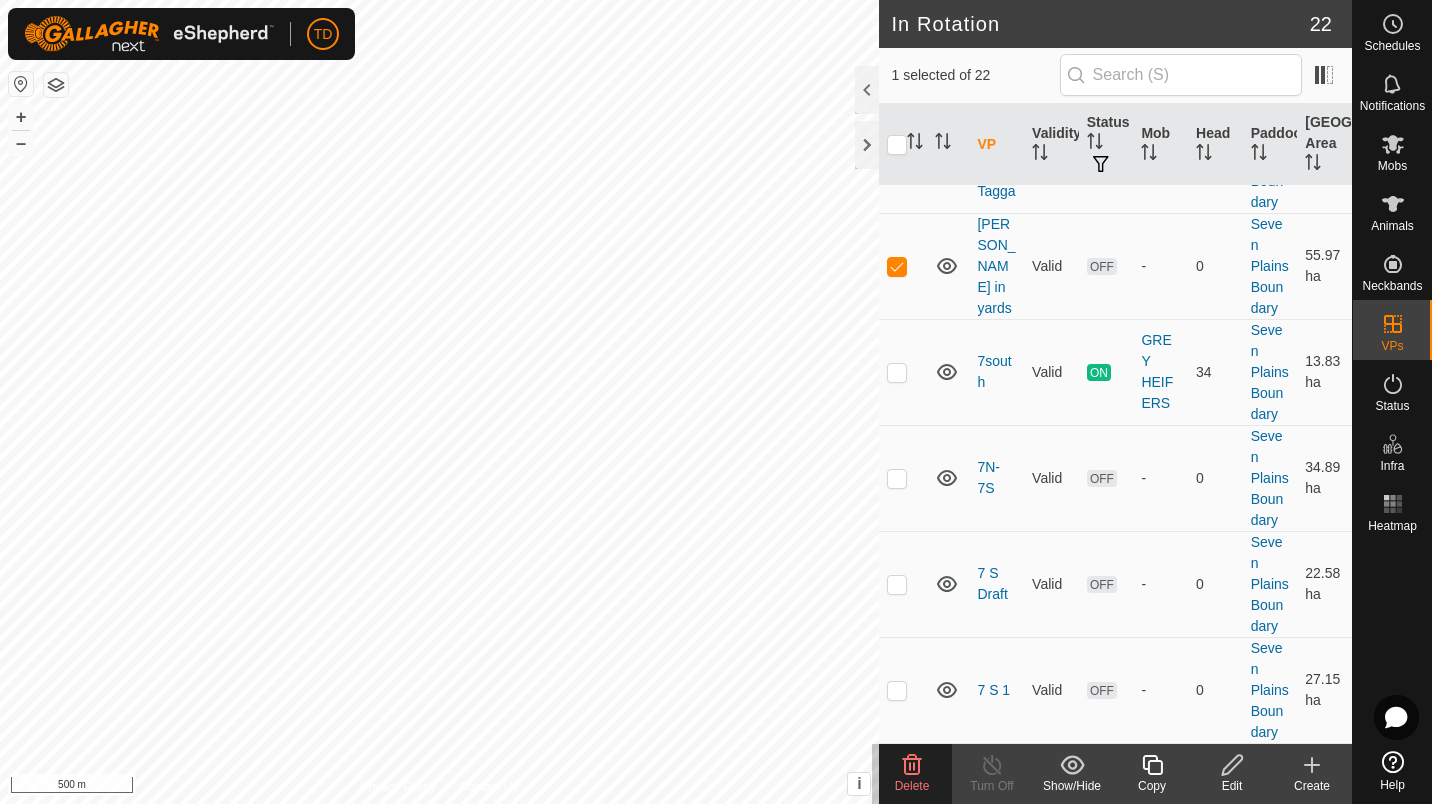 click at bounding box center [897, 160] 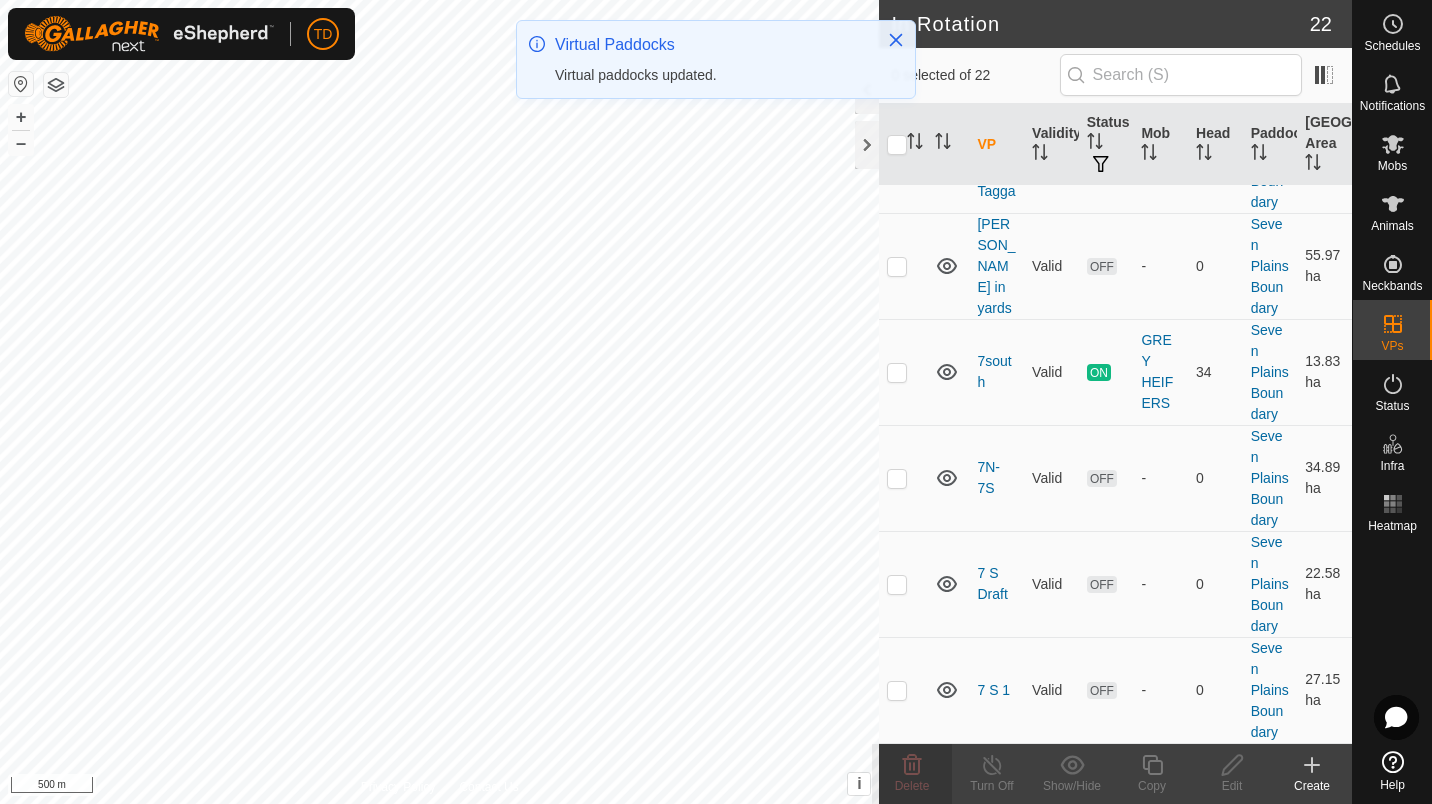 click at bounding box center [897, 266] 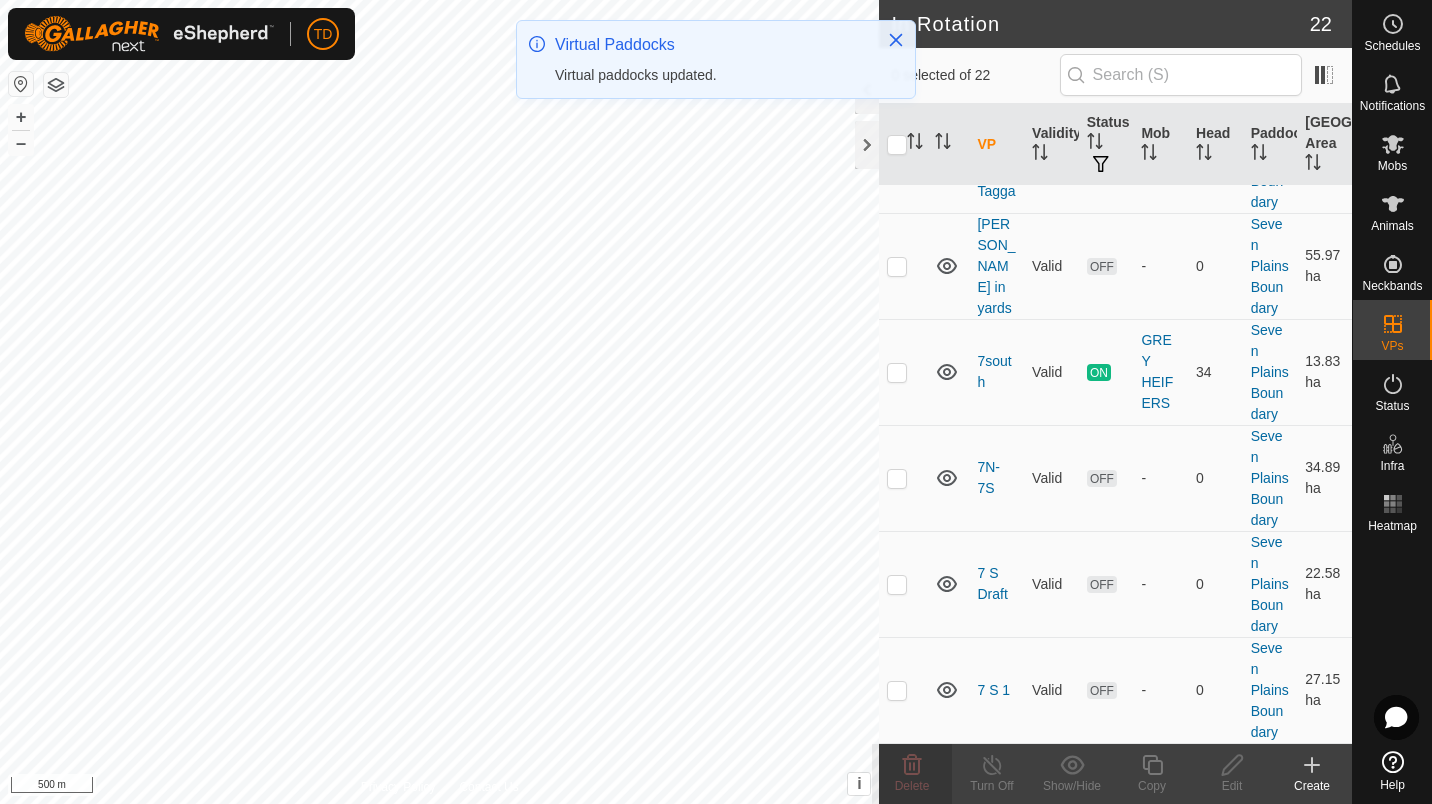 checkbox on "true" 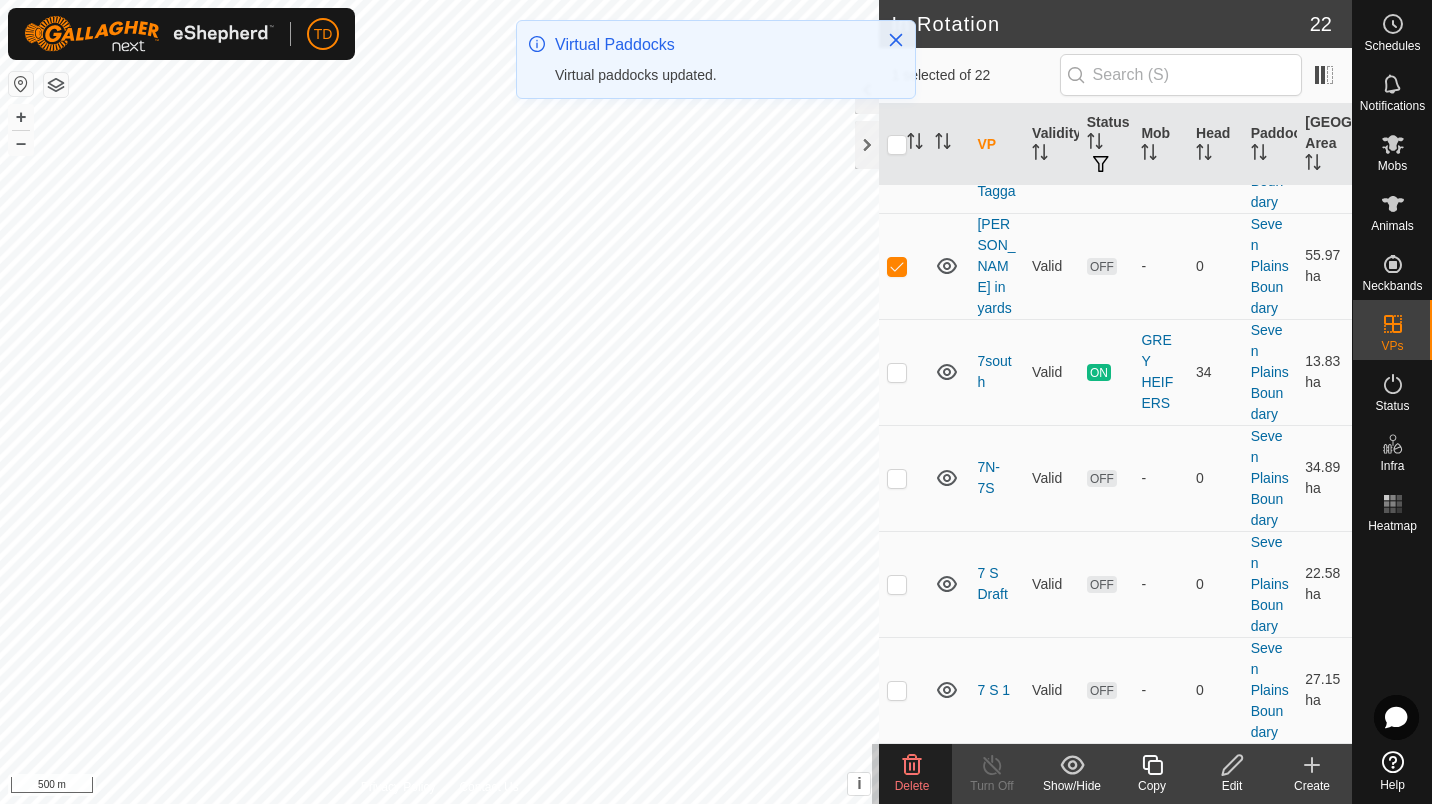 click at bounding box center (897, 160) 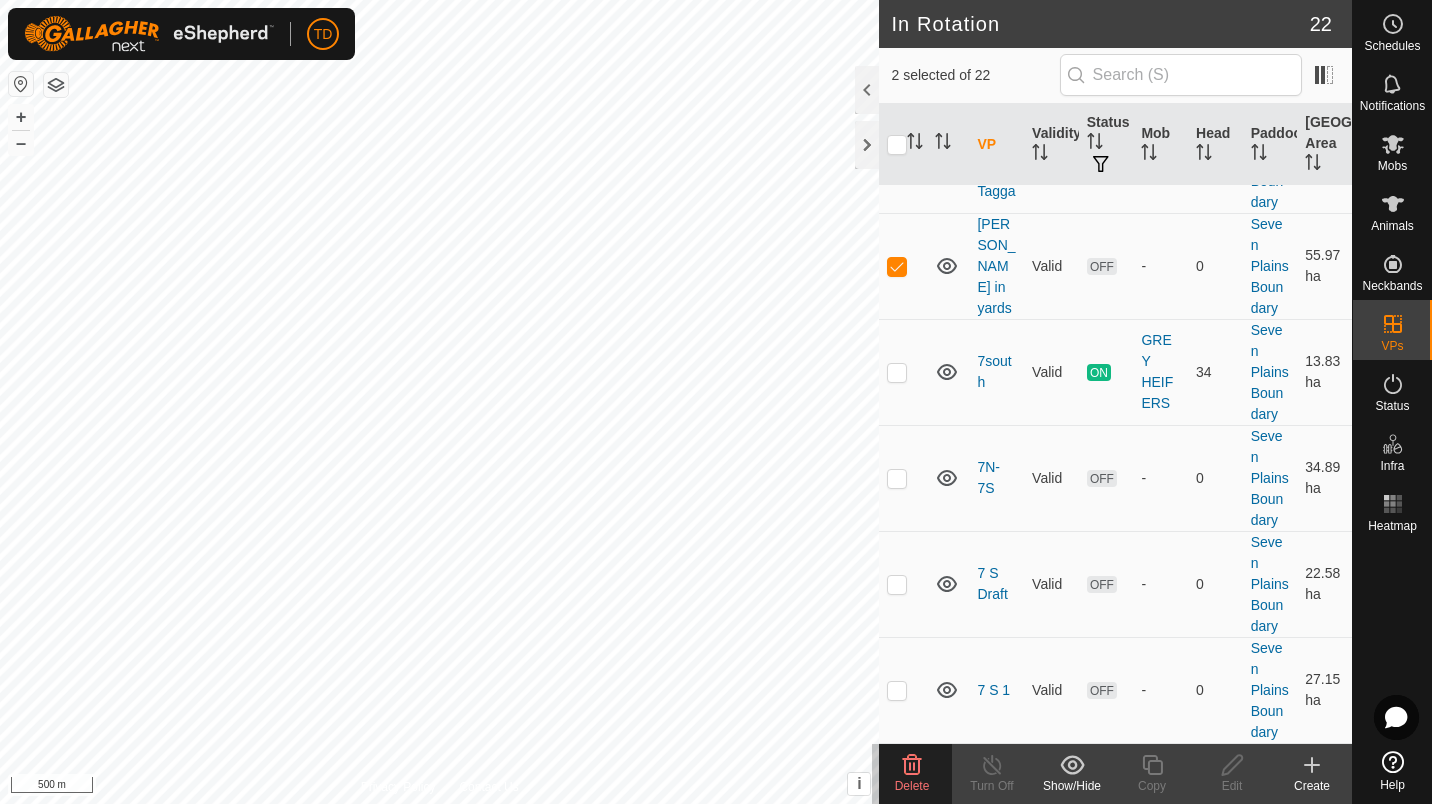 click 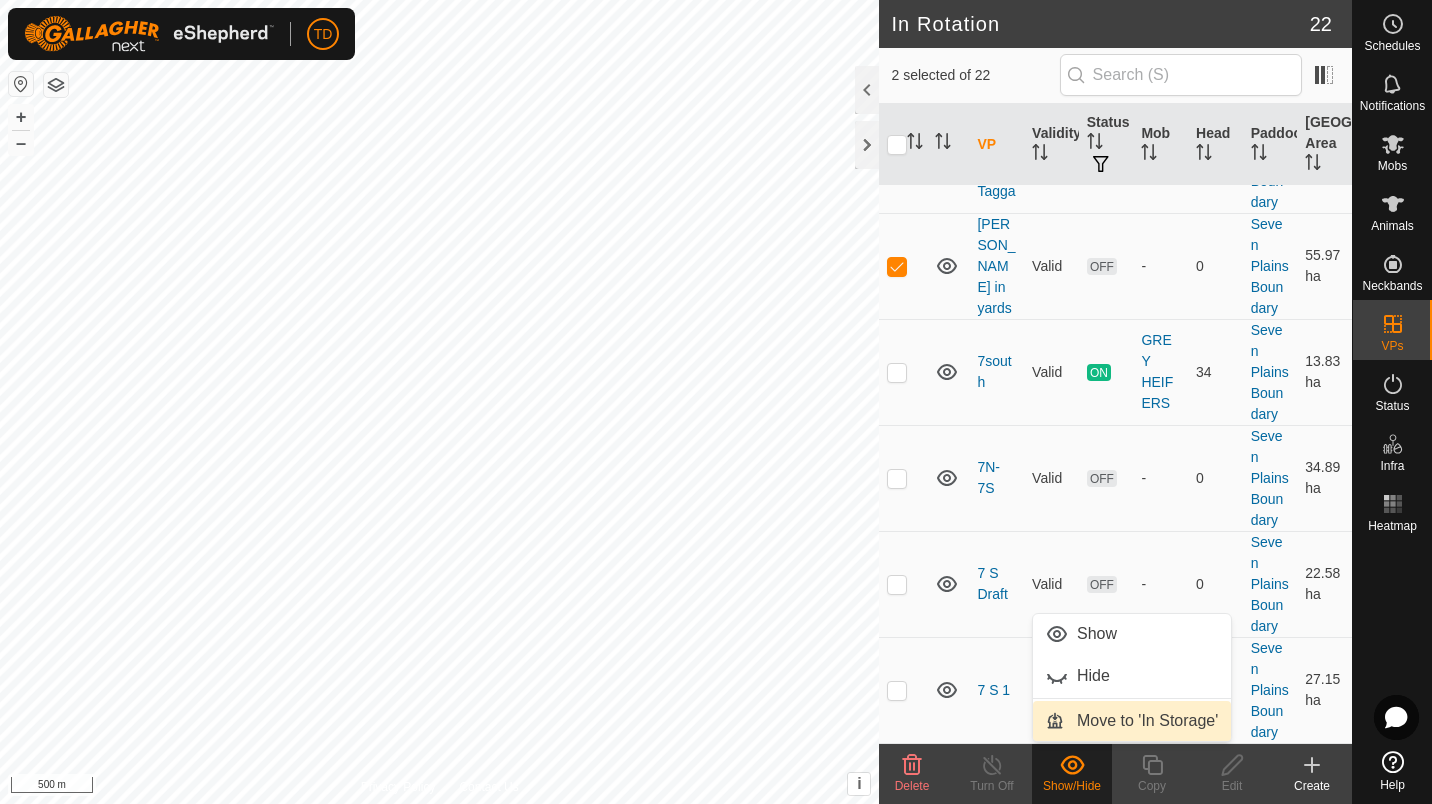 click on "Move to 'In Storage'" at bounding box center [1132, 721] 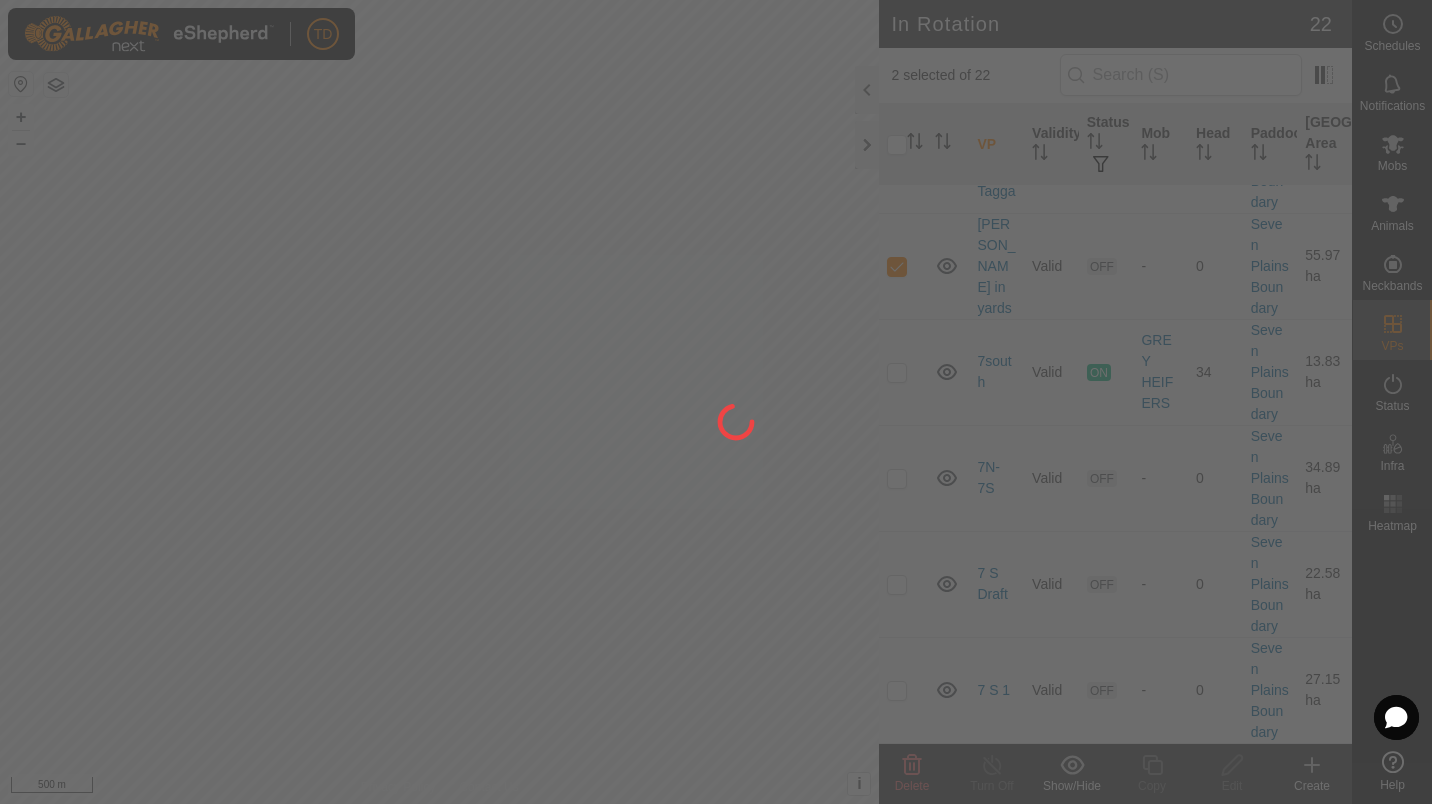 checkbox on "false" 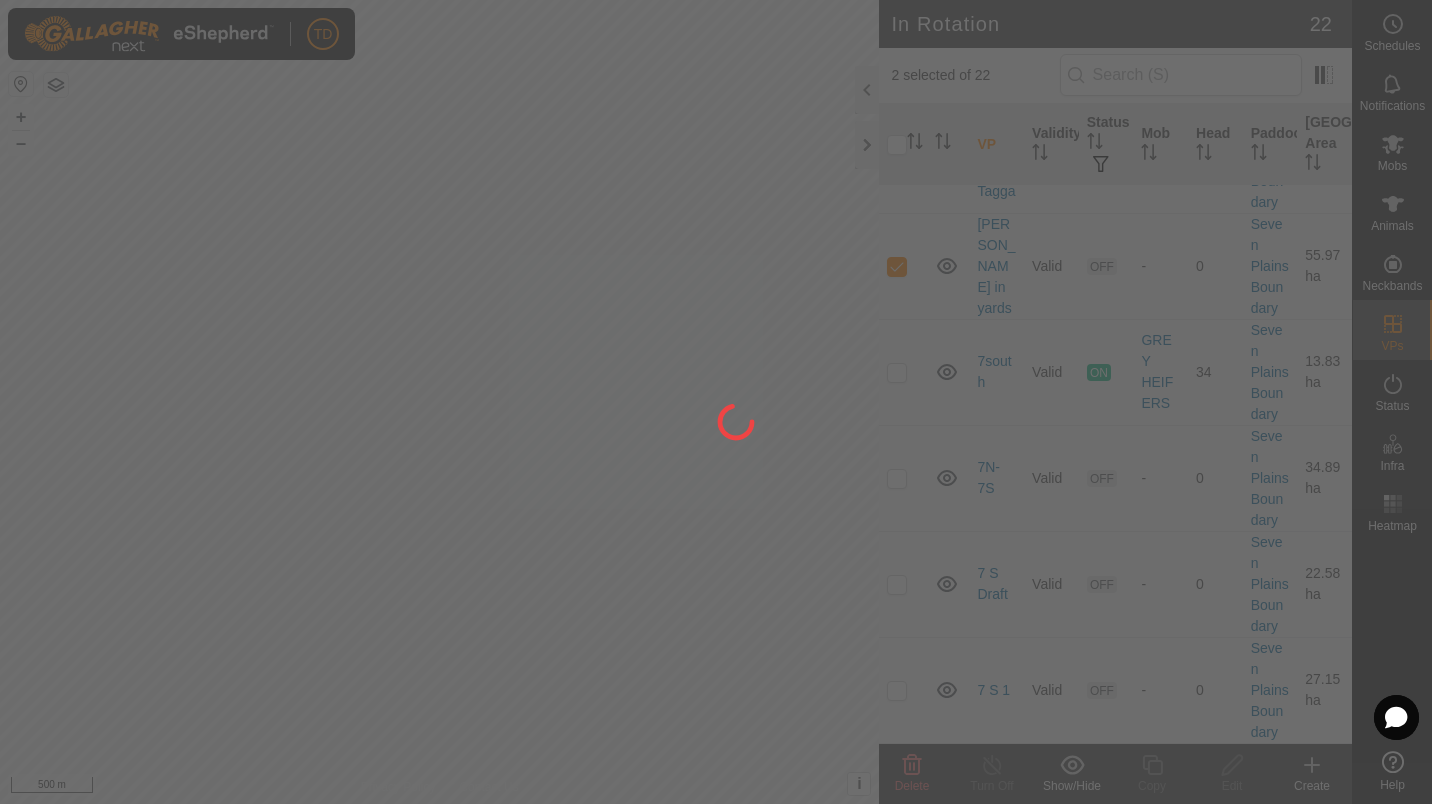 checkbox on "false" 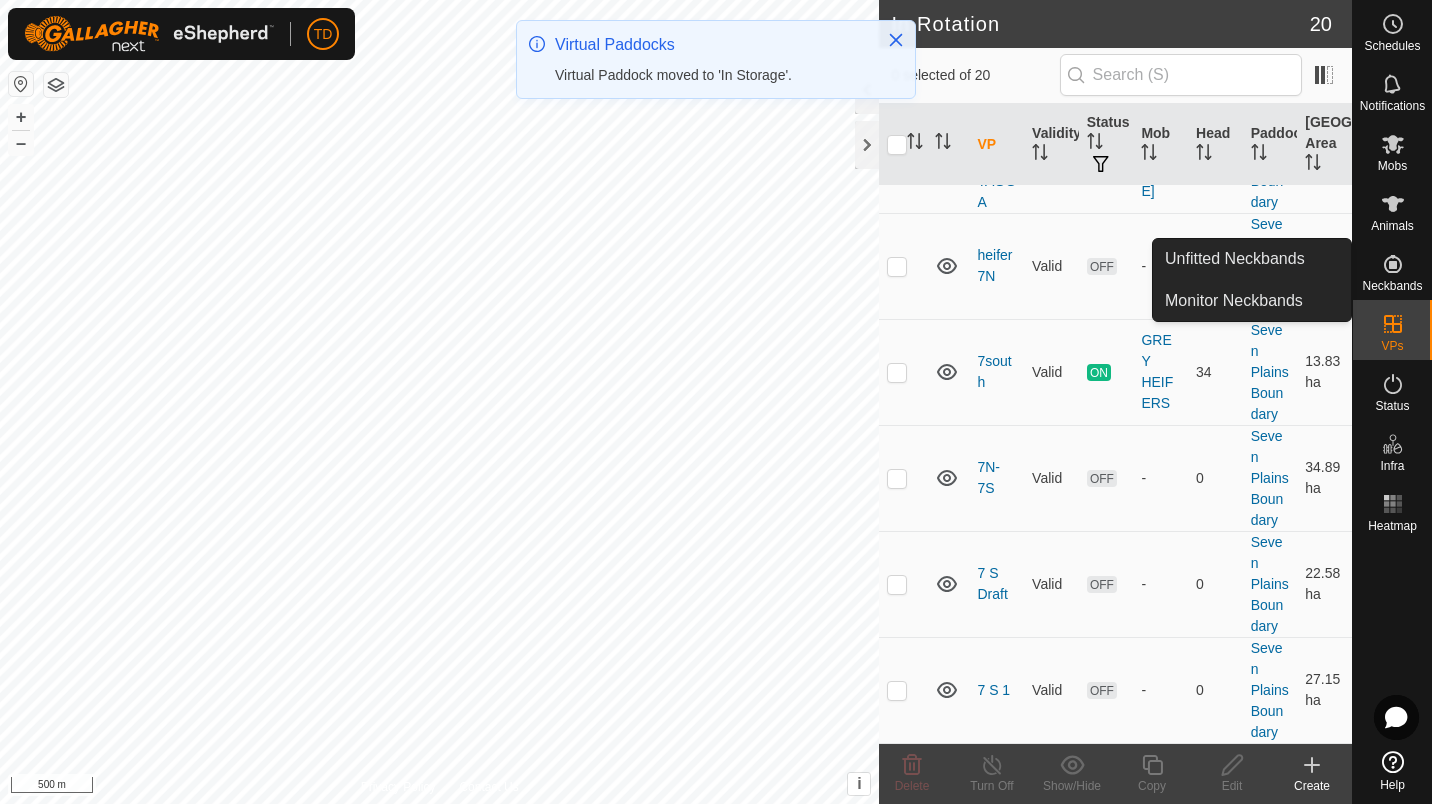 click at bounding box center [1393, 264] 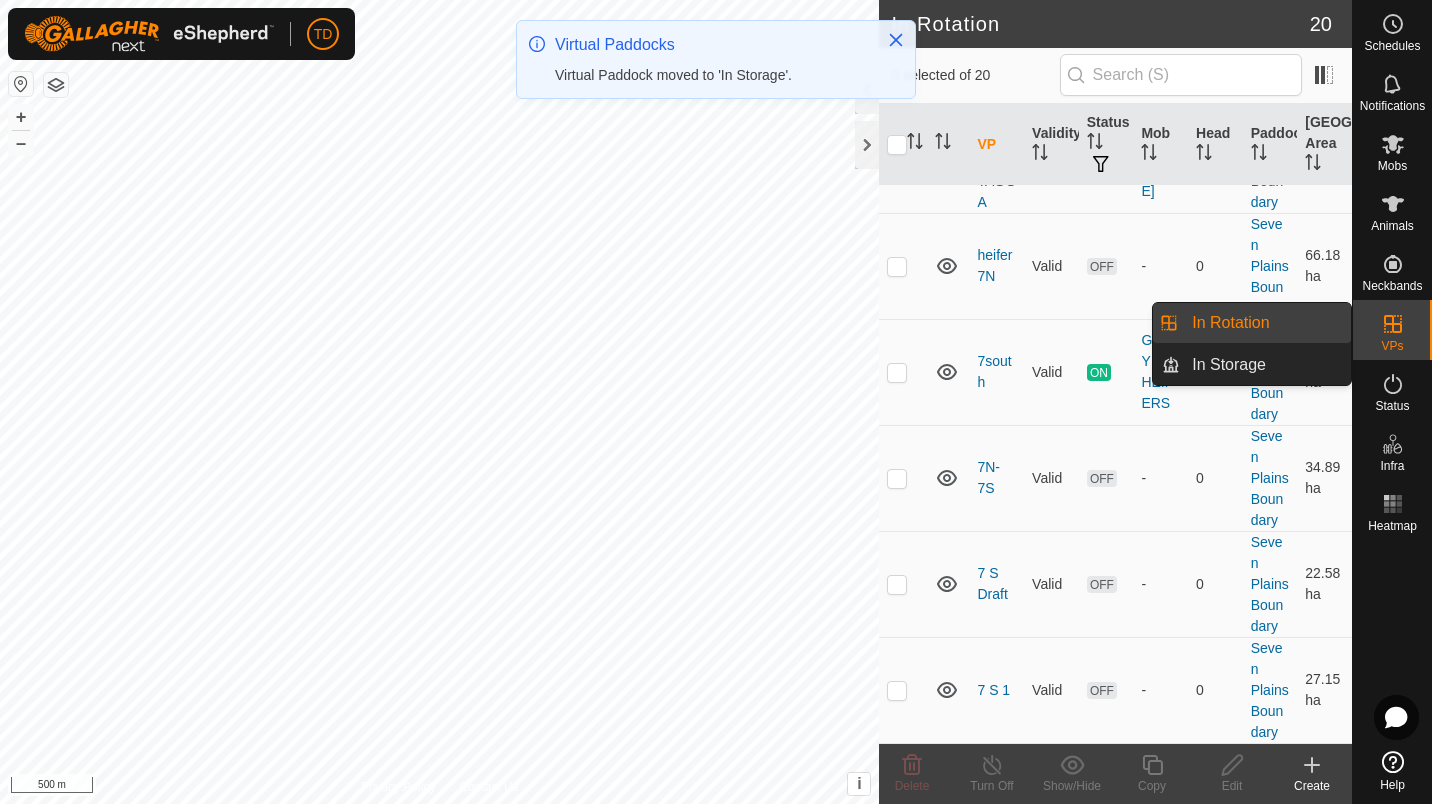 click on "In Storage" at bounding box center [1265, 365] 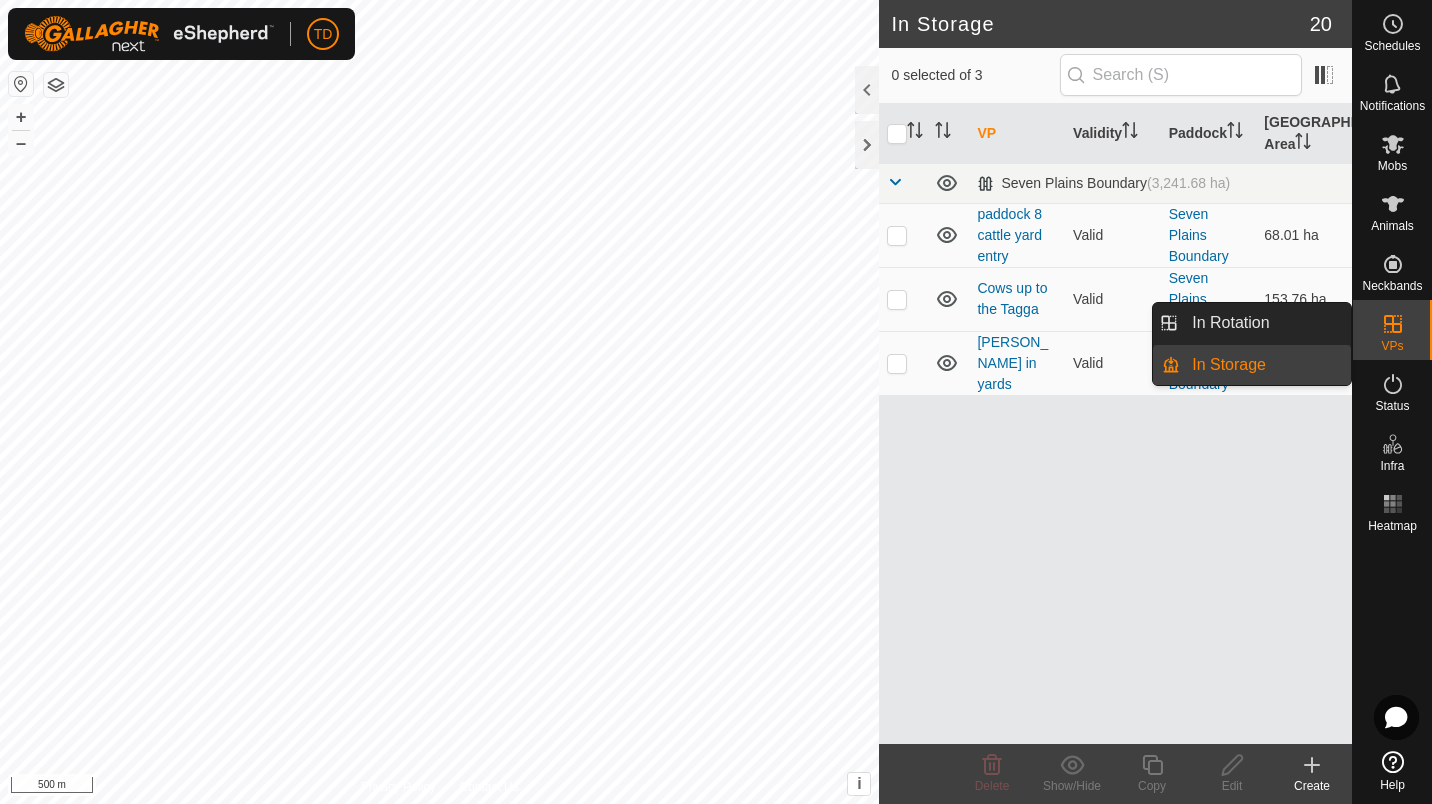 click on "In Rotation" at bounding box center (1265, 323) 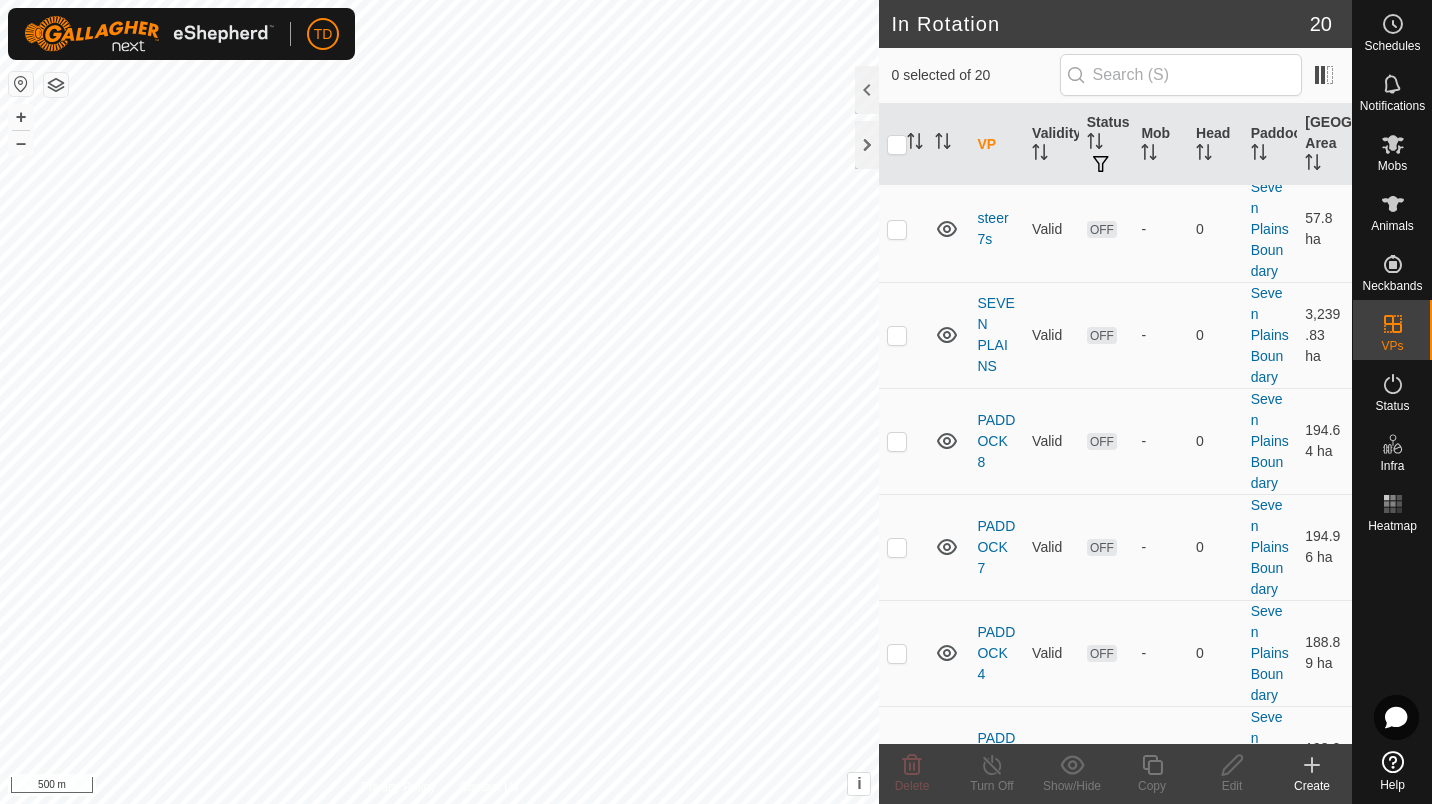 scroll, scrollTop: 159, scrollLeft: 0, axis: vertical 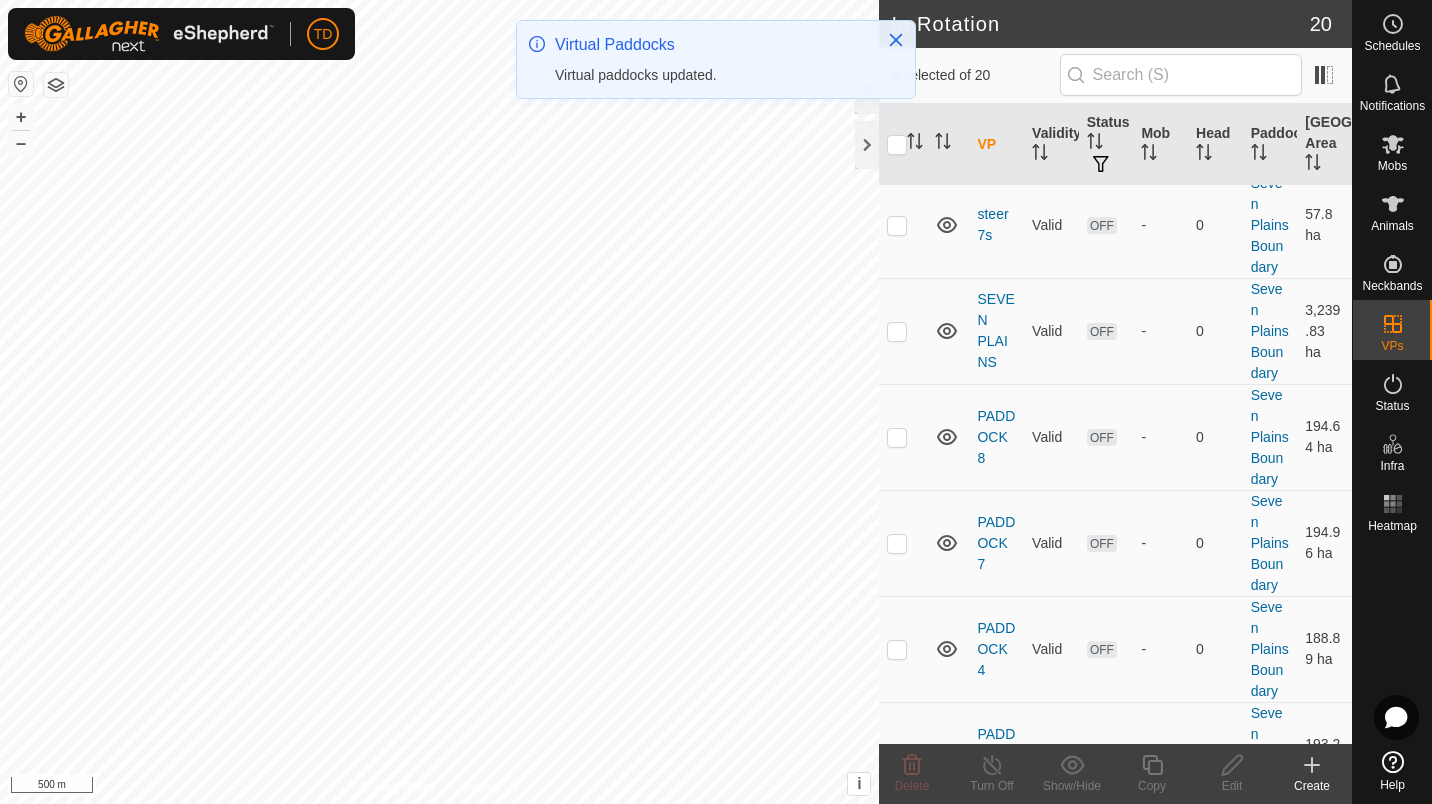 click at bounding box center [897, 331] 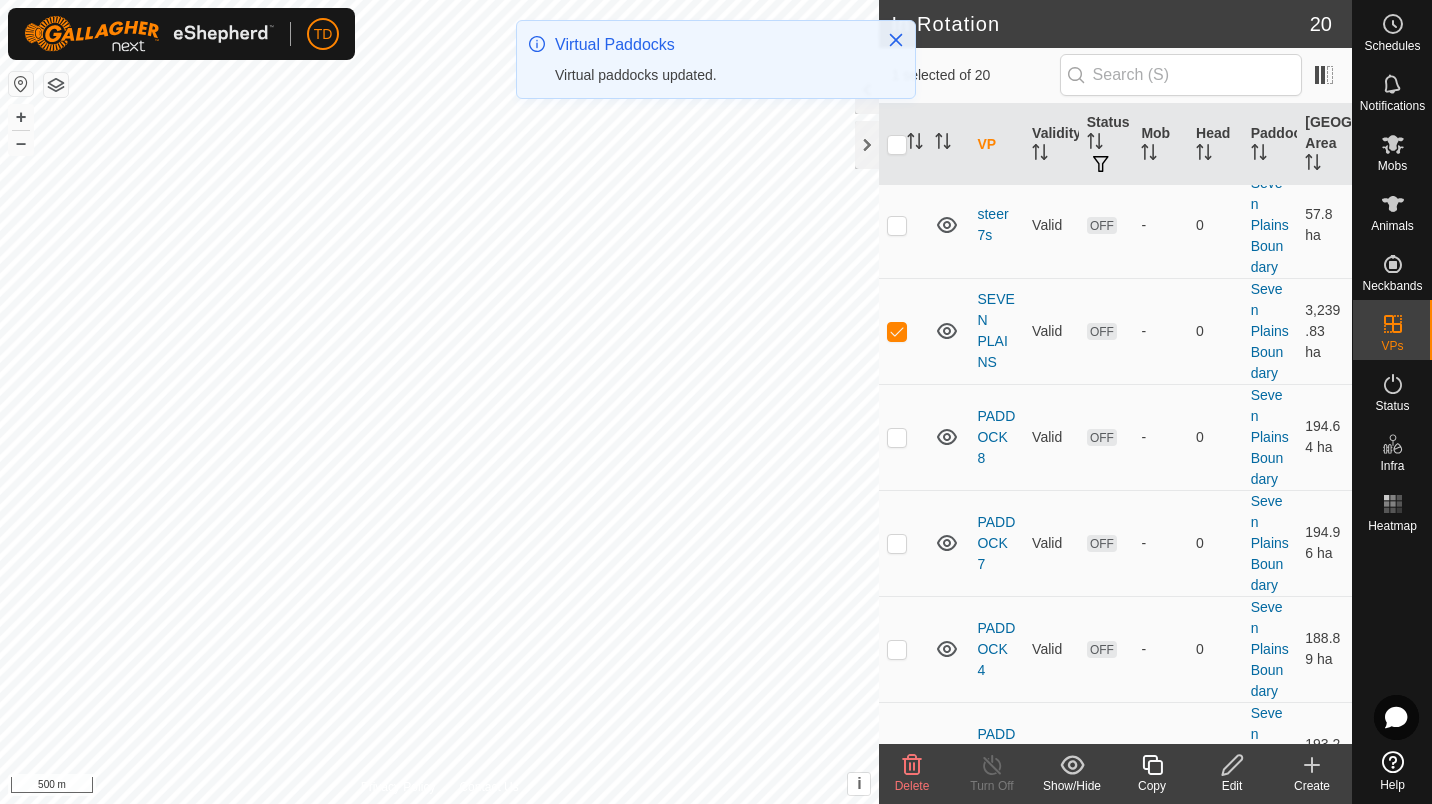 click at bounding box center (897, 331) 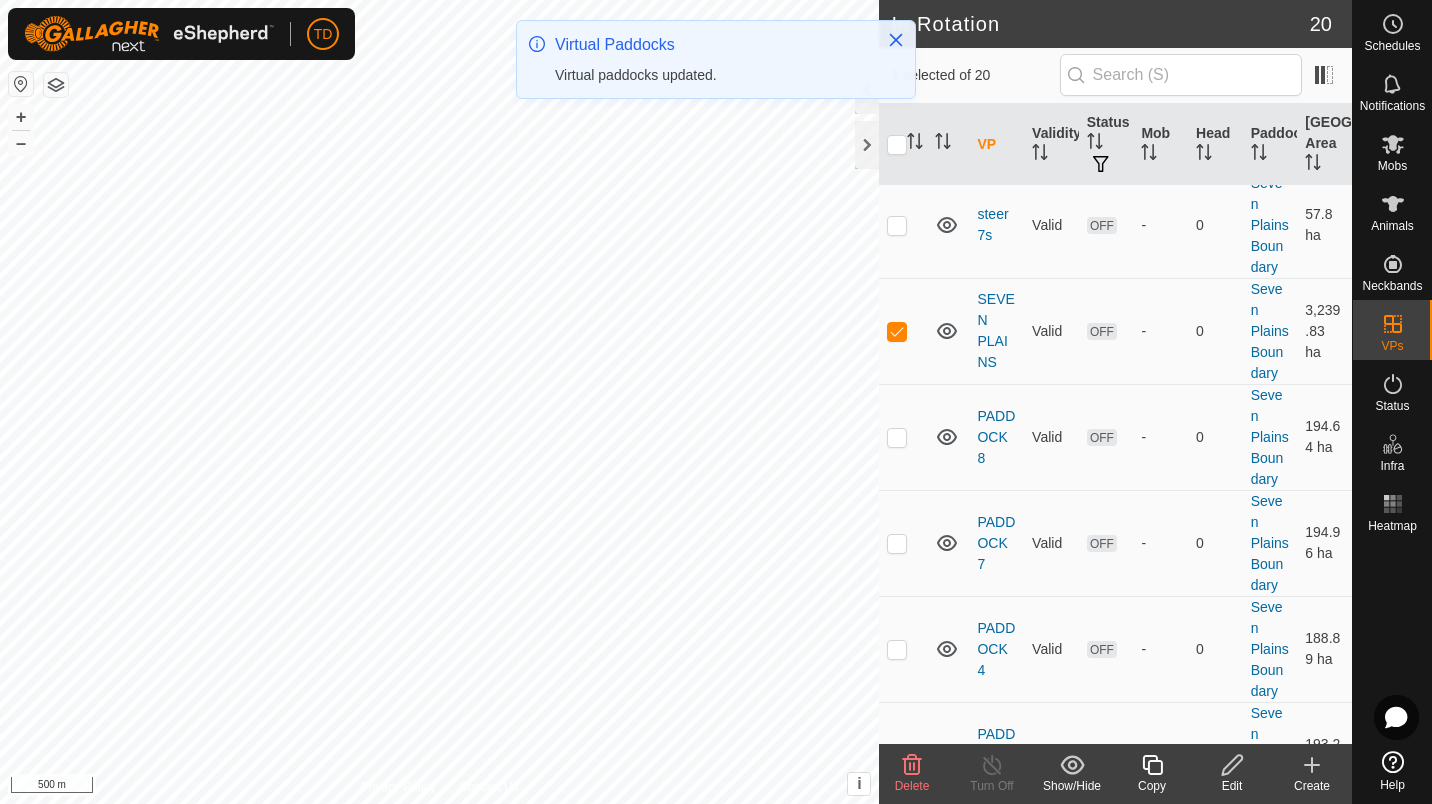 checkbox on "false" 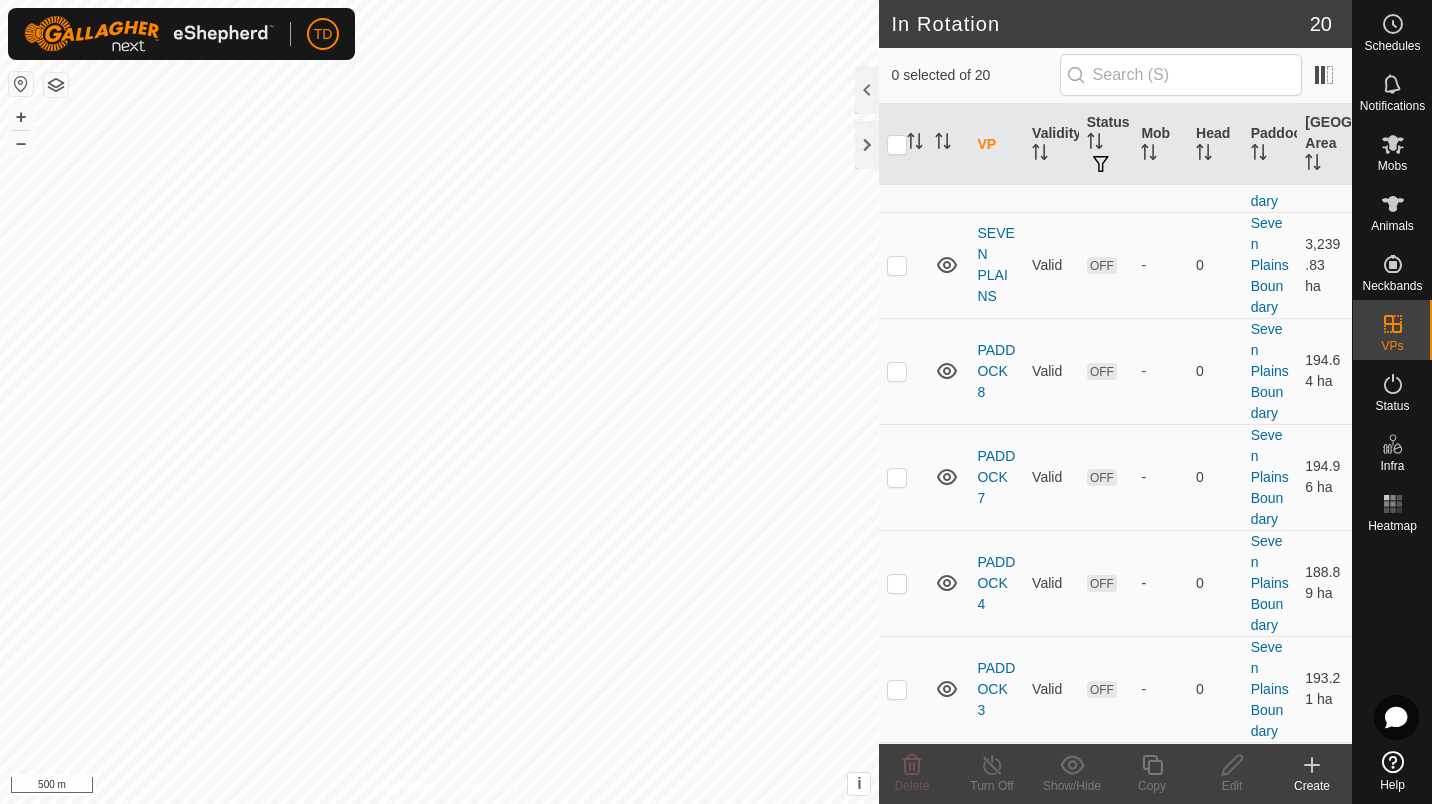 scroll, scrollTop: 226, scrollLeft: 0, axis: vertical 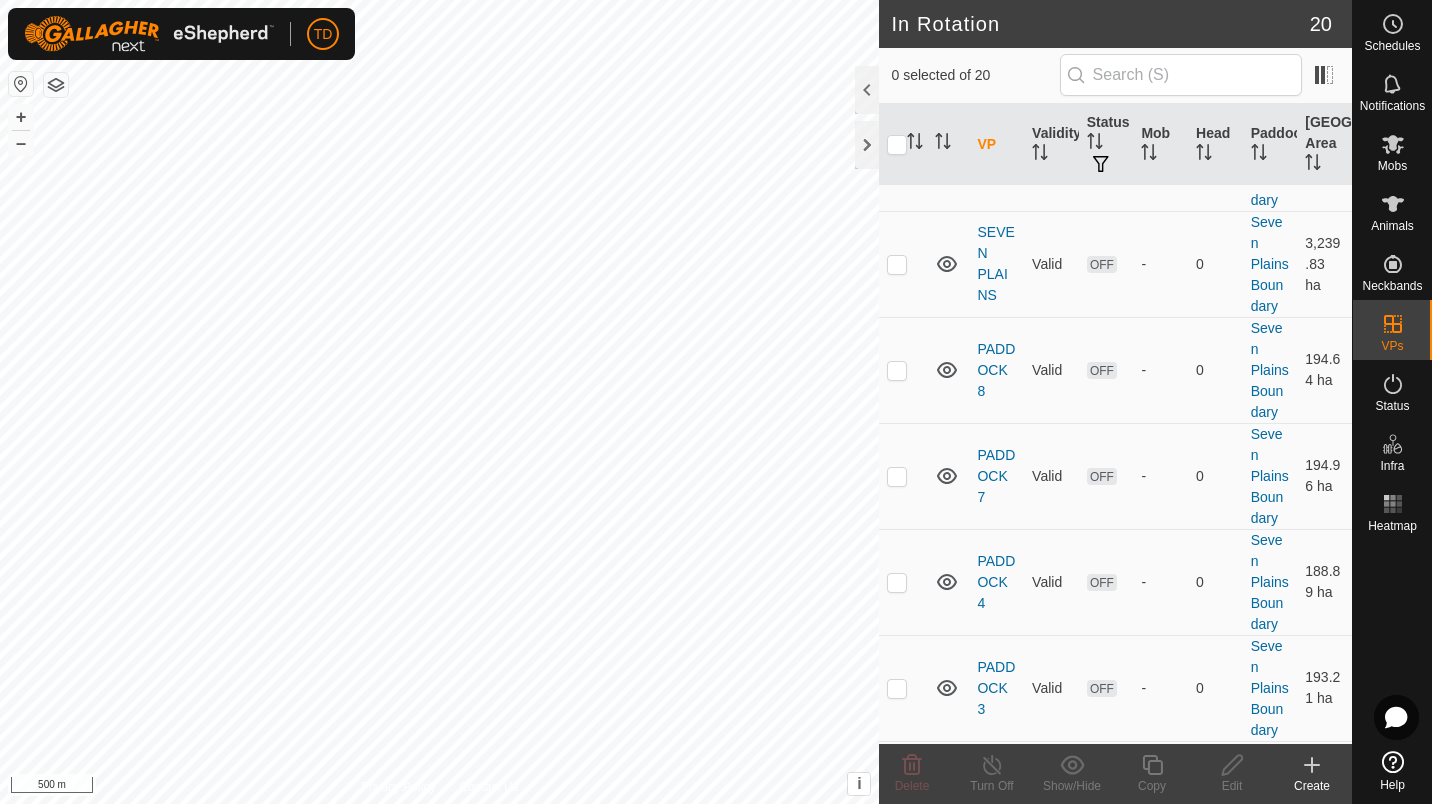click at bounding box center [897, 370] 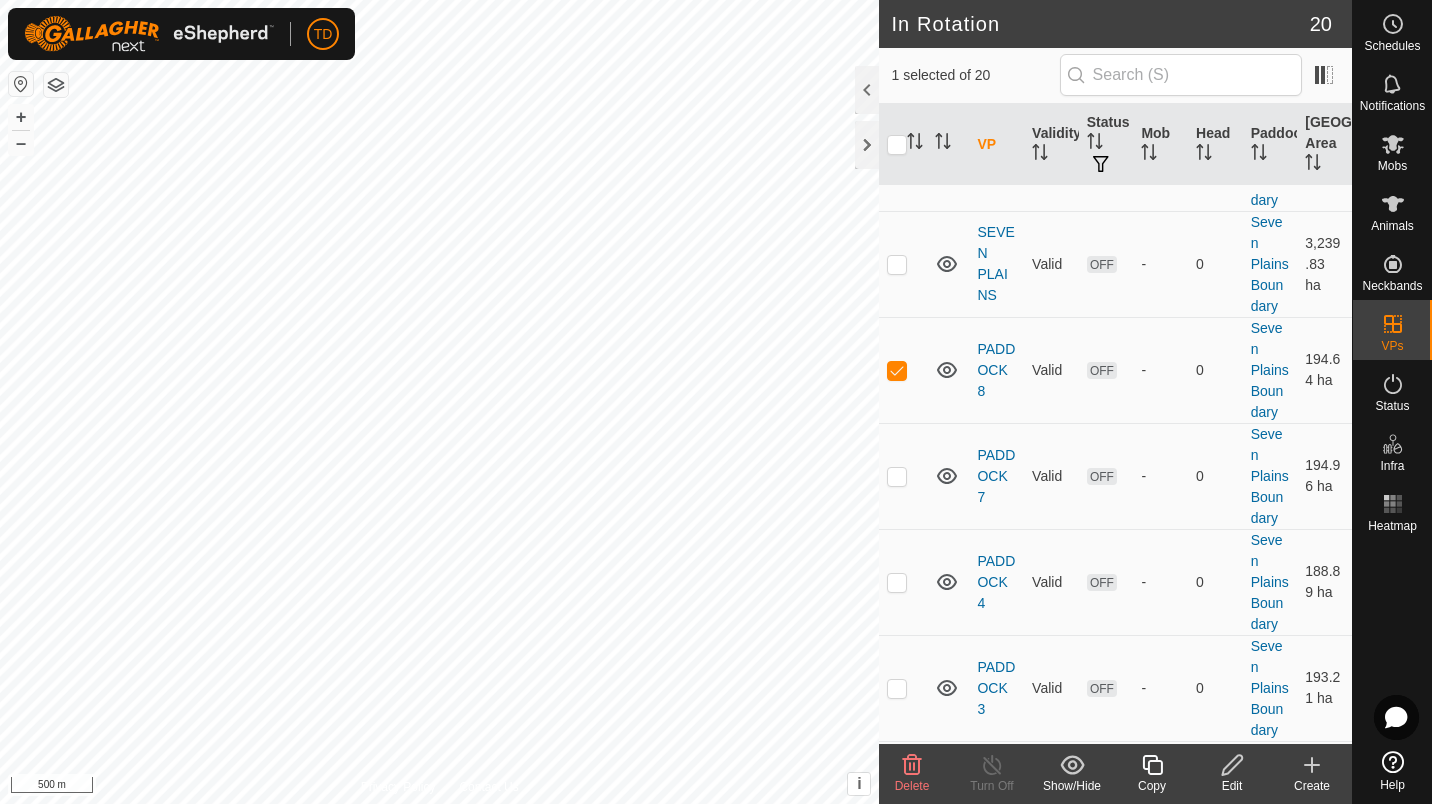 click at bounding box center [897, 370] 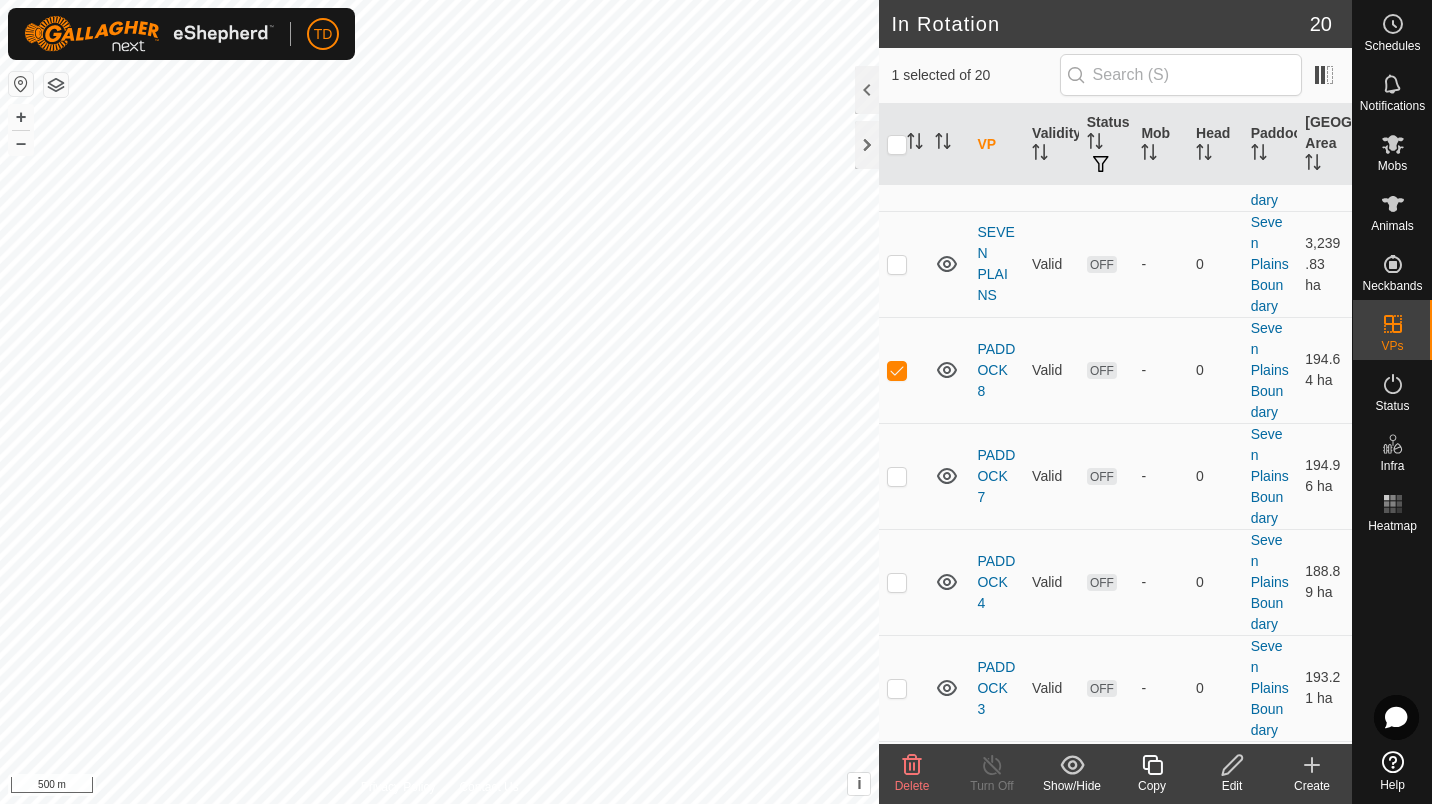 checkbox on "false" 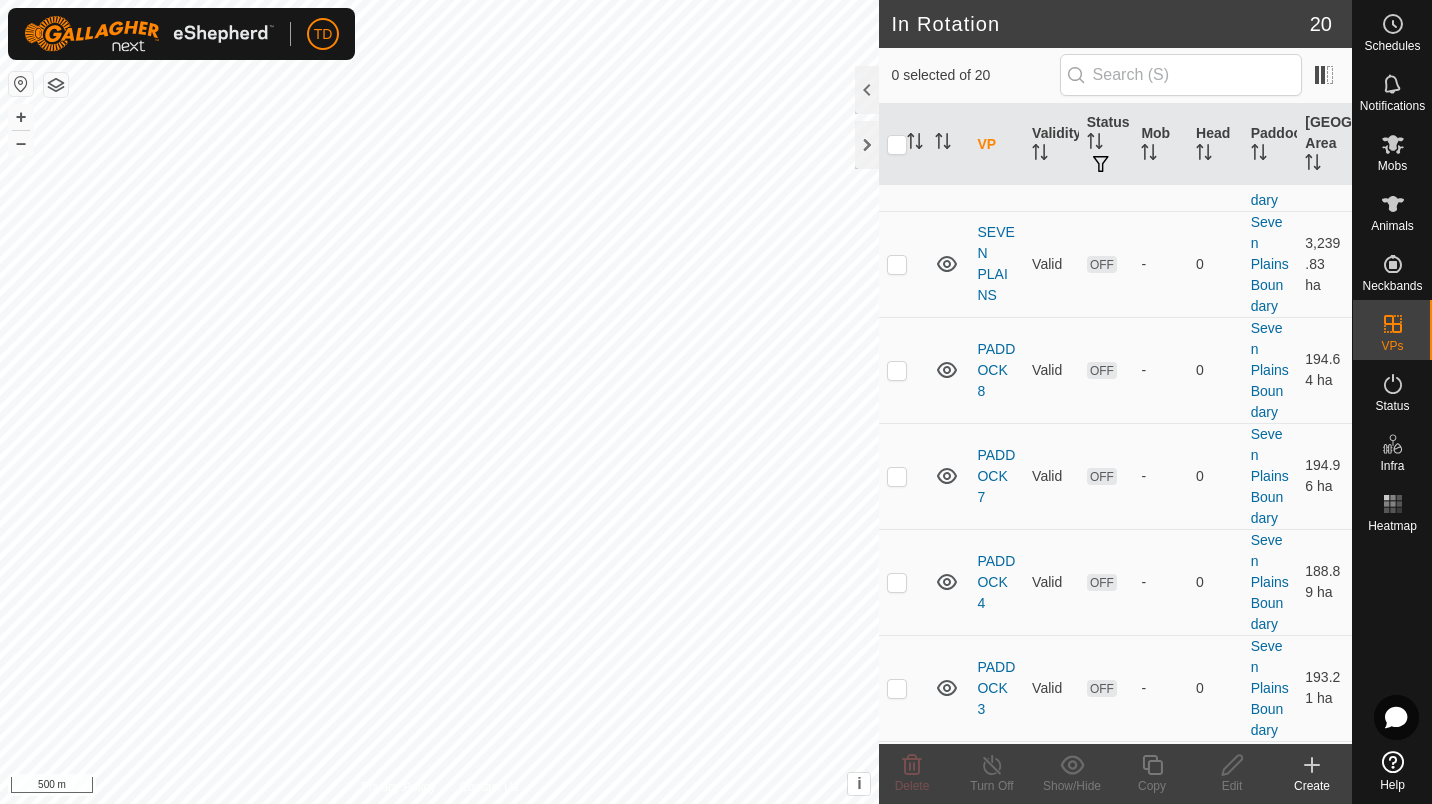click at bounding box center [897, 476] 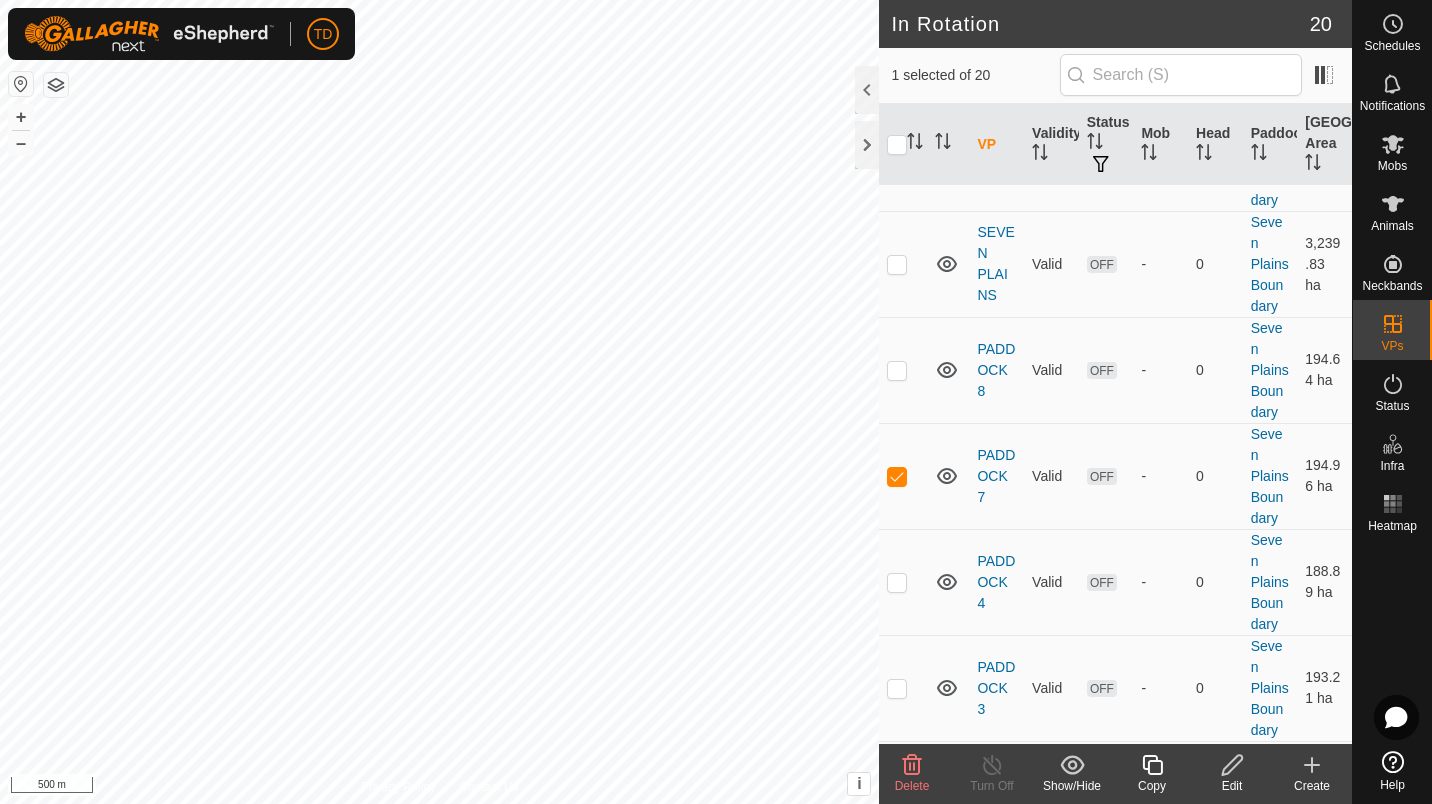 click at bounding box center [897, 476] 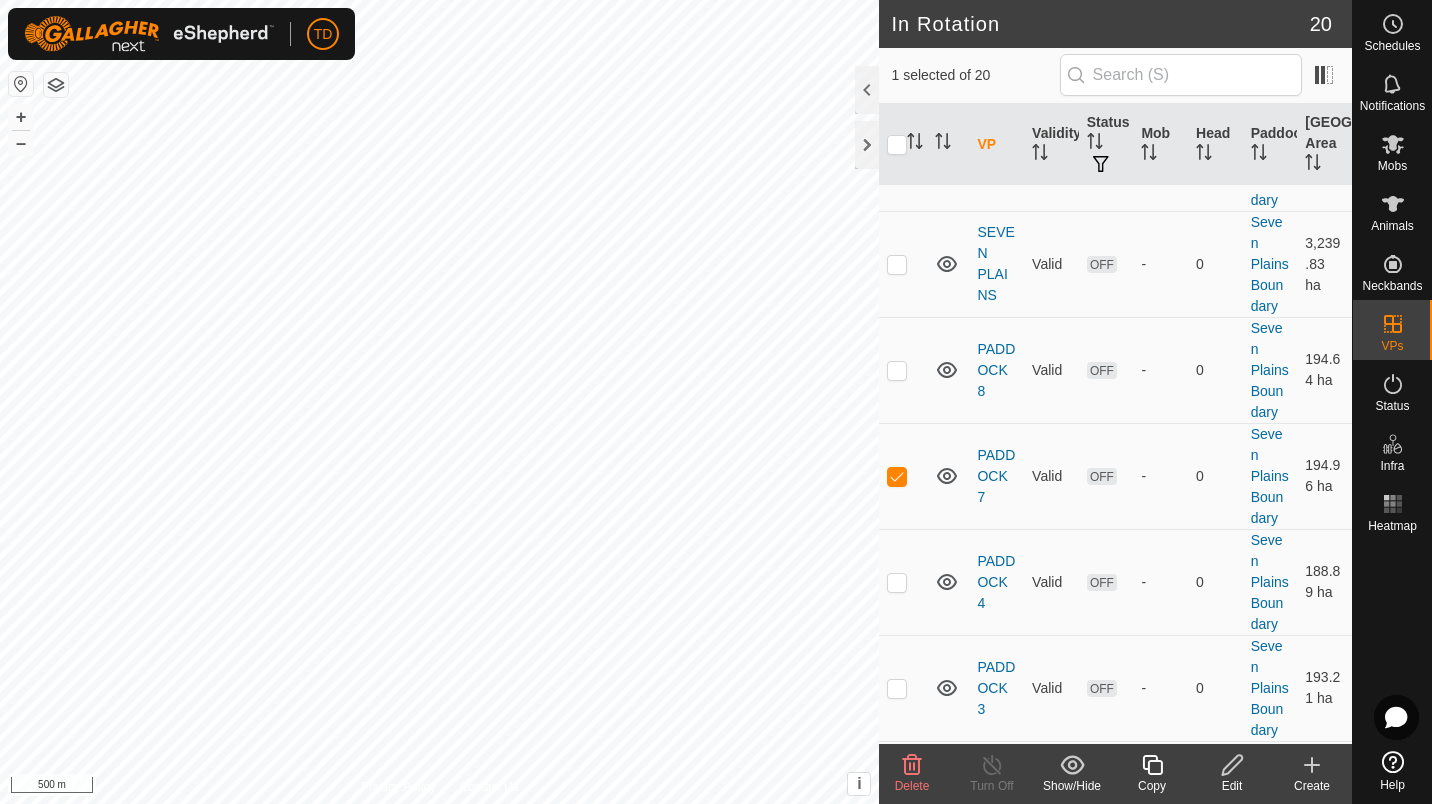 checkbox on "false" 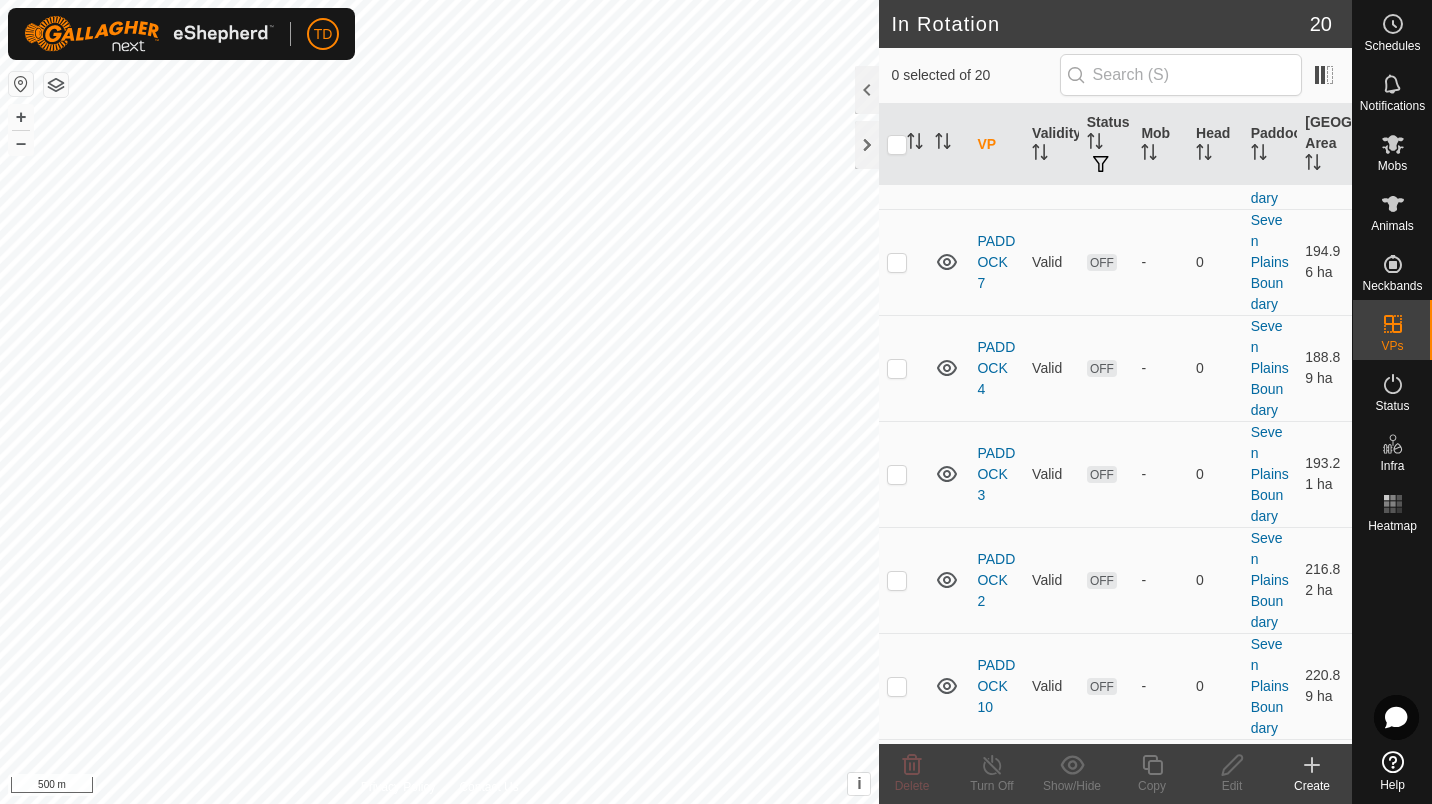 scroll, scrollTop: 442, scrollLeft: 0, axis: vertical 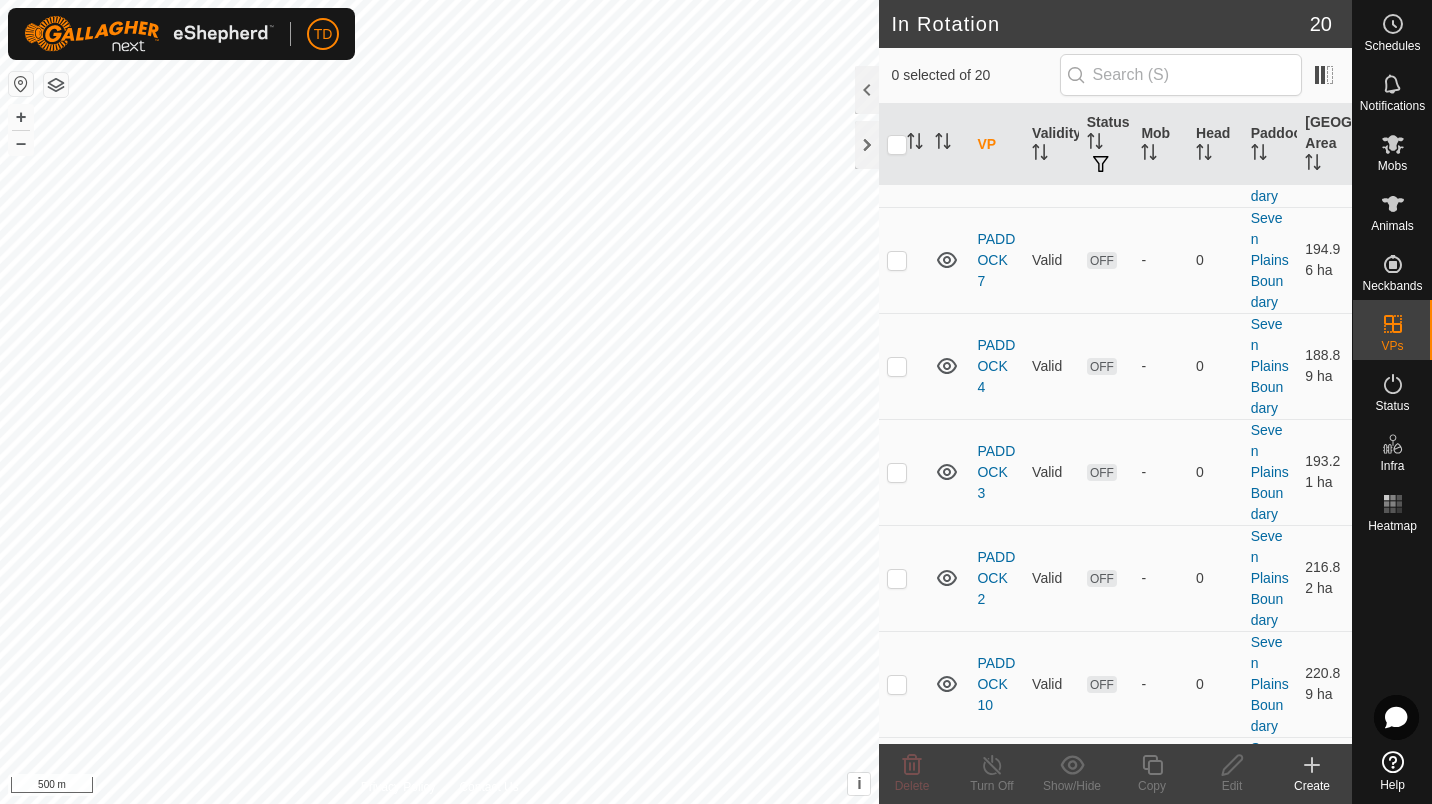 click at bounding box center (897, 366) 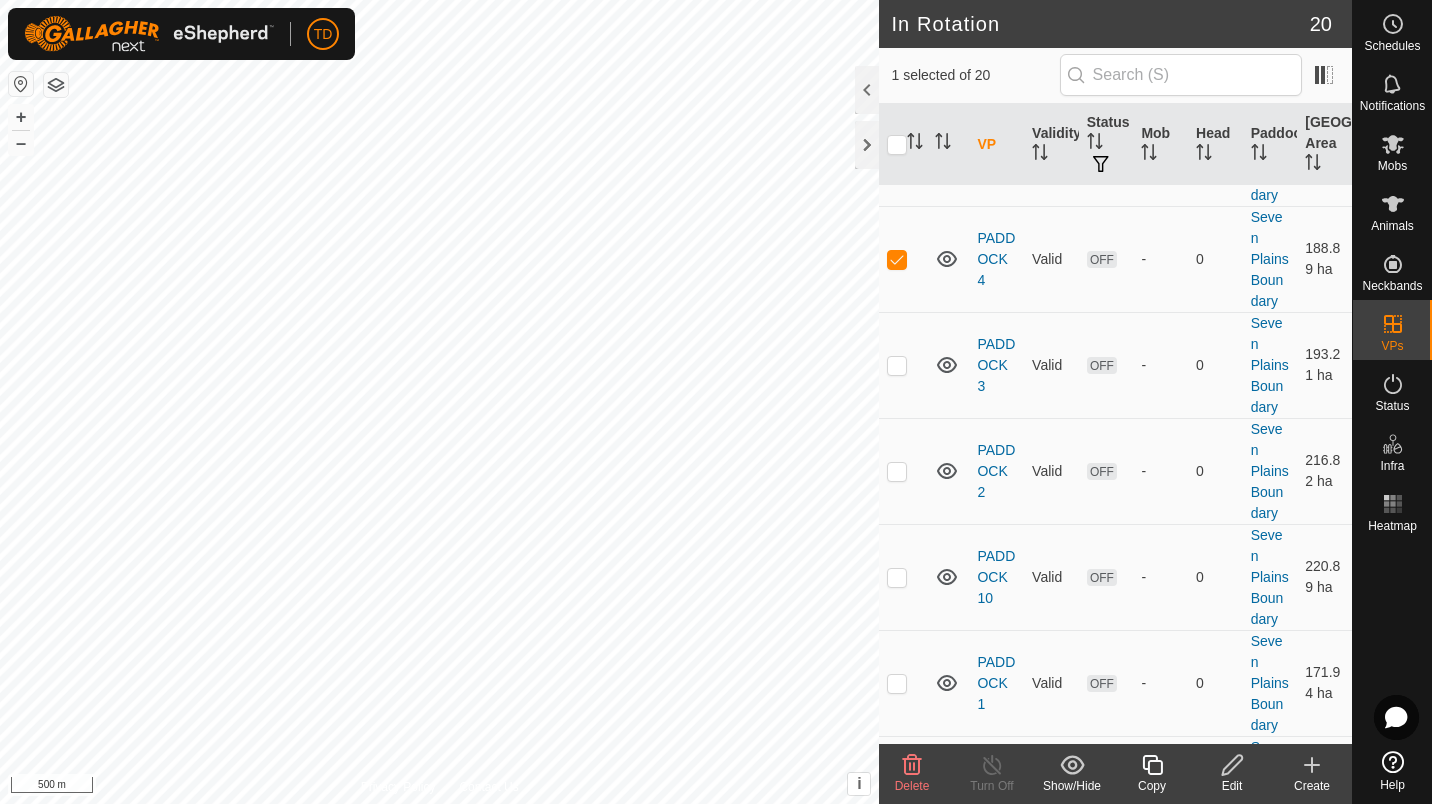 scroll, scrollTop: 576, scrollLeft: 0, axis: vertical 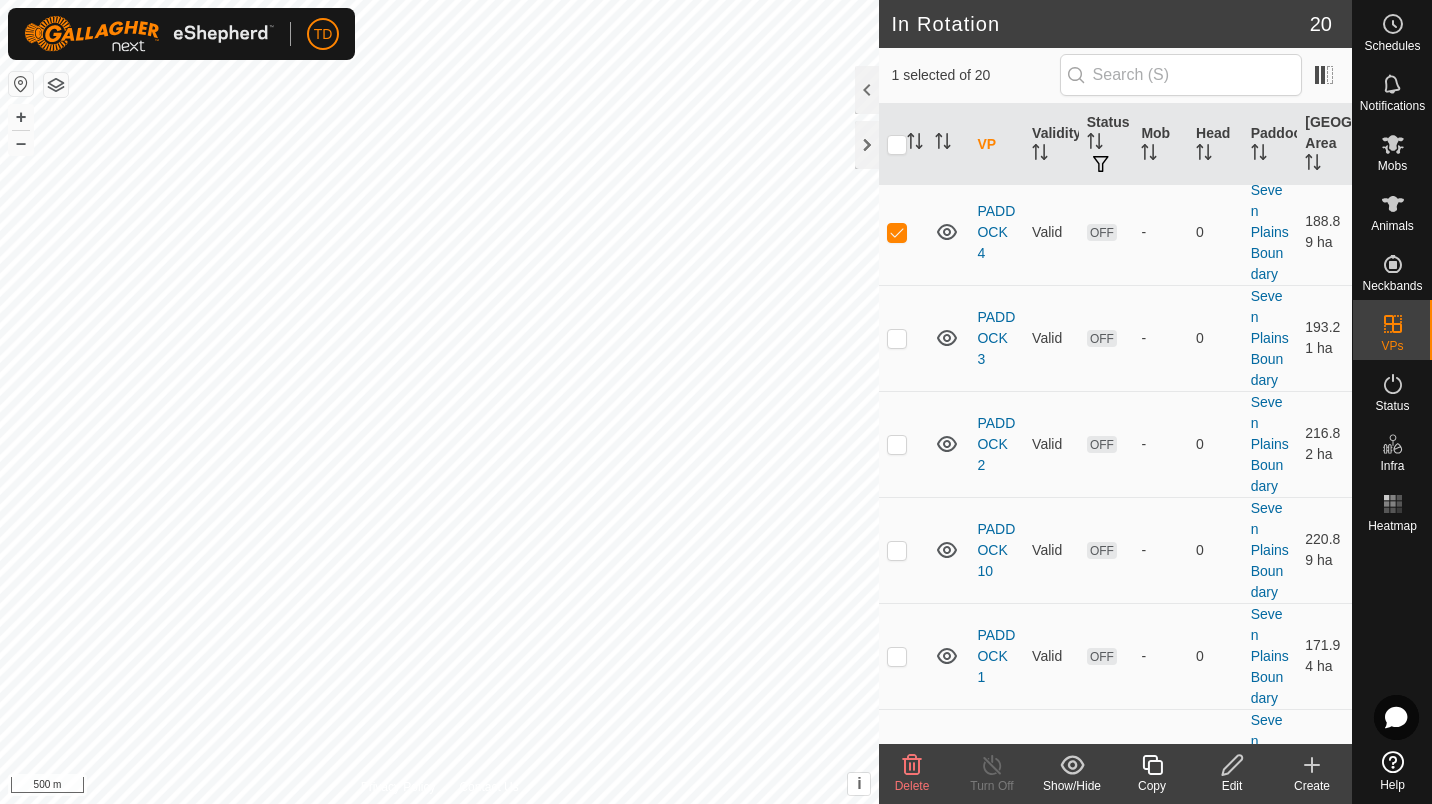 click at bounding box center (897, 338) 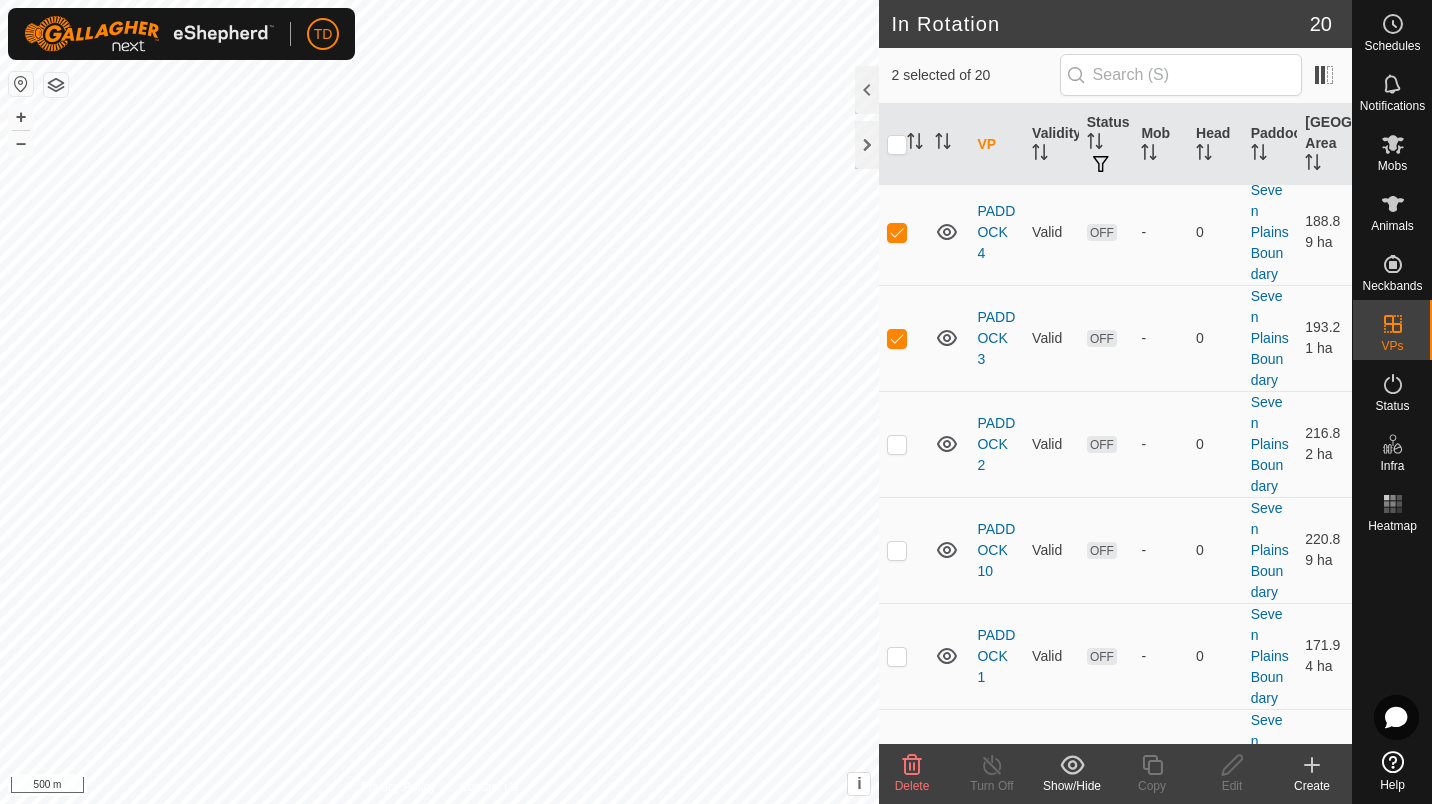 click at bounding box center [897, 444] 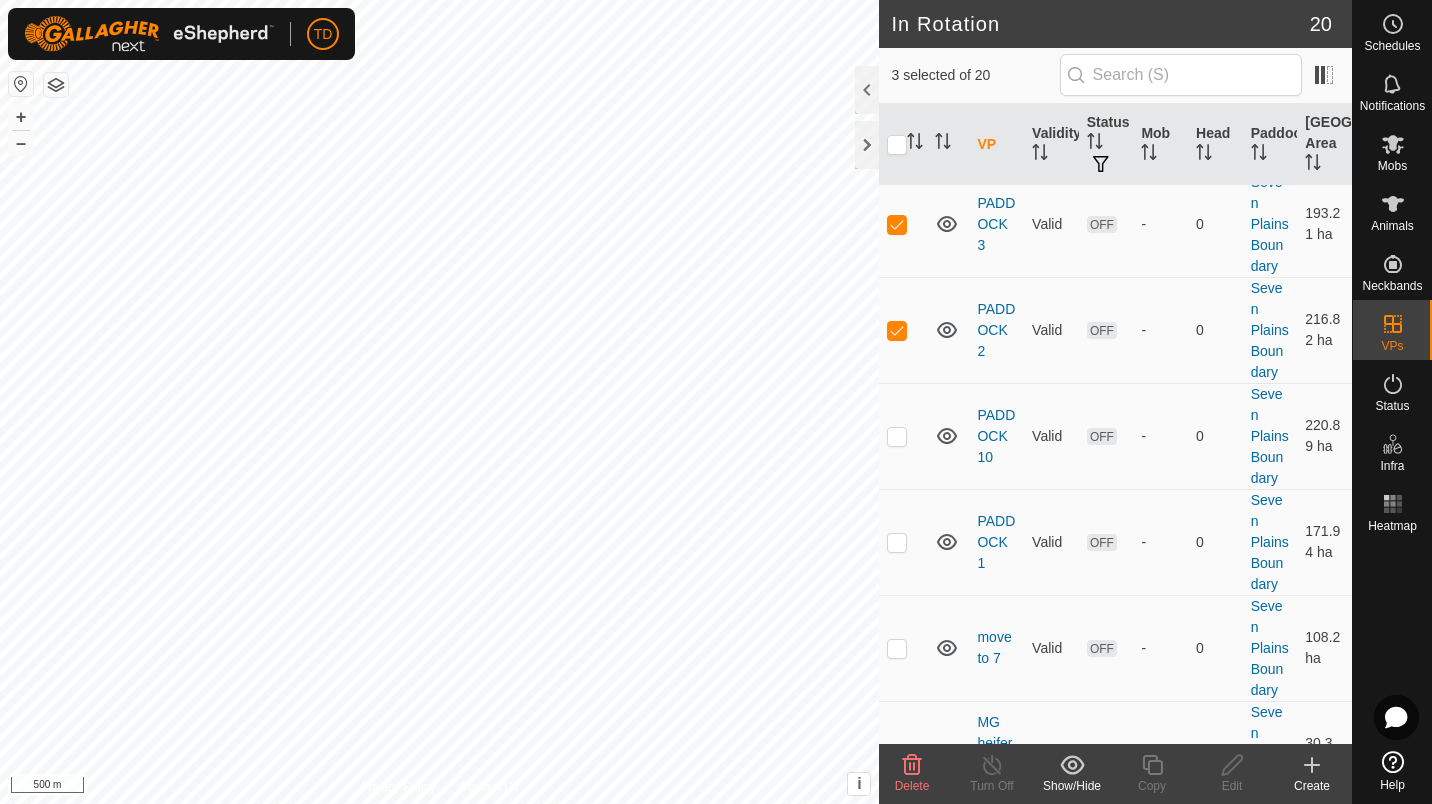 scroll, scrollTop: 692, scrollLeft: 0, axis: vertical 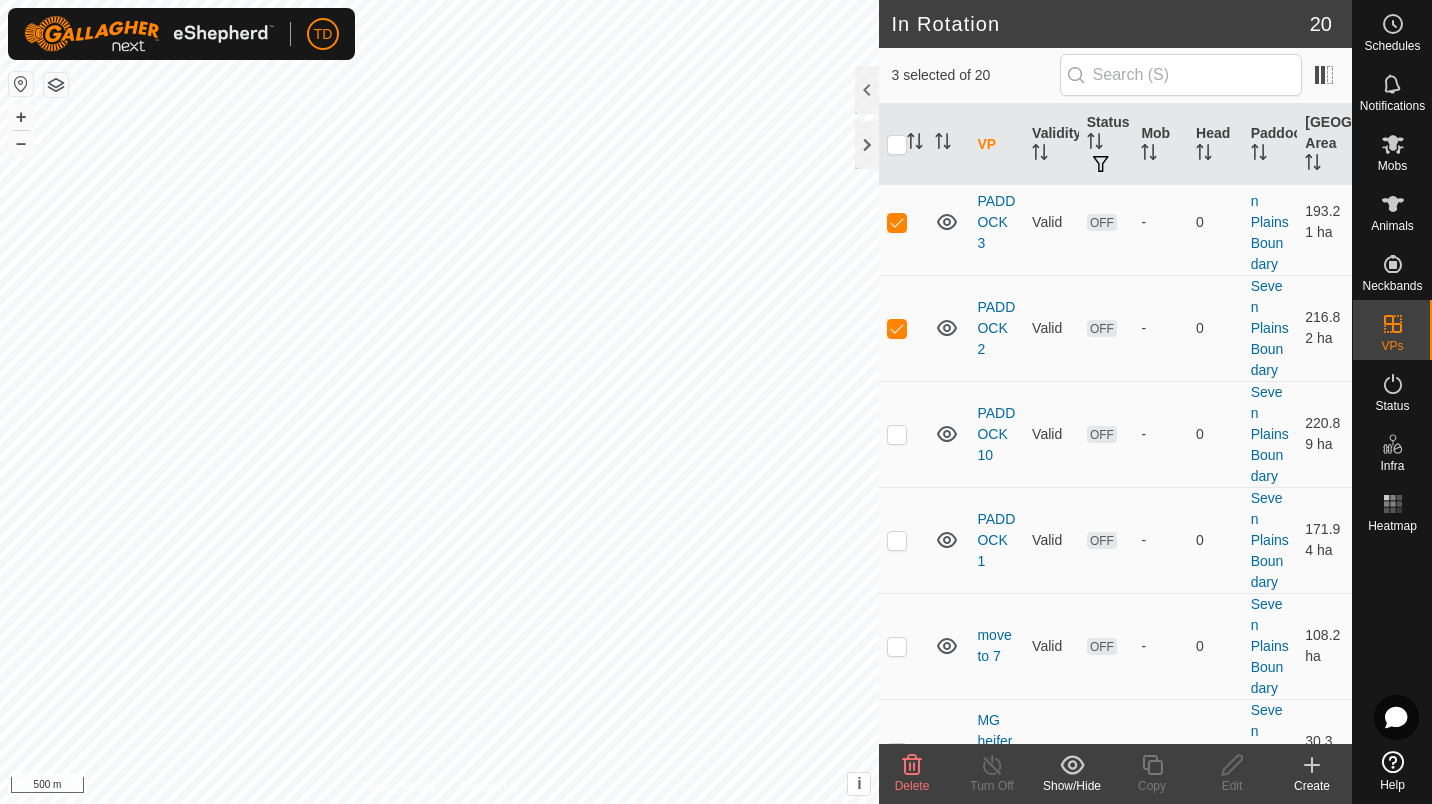 click at bounding box center (897, 434) 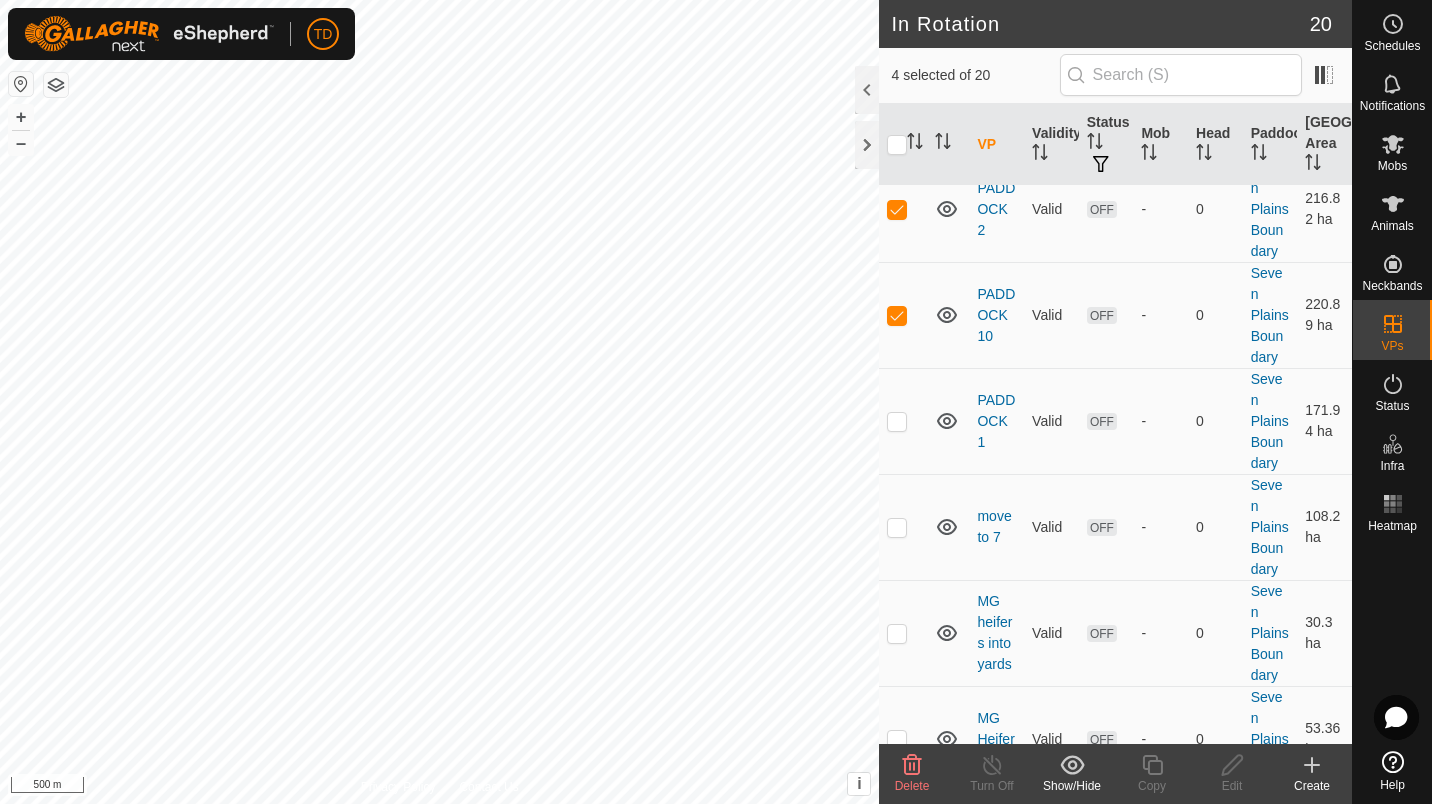 scroll, scrollTop: 812, scrollLeft: 0, axis: vertical 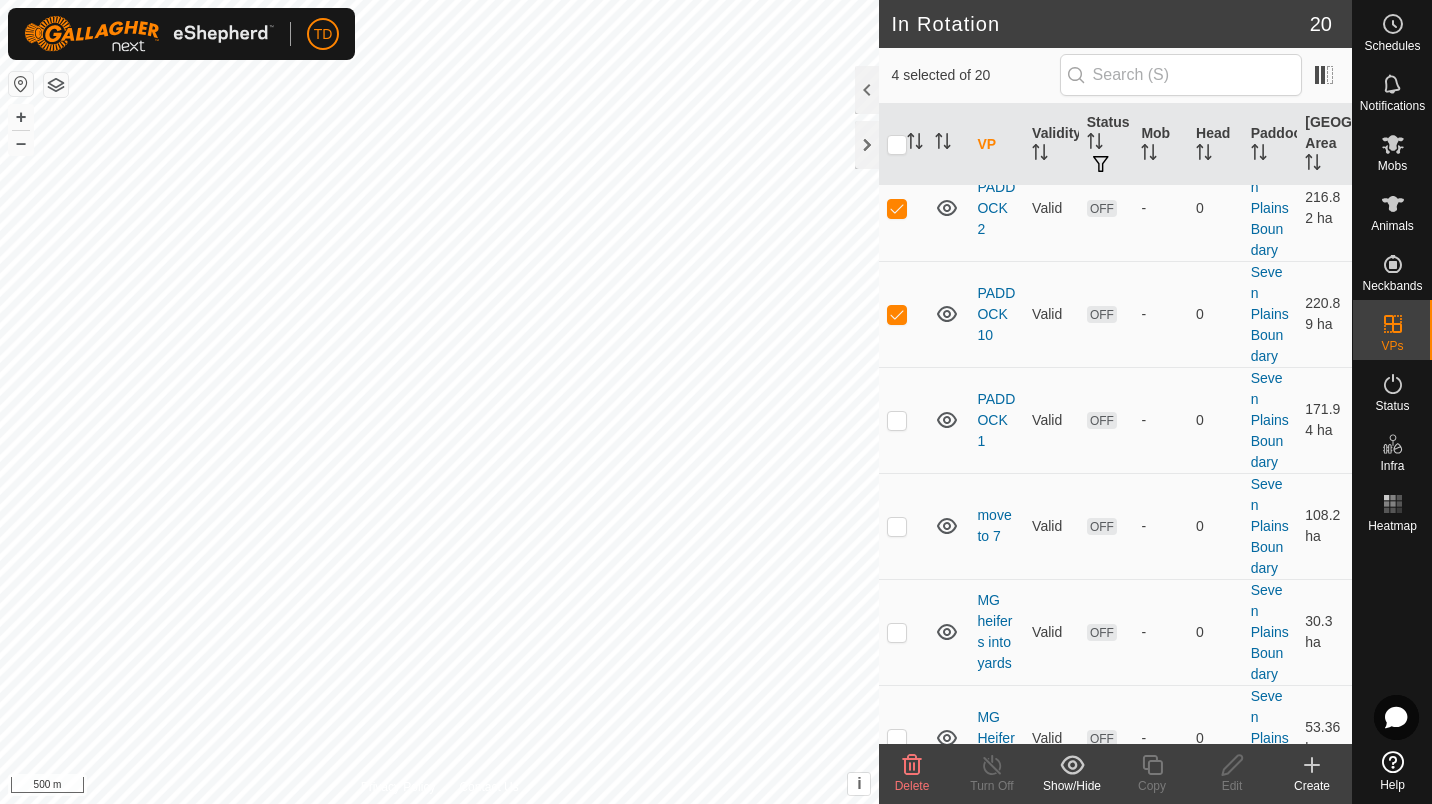 click at bounding box center (897, 420) 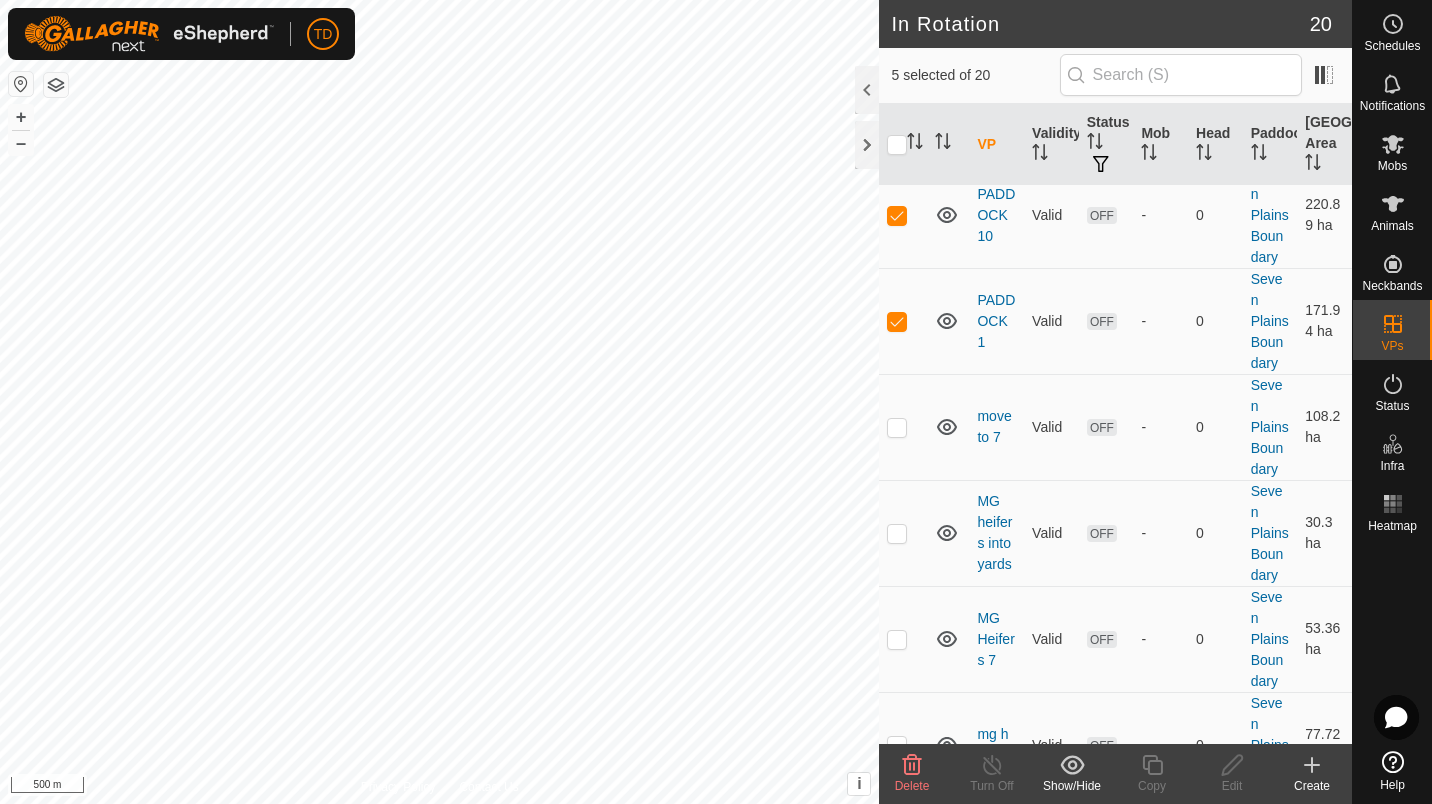 scroll, scrollTop: 912, scrollLeft: 0, axis: vertical 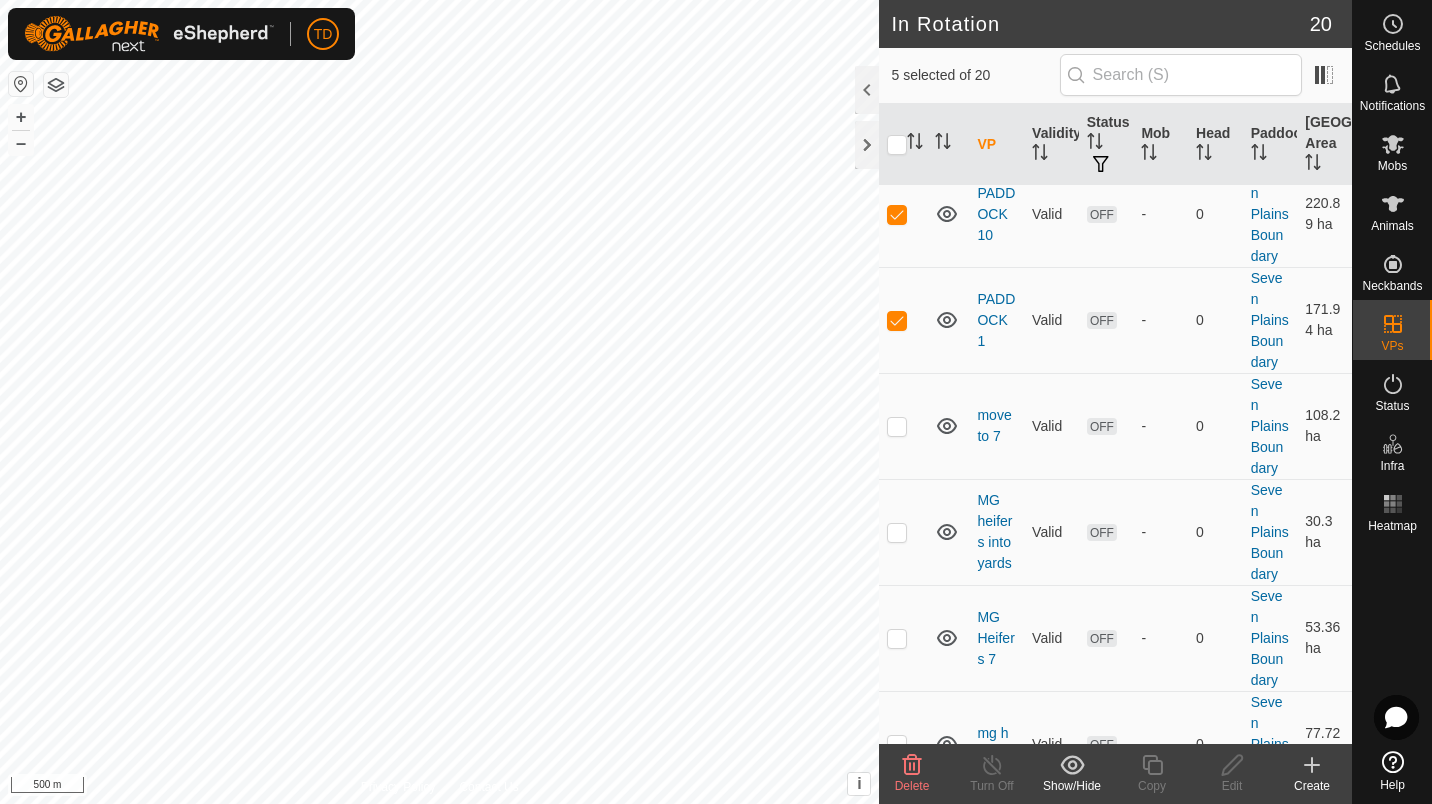 click at bounding box center [897, 426] 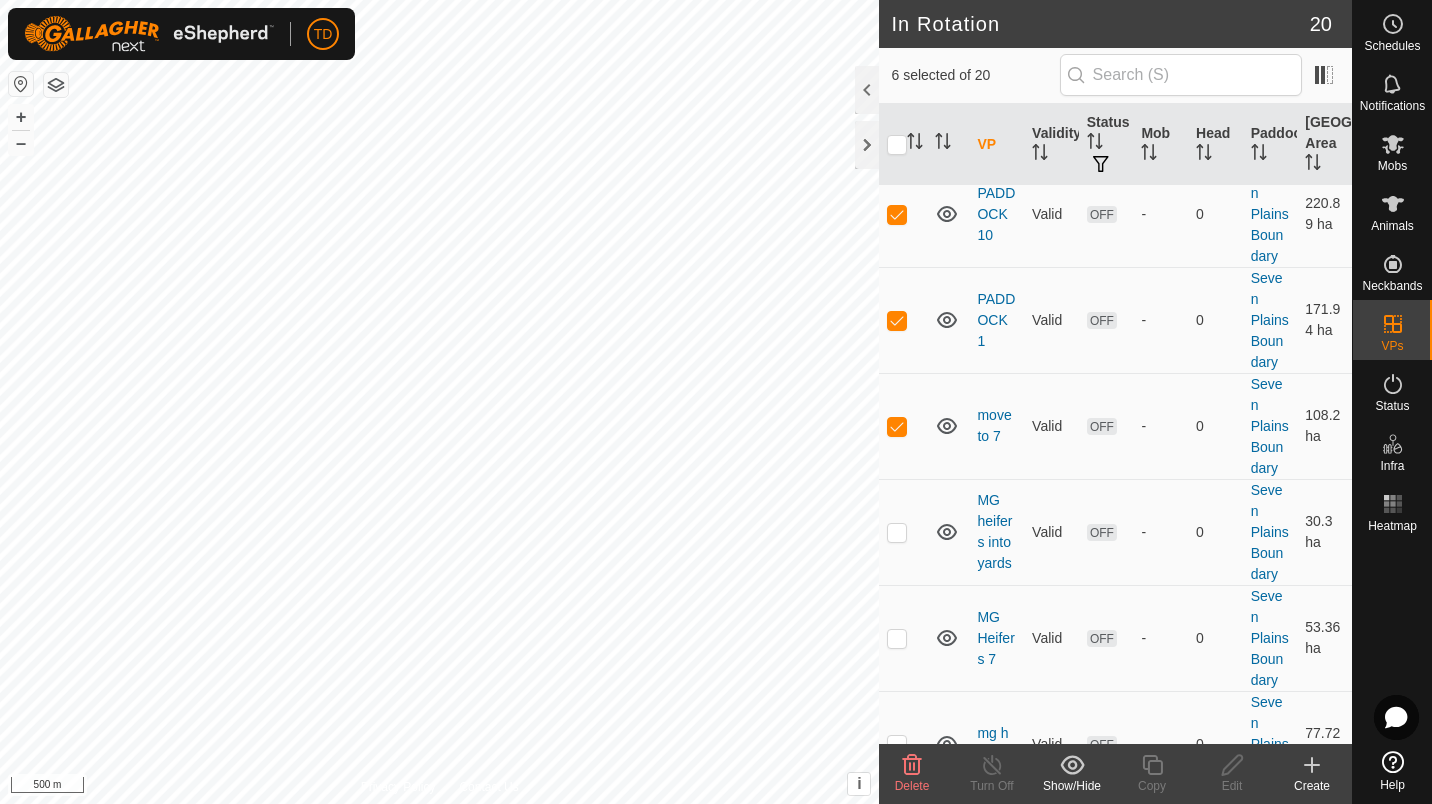 click at bounding box center (897, 426) 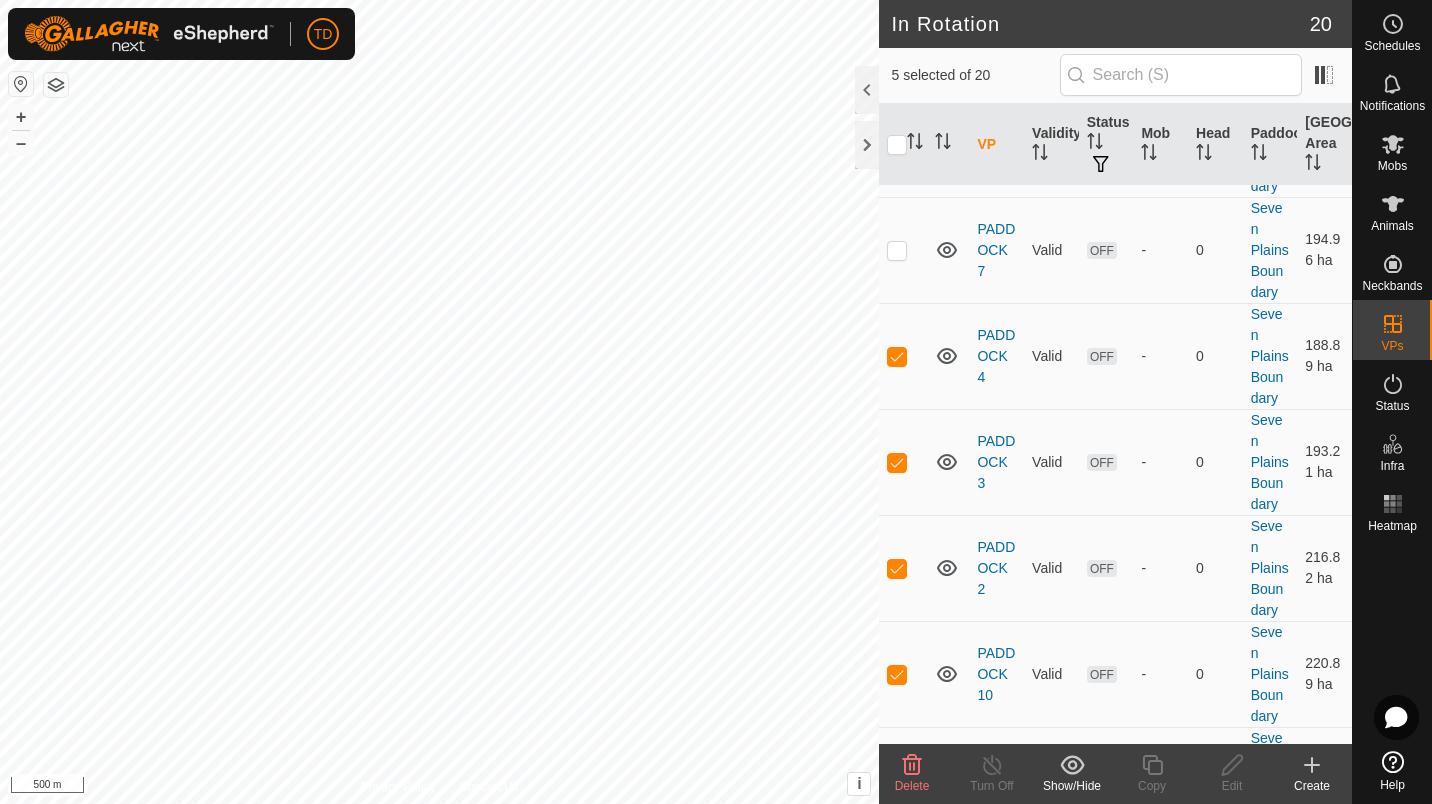 scroll, scrollTop: 449, scrollLeft: 0, axis: vertical 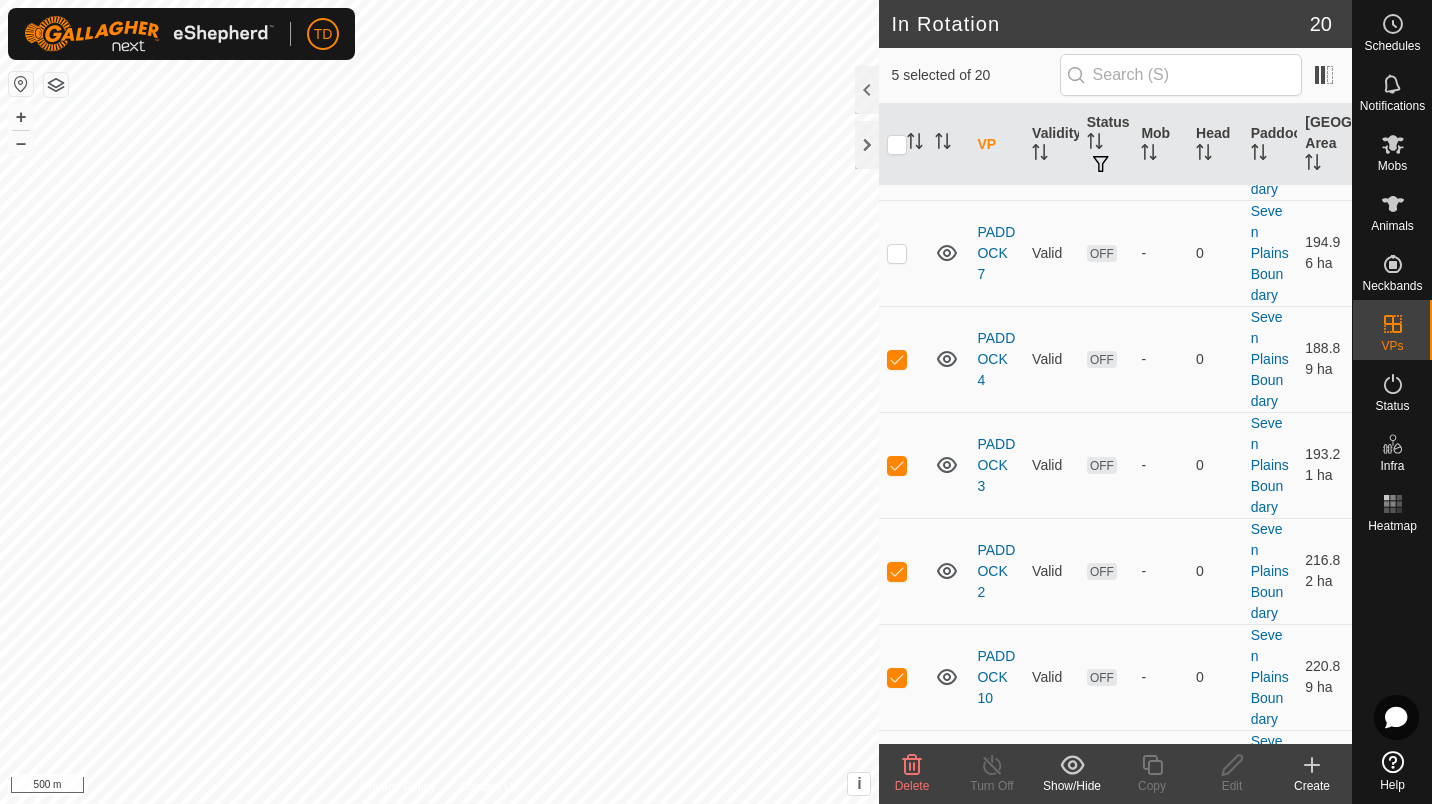 click at bounding box center [897, 359] 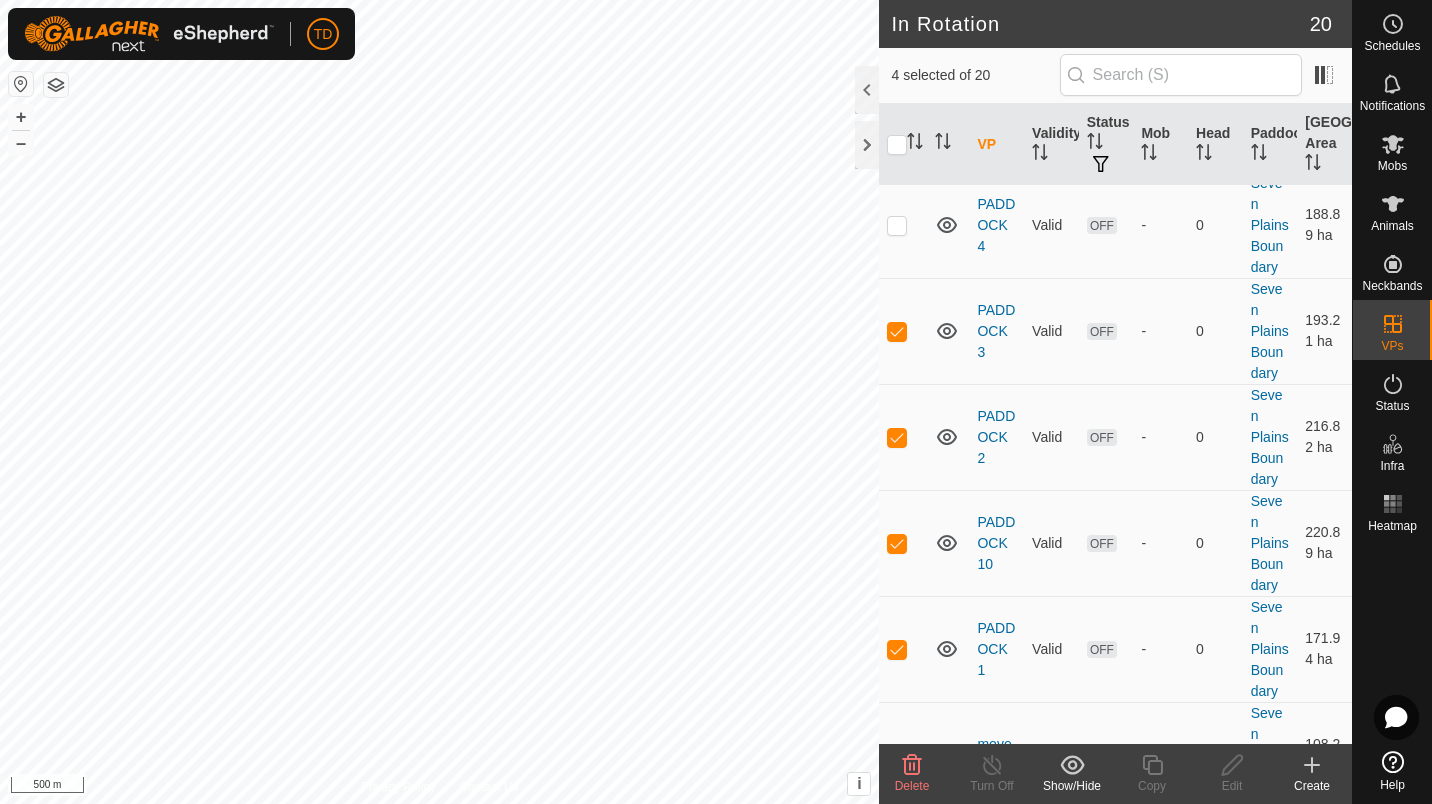 click at bounding box center (903, 331) 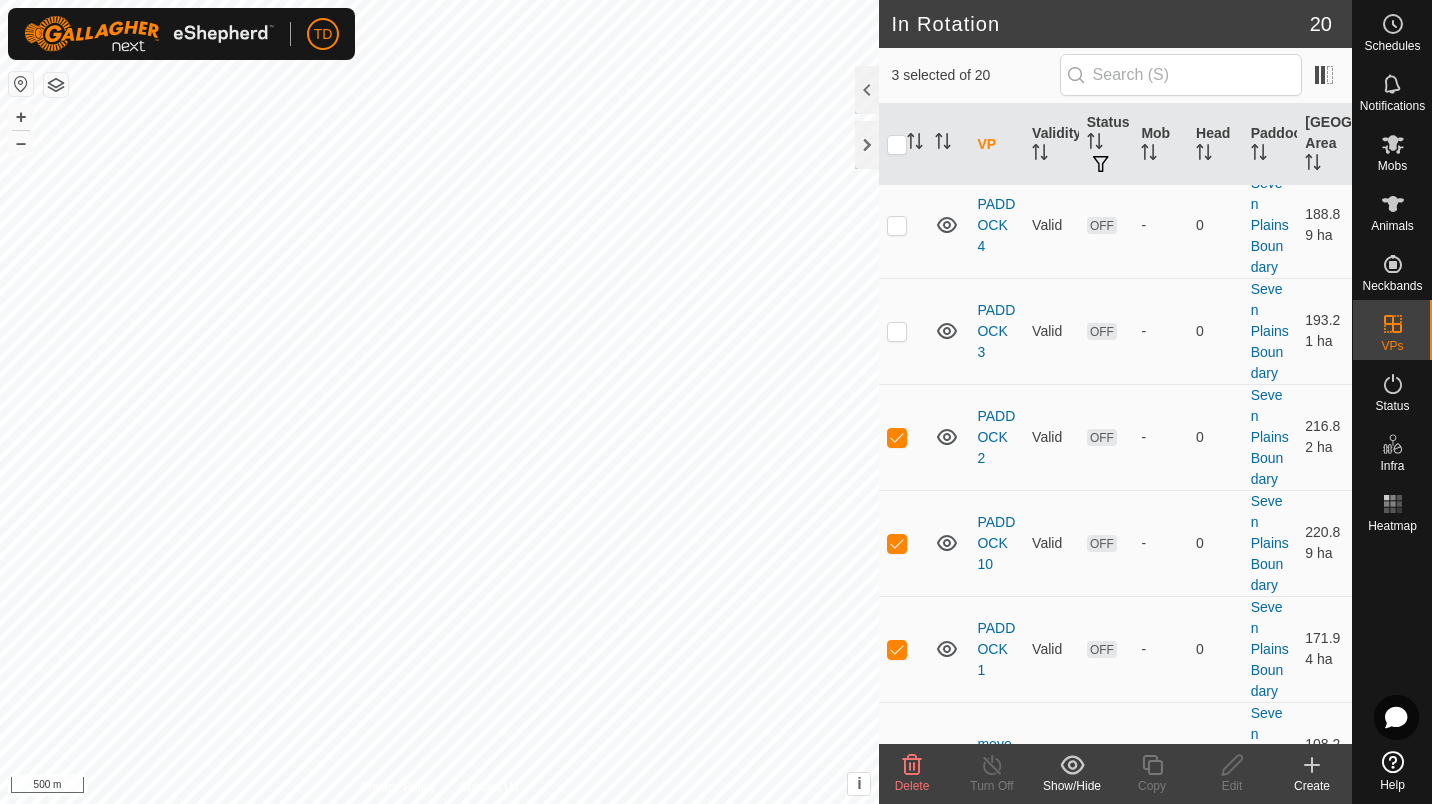 scroll, scrollTop: 715, scrollLeft: 0, axis: vertical 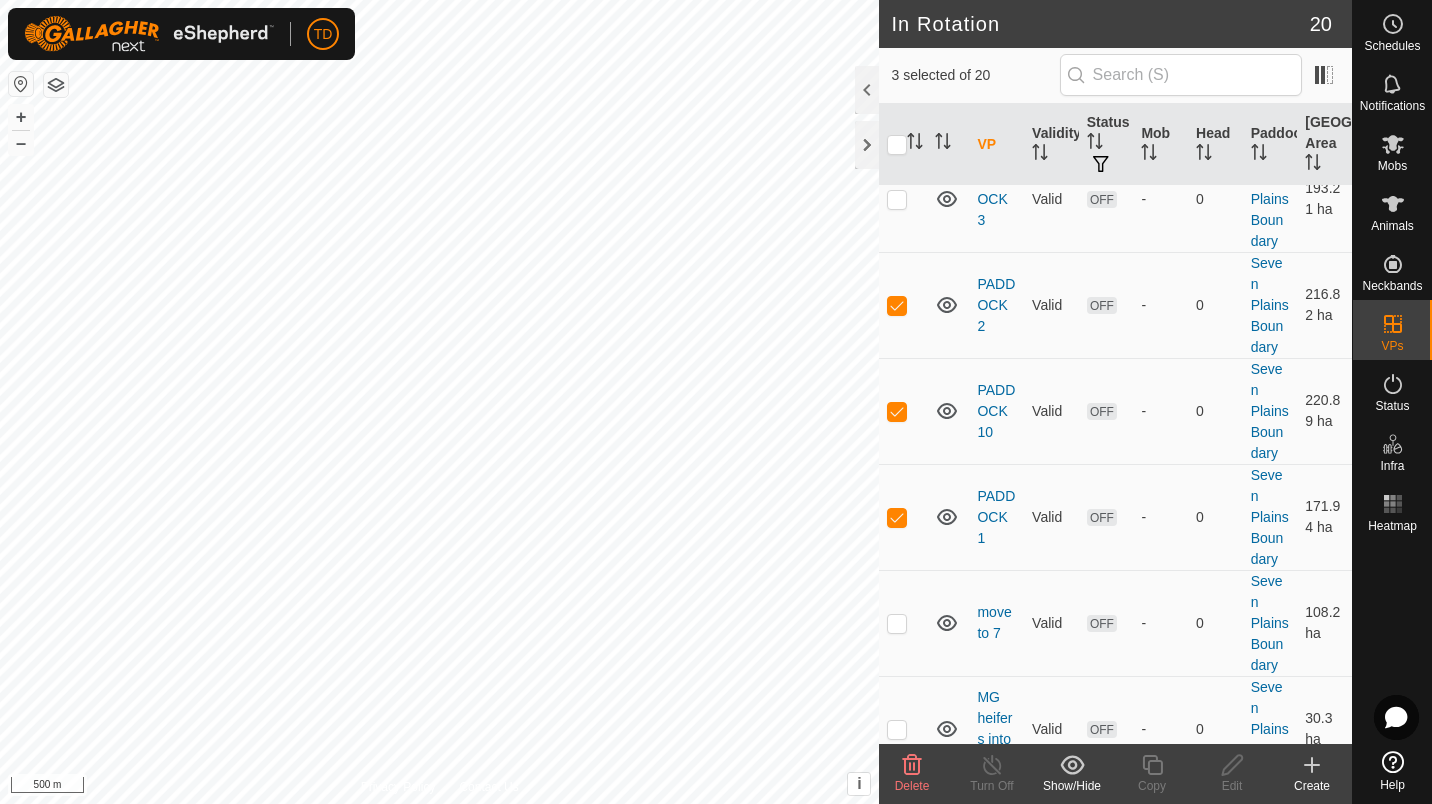 click at bounding box center (903, 305) 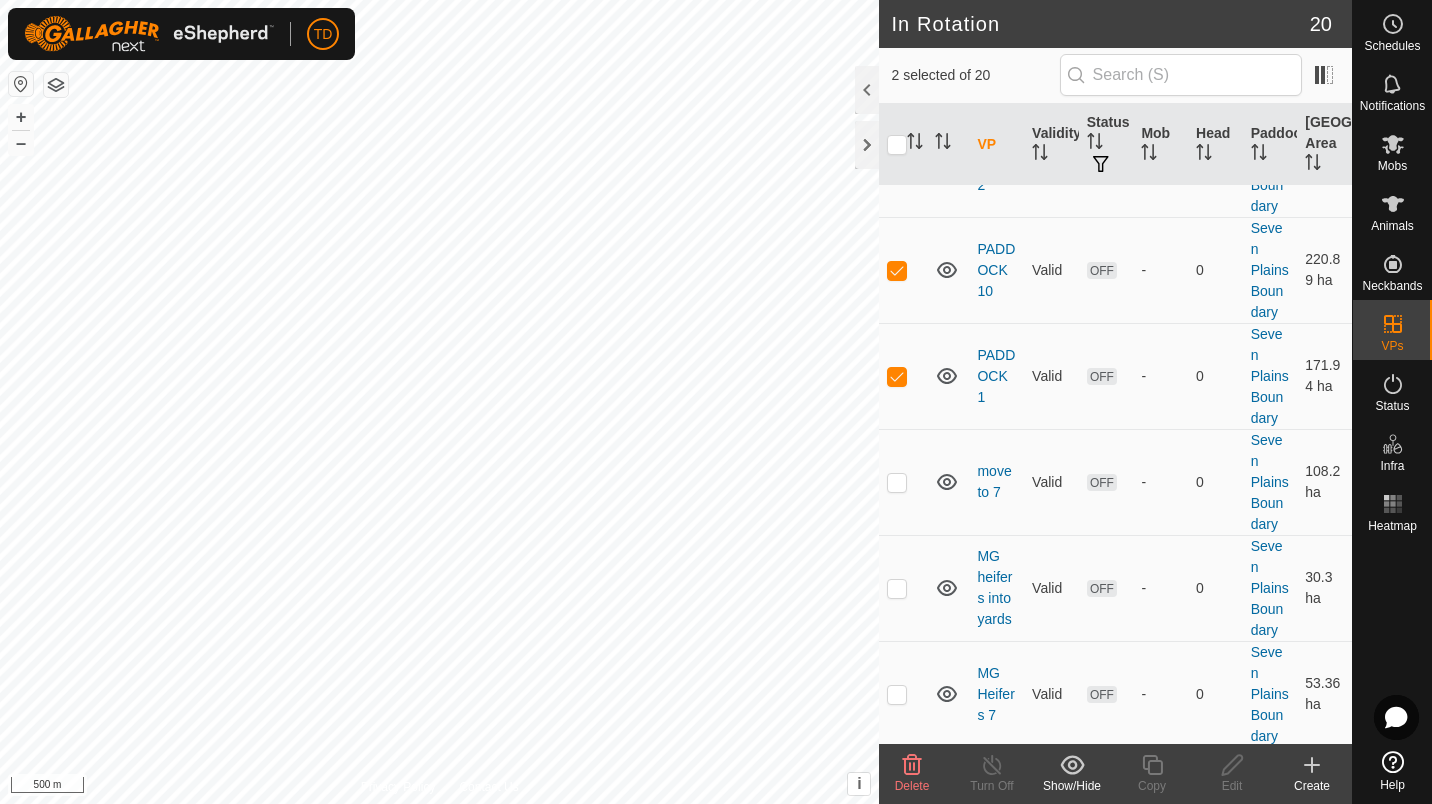 scroll, scrollTop: 866, scrollLeft: 0, axis: vertical 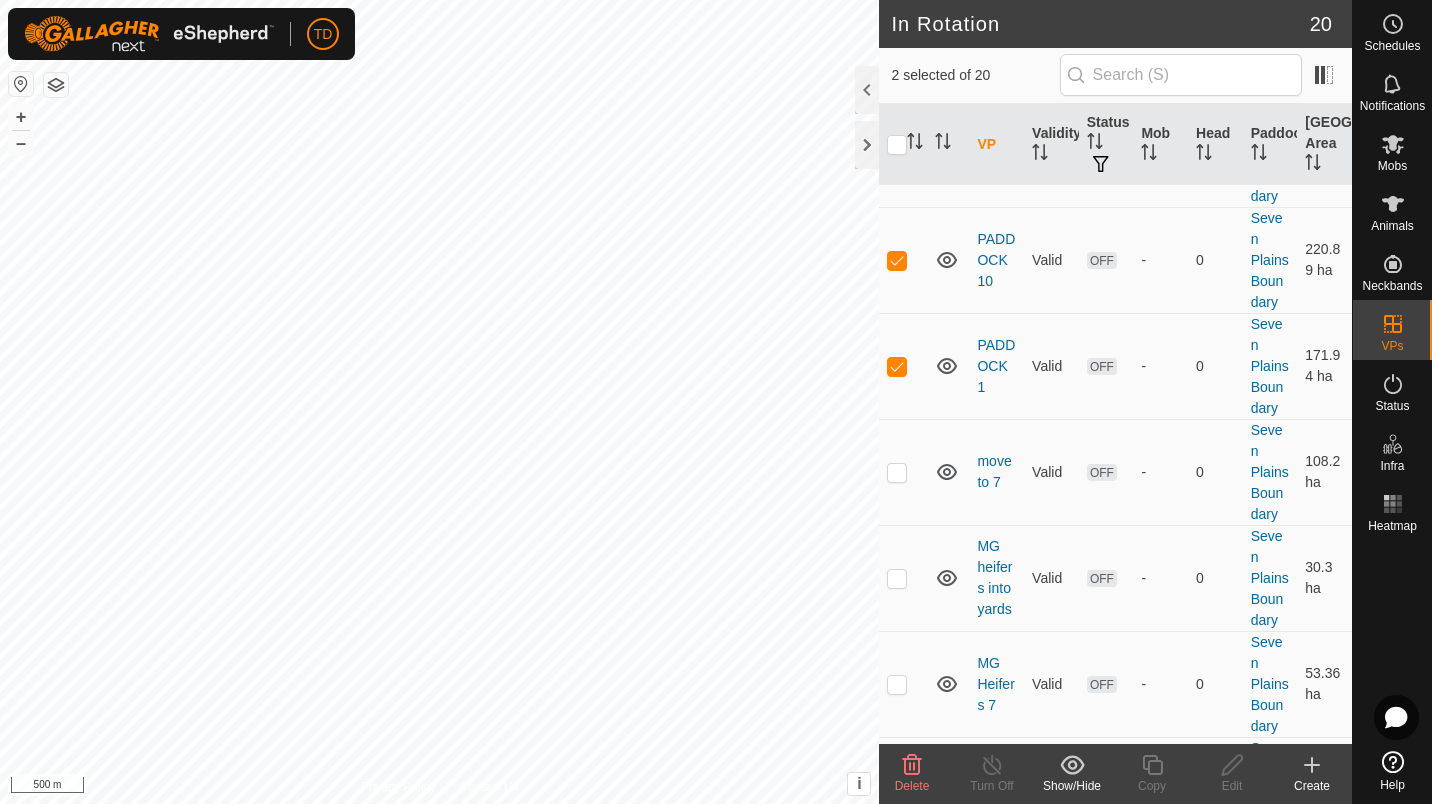 click at bounding box center [903, 260] 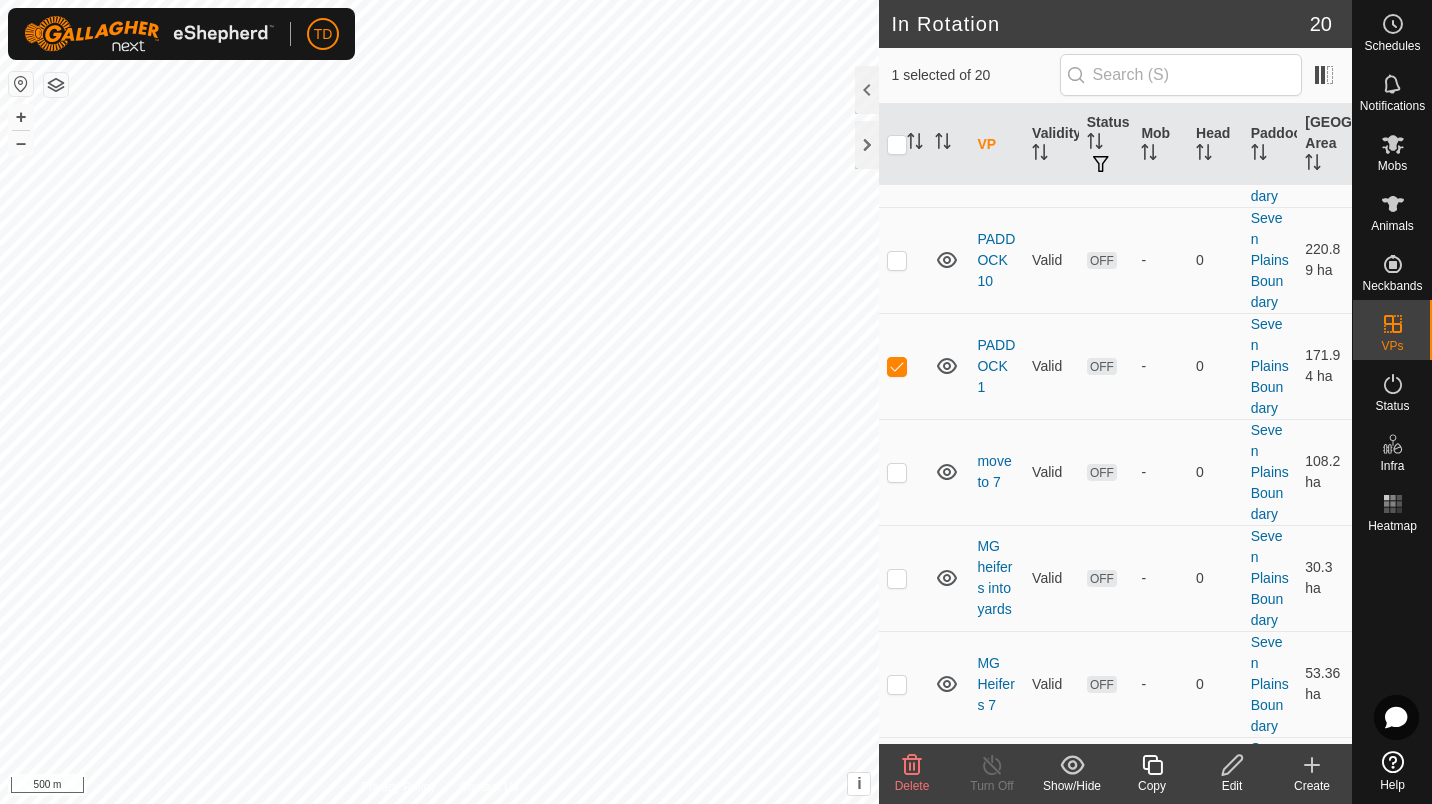 click at bounding box center [897, 366] 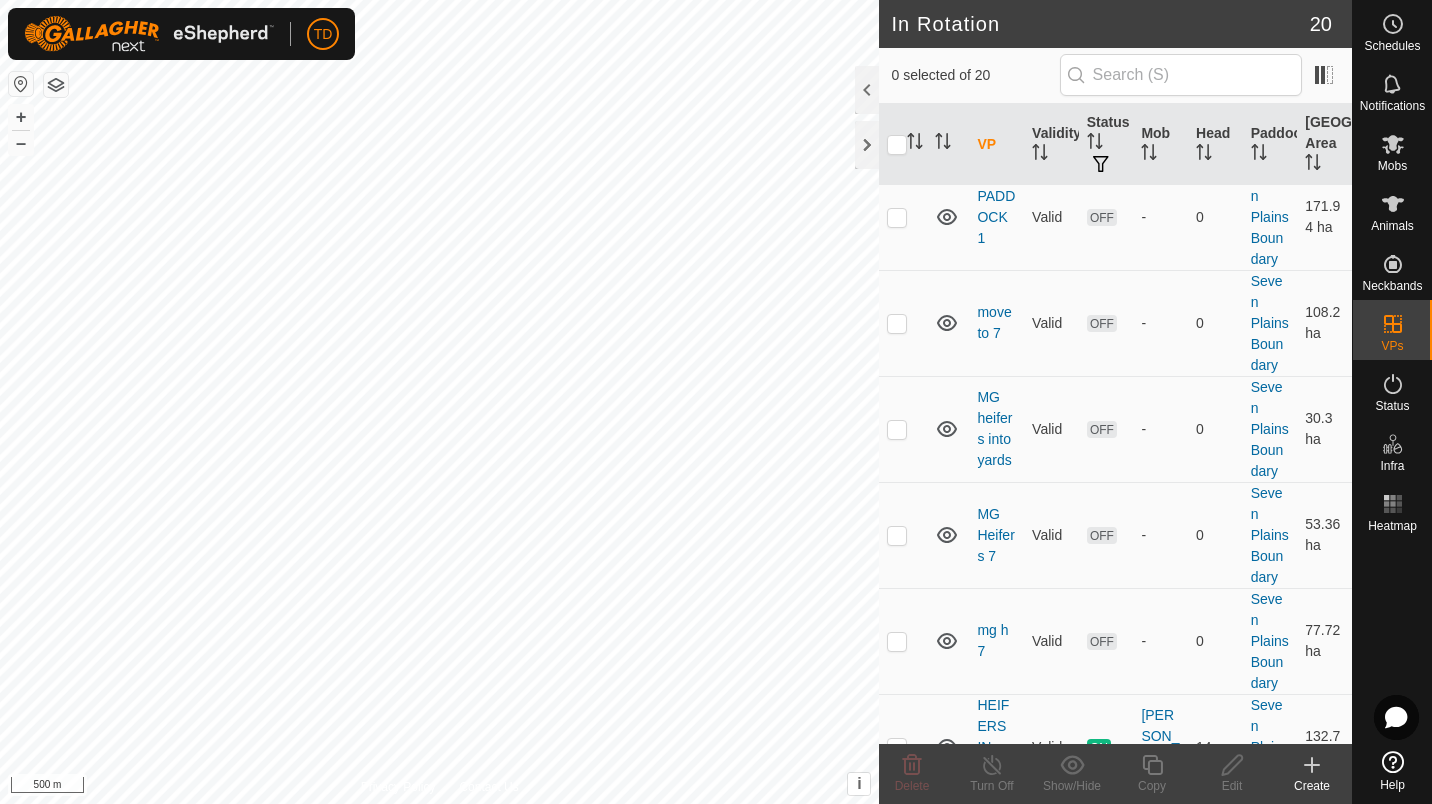 scroll, scrollTop: 1016, scrollLeft: 0, axis: vertical 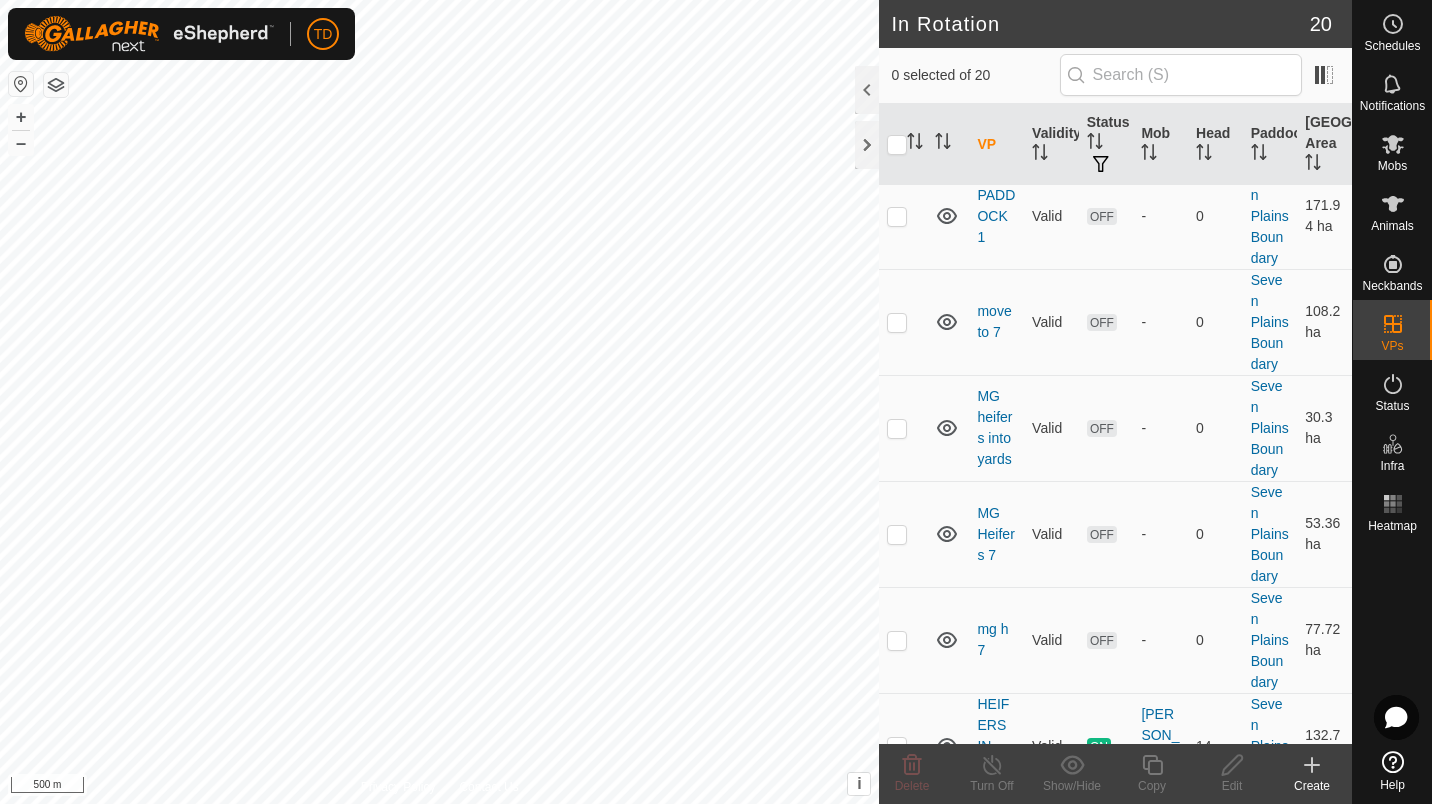 click at bounding box center [897, 322] 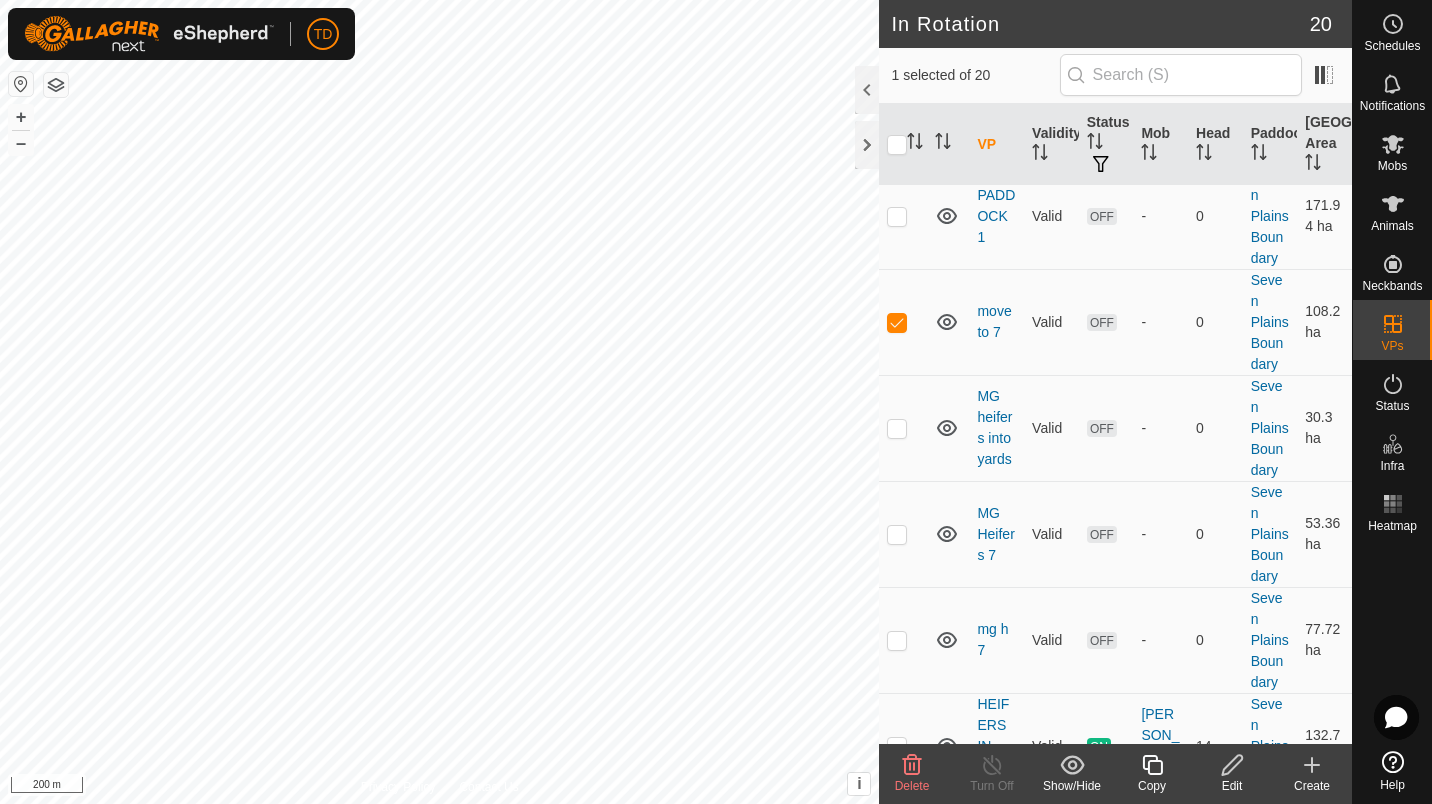 click at bounding box center [897, 322] 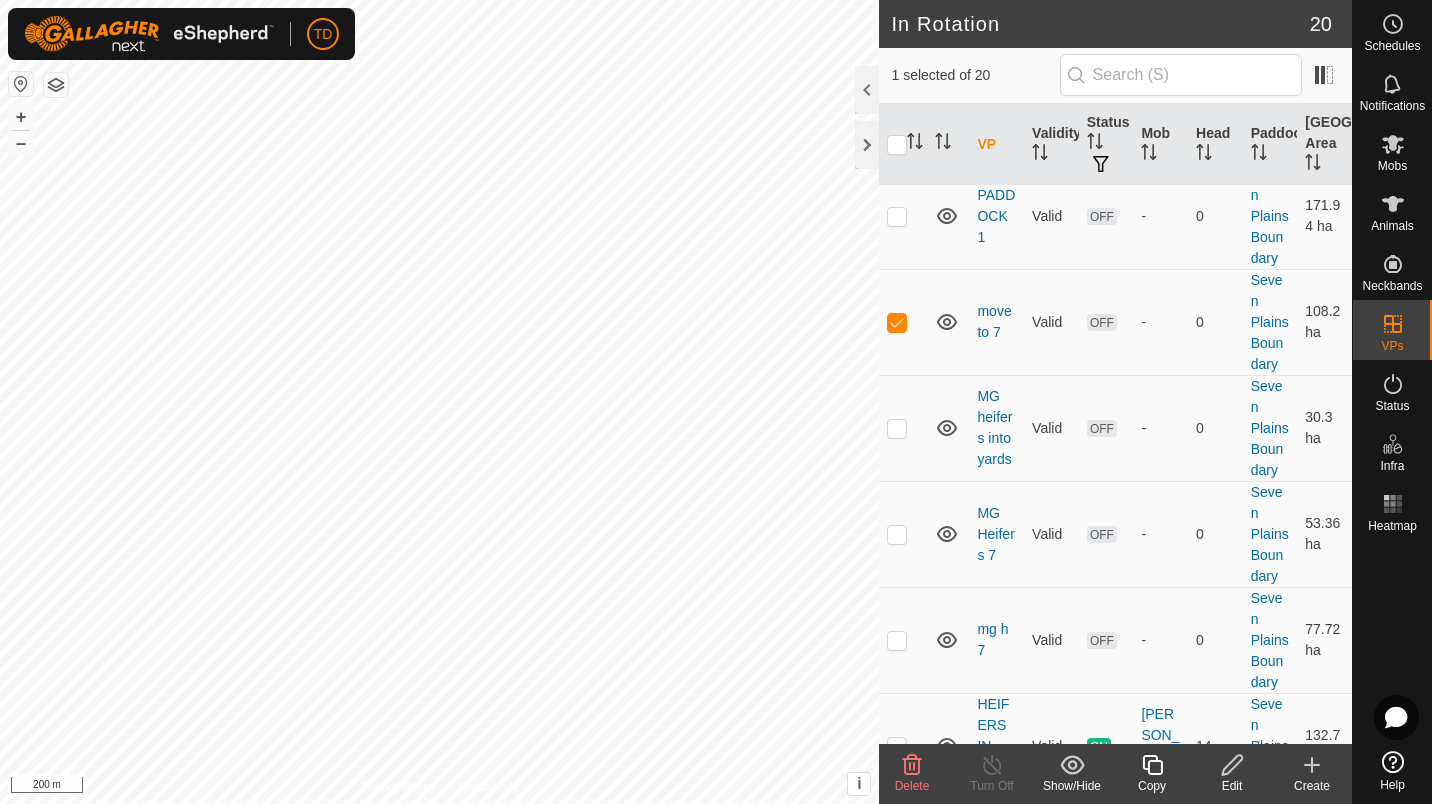 checkbox on "false" 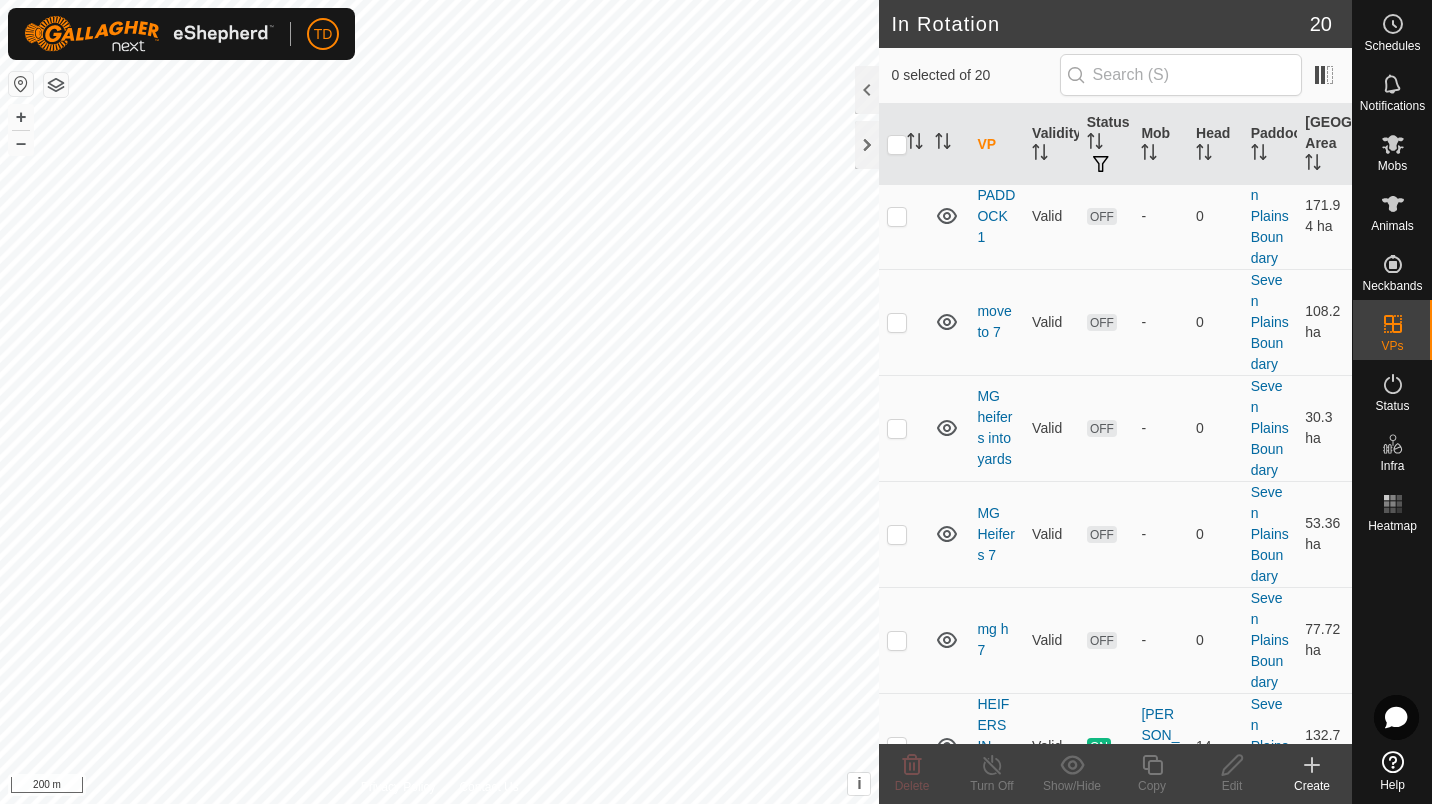 click at bounding box center [897, 428] 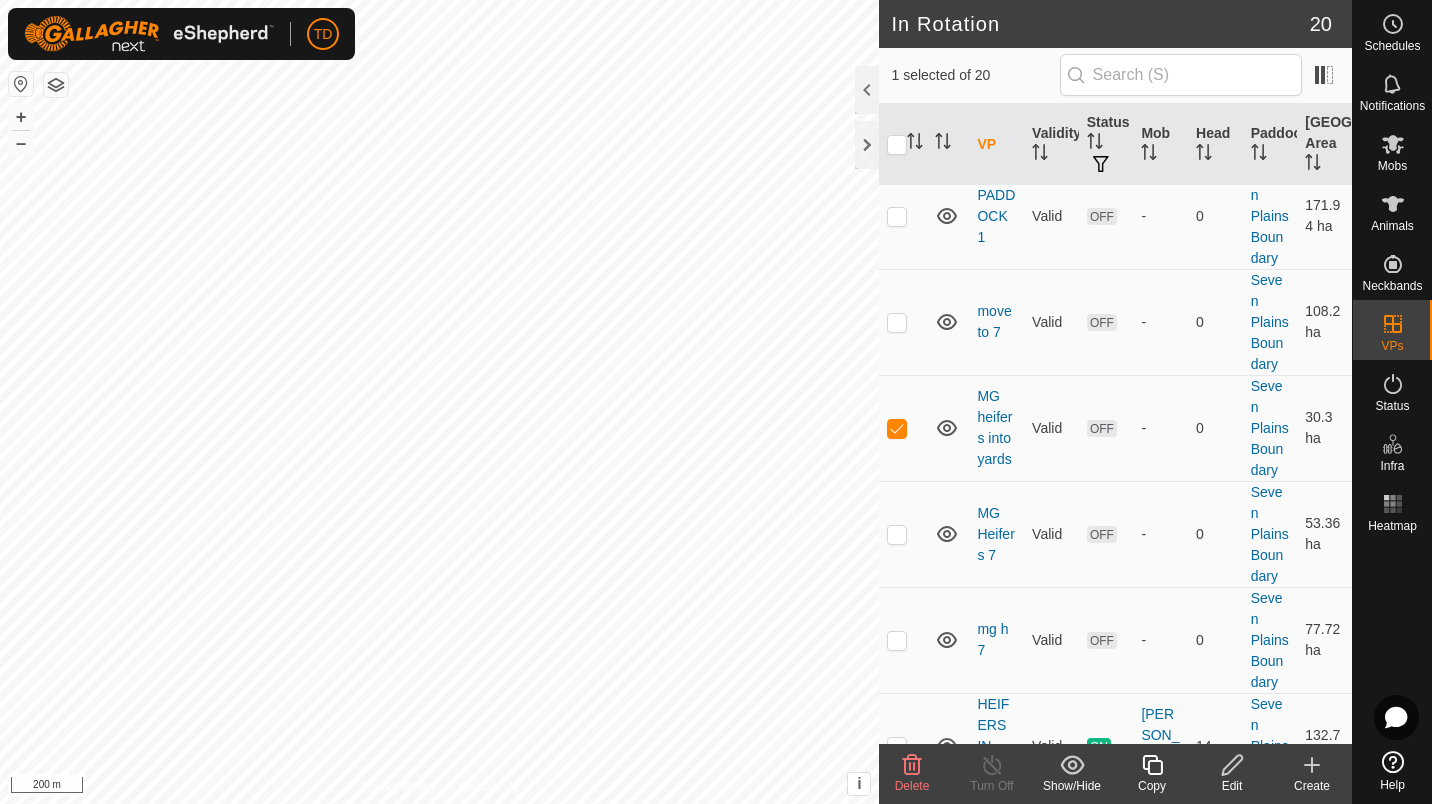 click at bounding box center (897, 322) 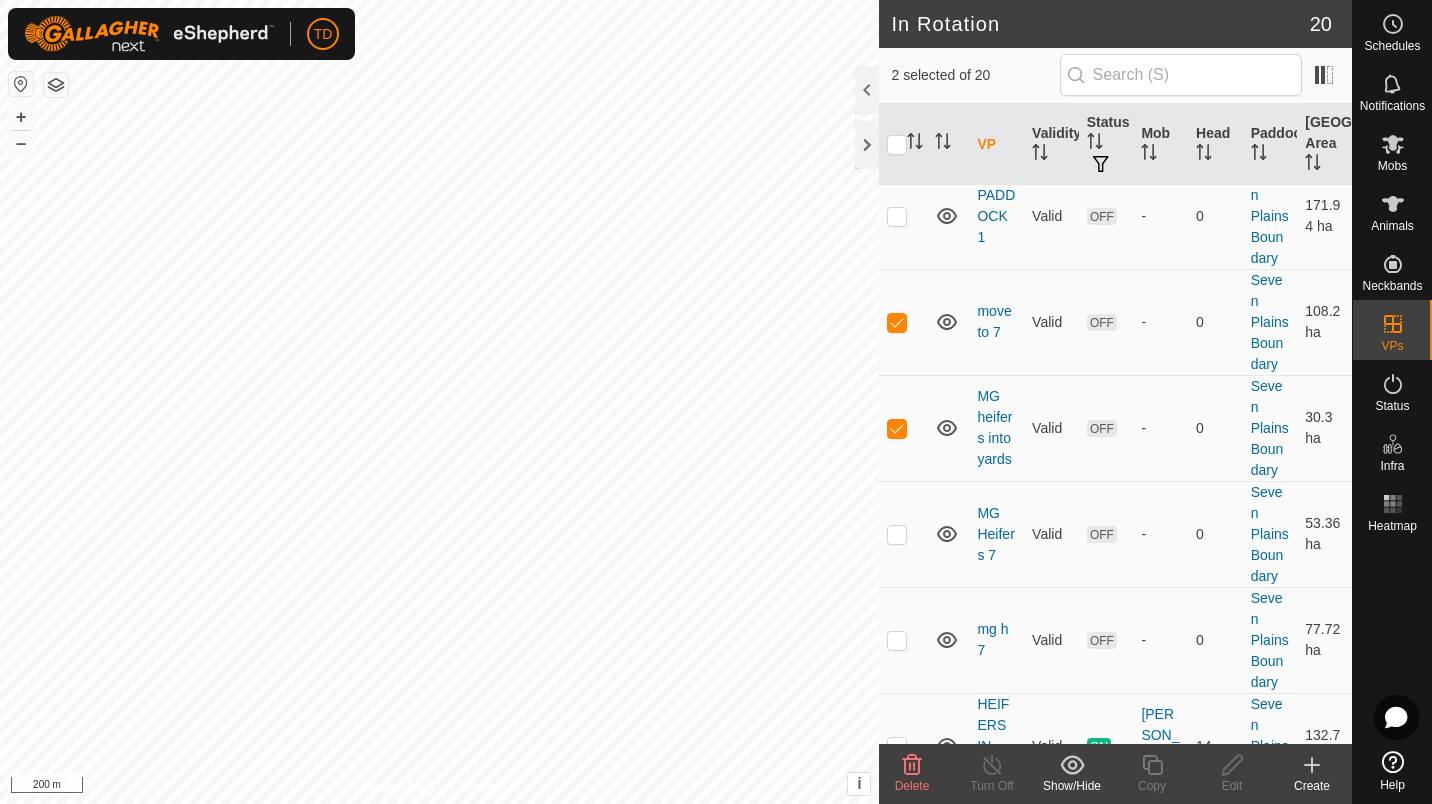 click at bounding box center [897, 322] 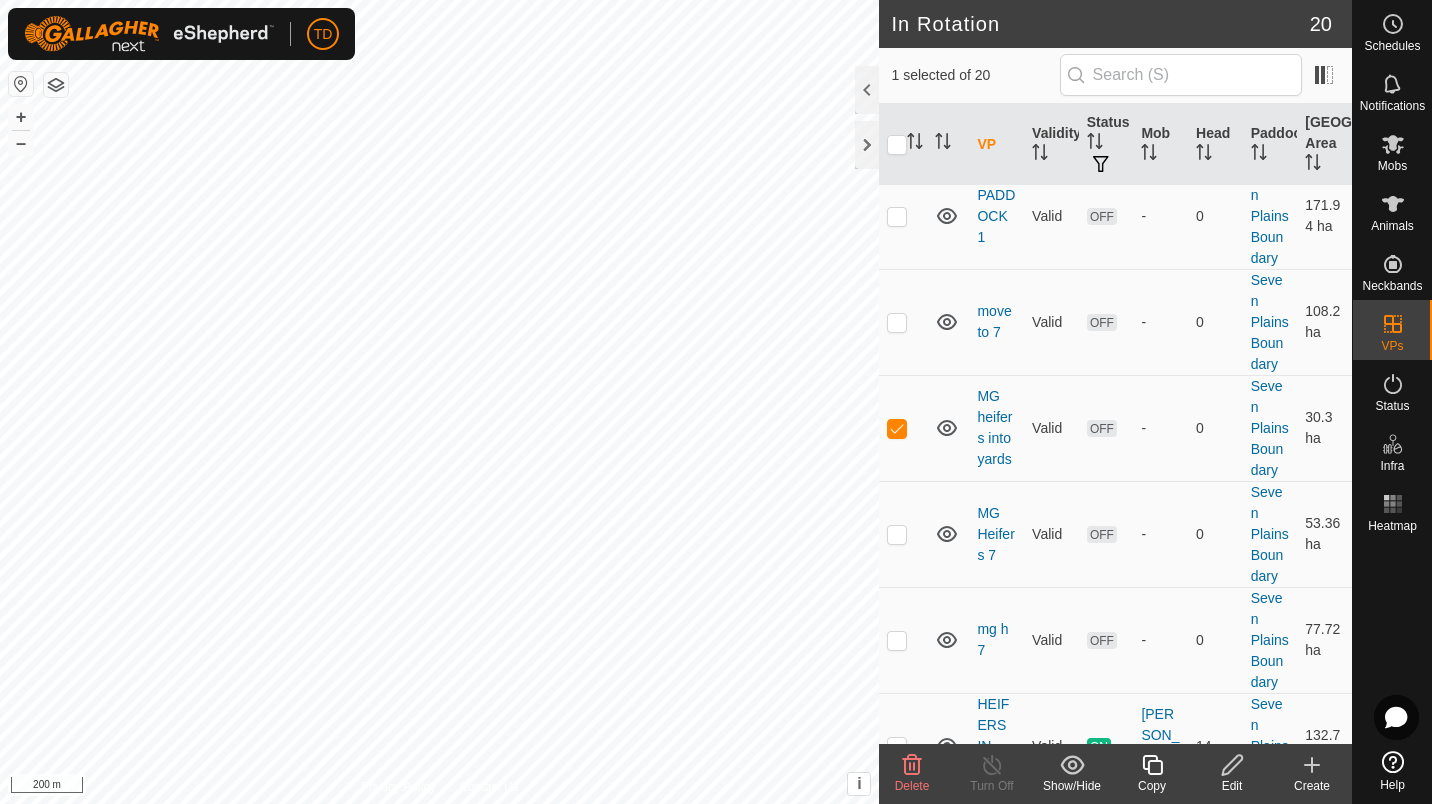 click at bounding box center (897, 428) 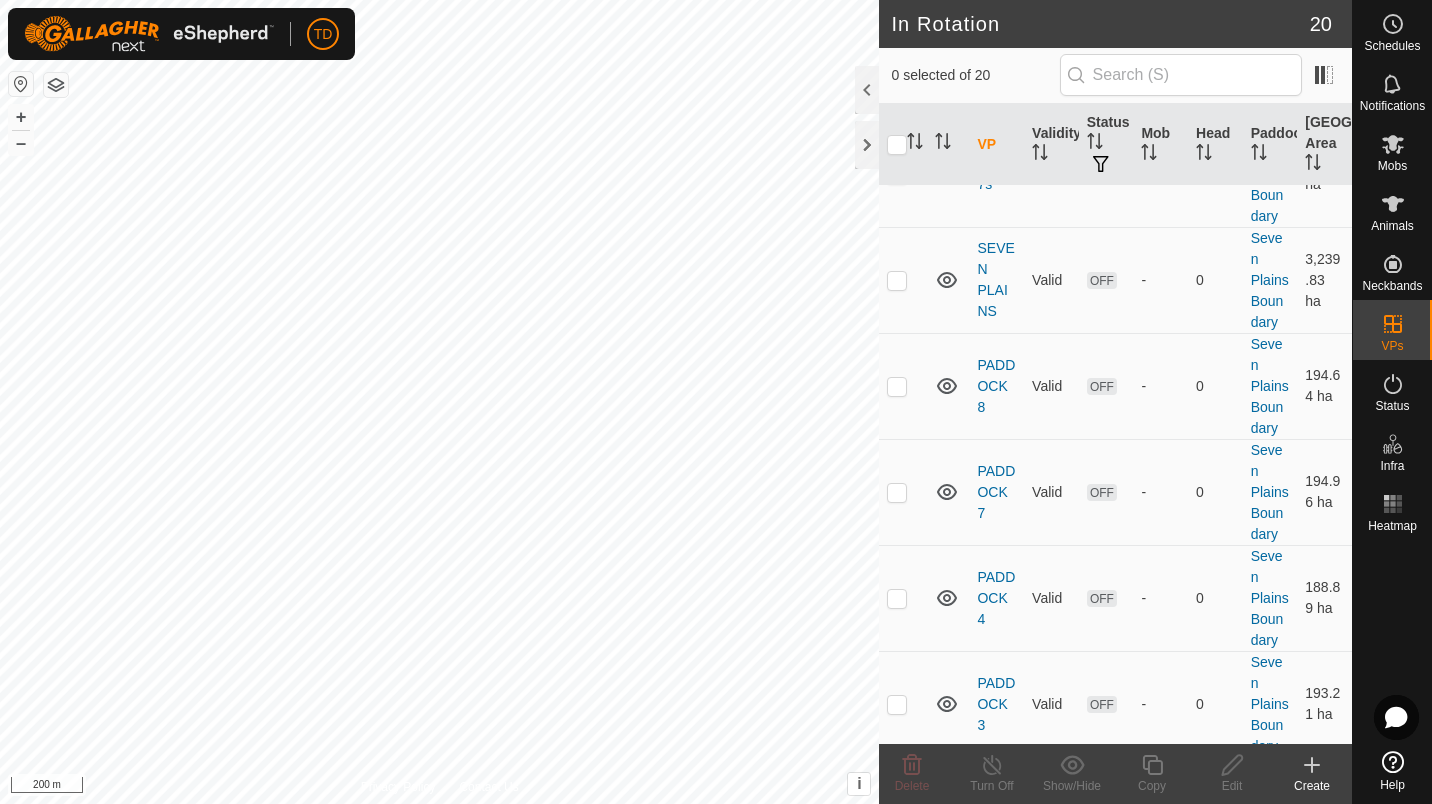 scroll, scrollTop: 0, scrollLeft: 0, axis: both 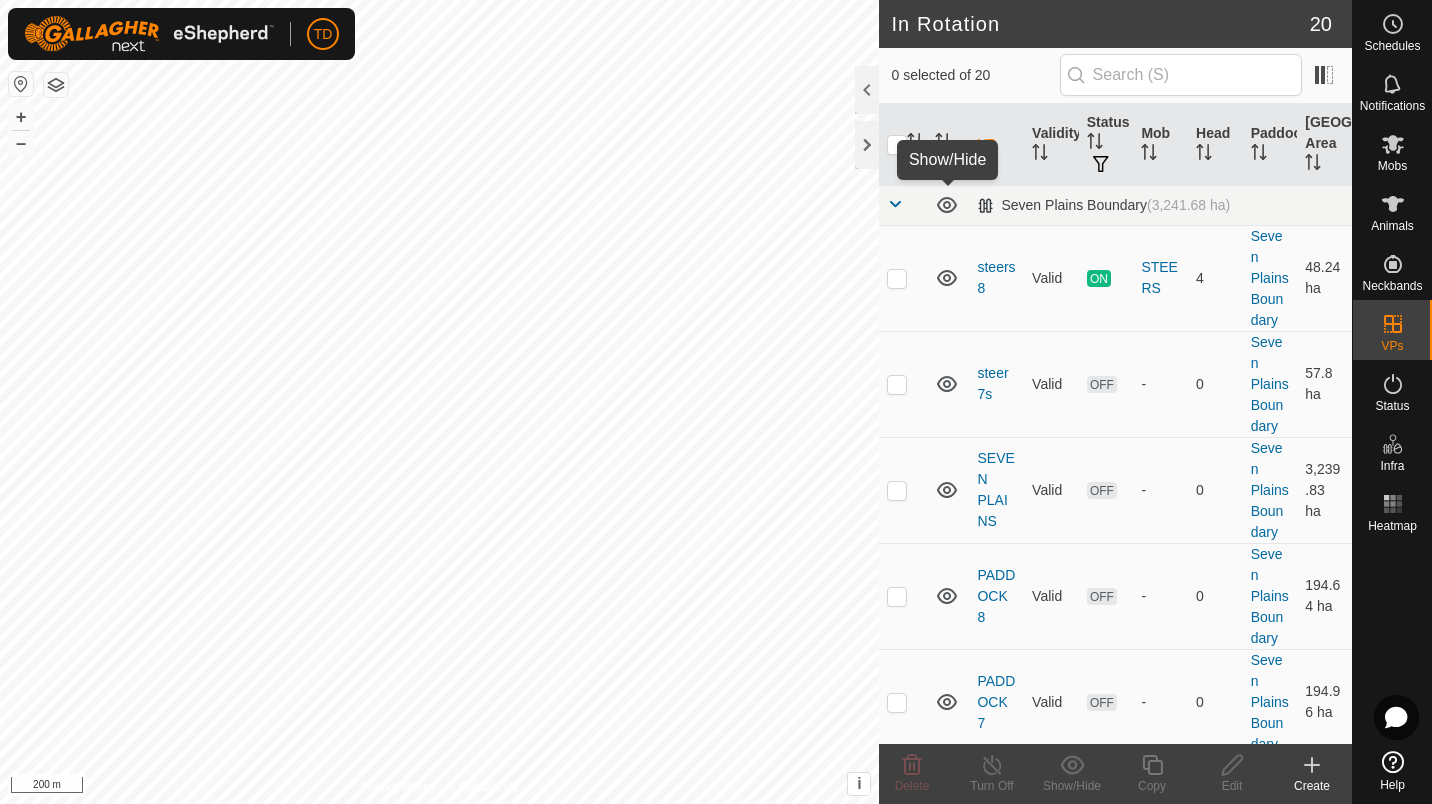 click 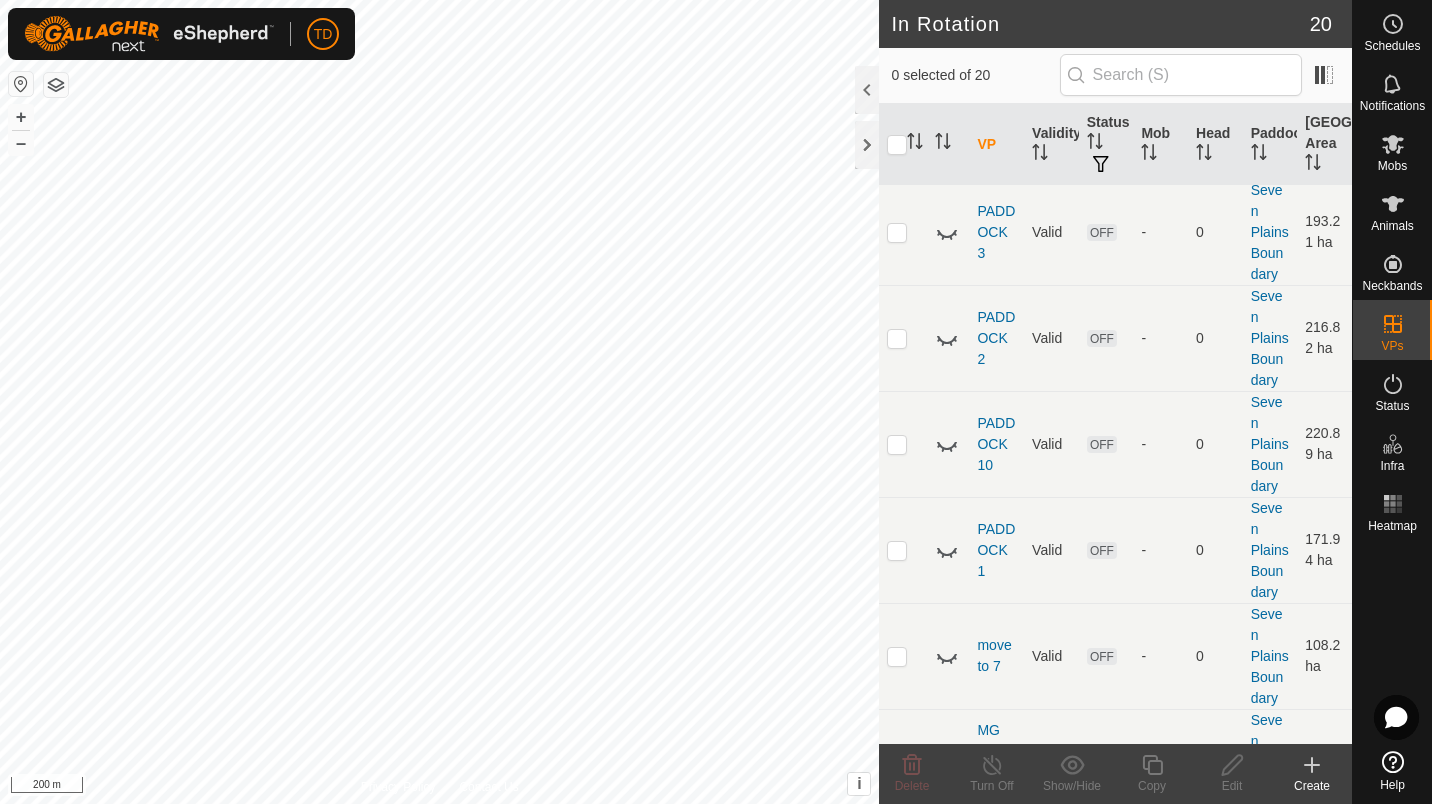 scroll, scrollTop: 0, scrollLeft: 0, axis: both 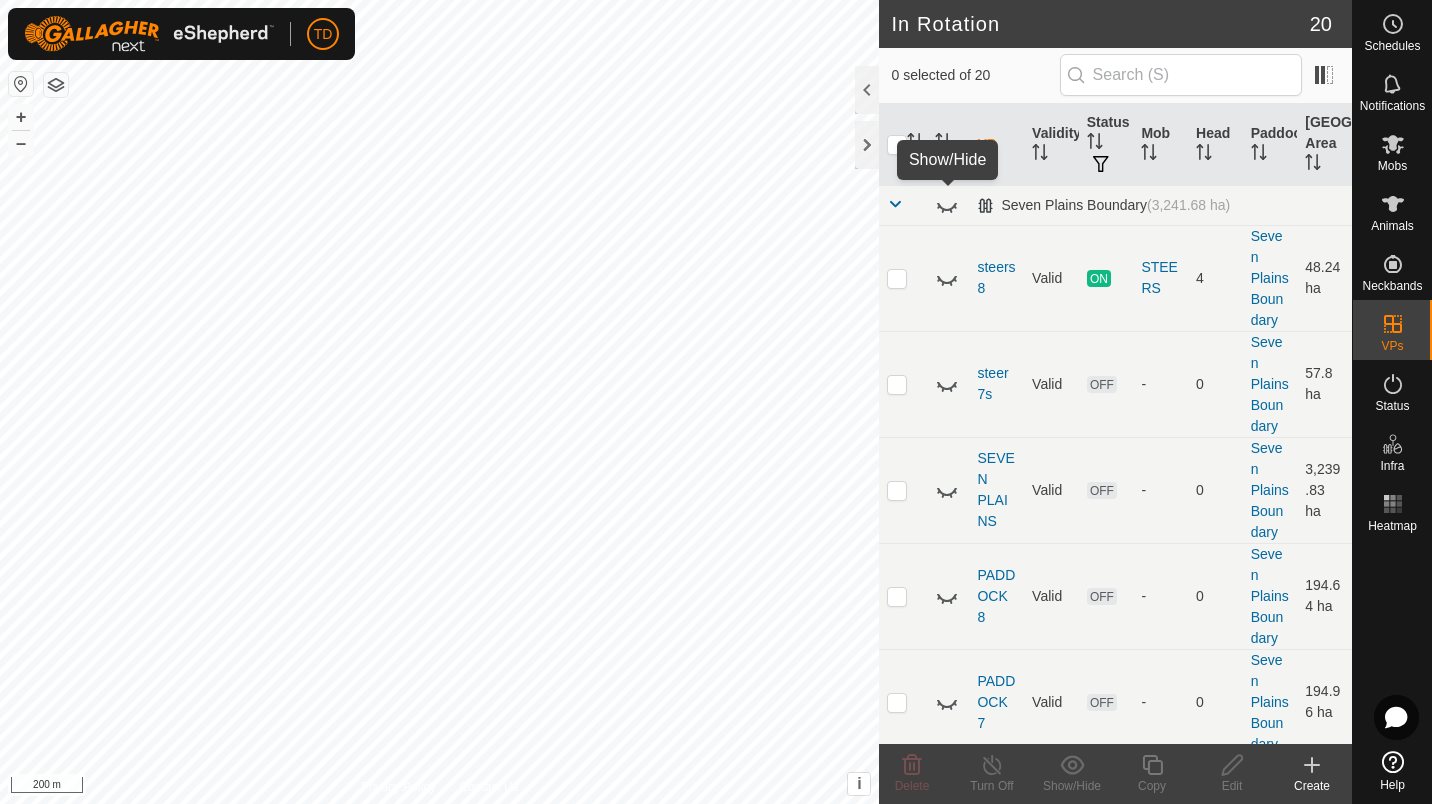 click 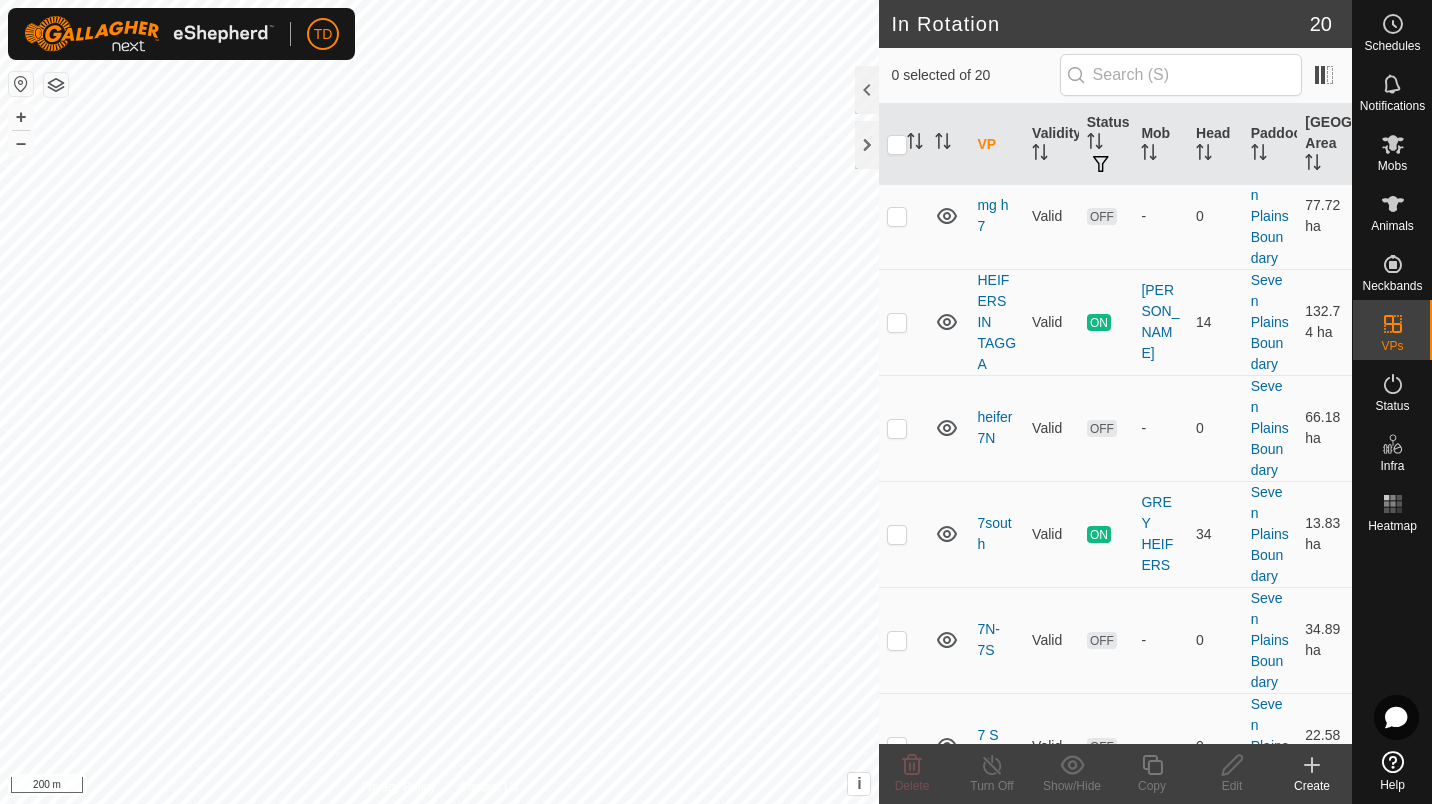 scroll, scrollTop: 1494, scrollLeft: 0, axis: vertical 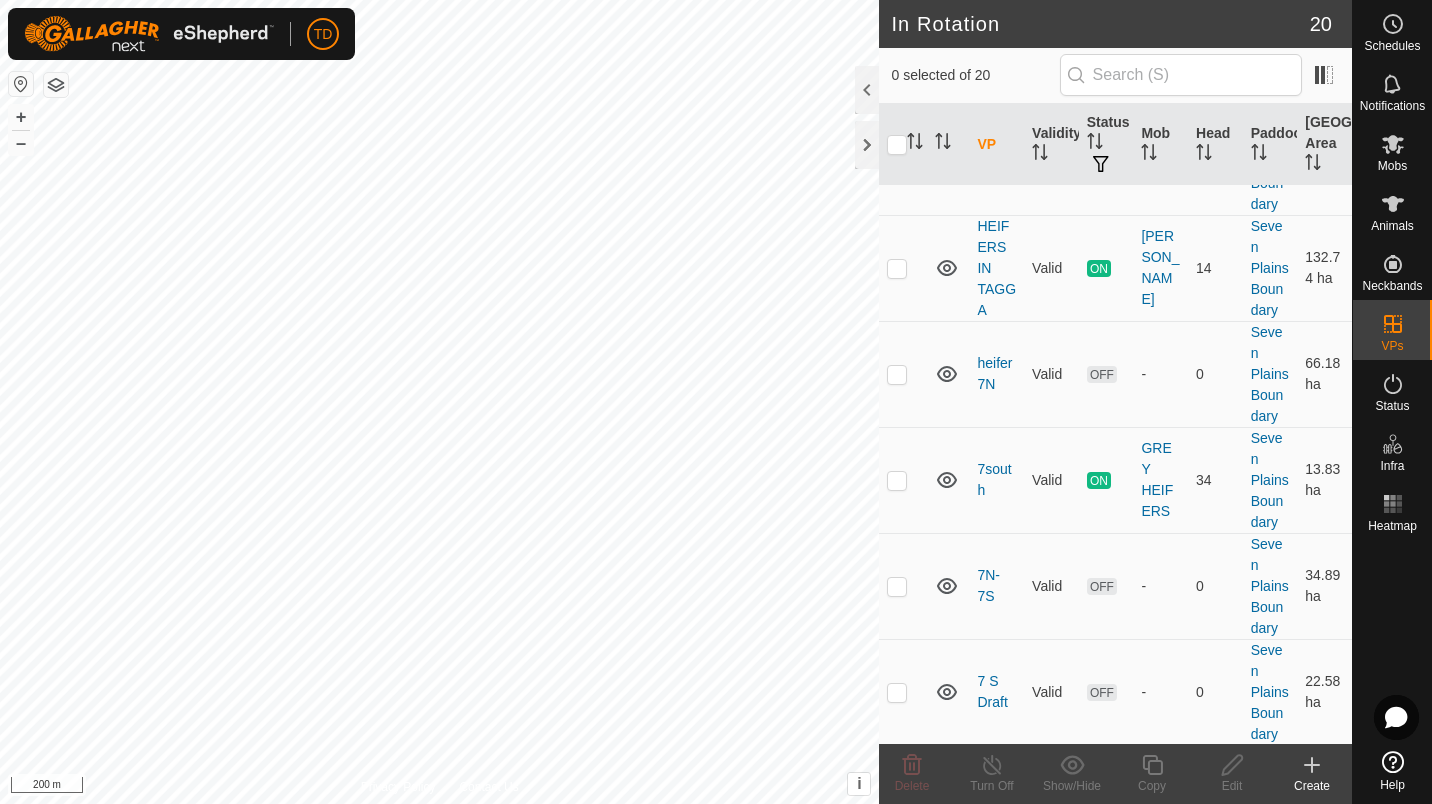 click 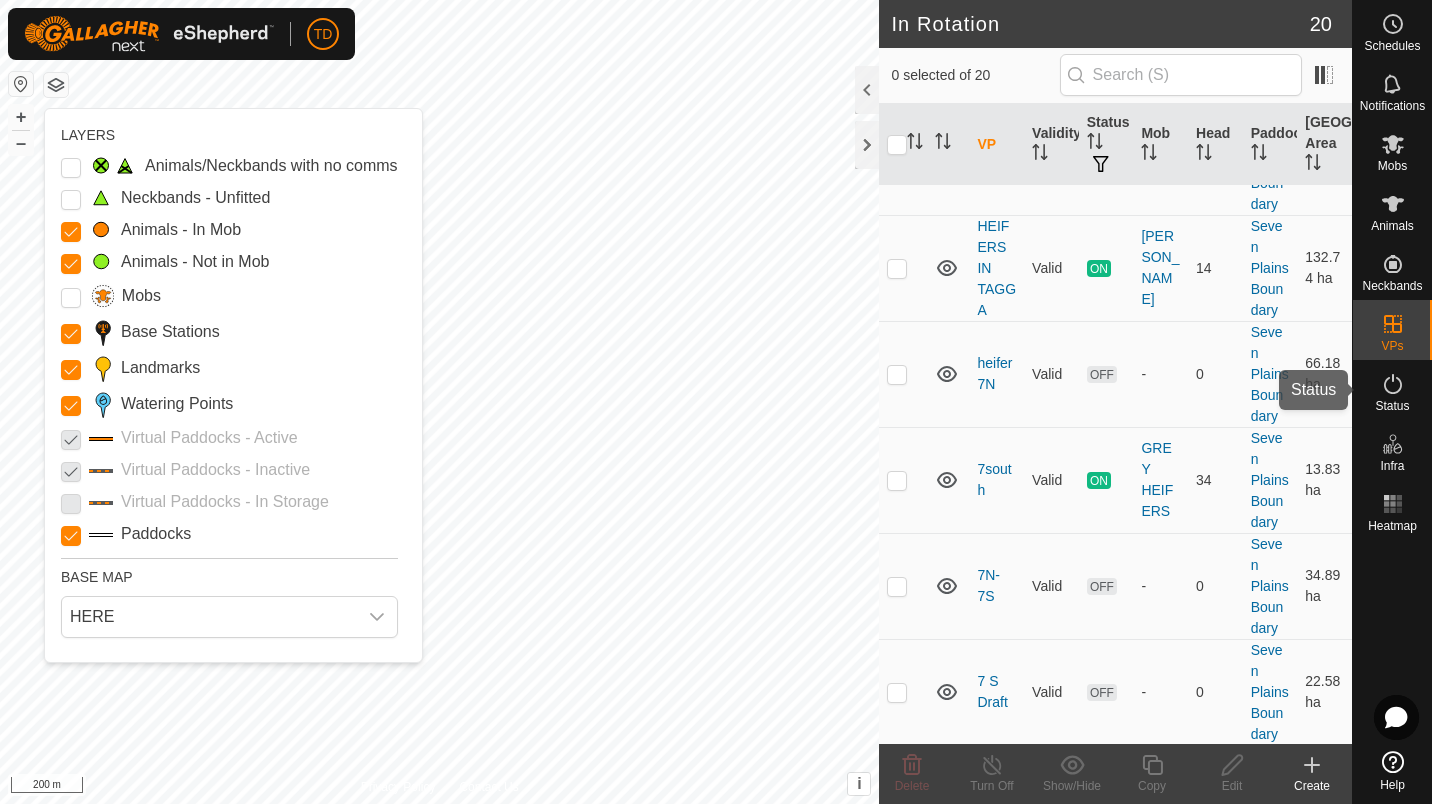 click 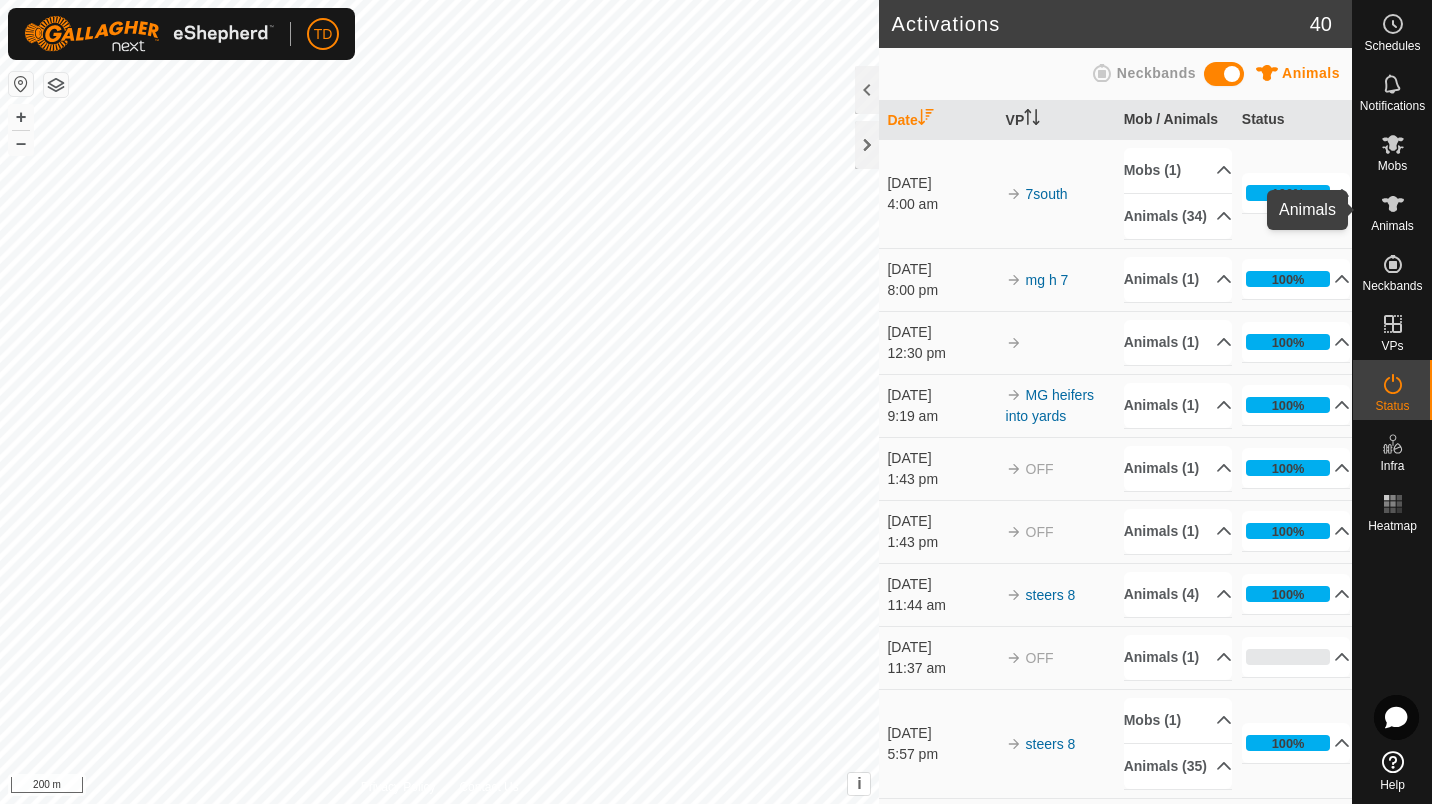 click on "Animals" at bounding box center (1392, 226) 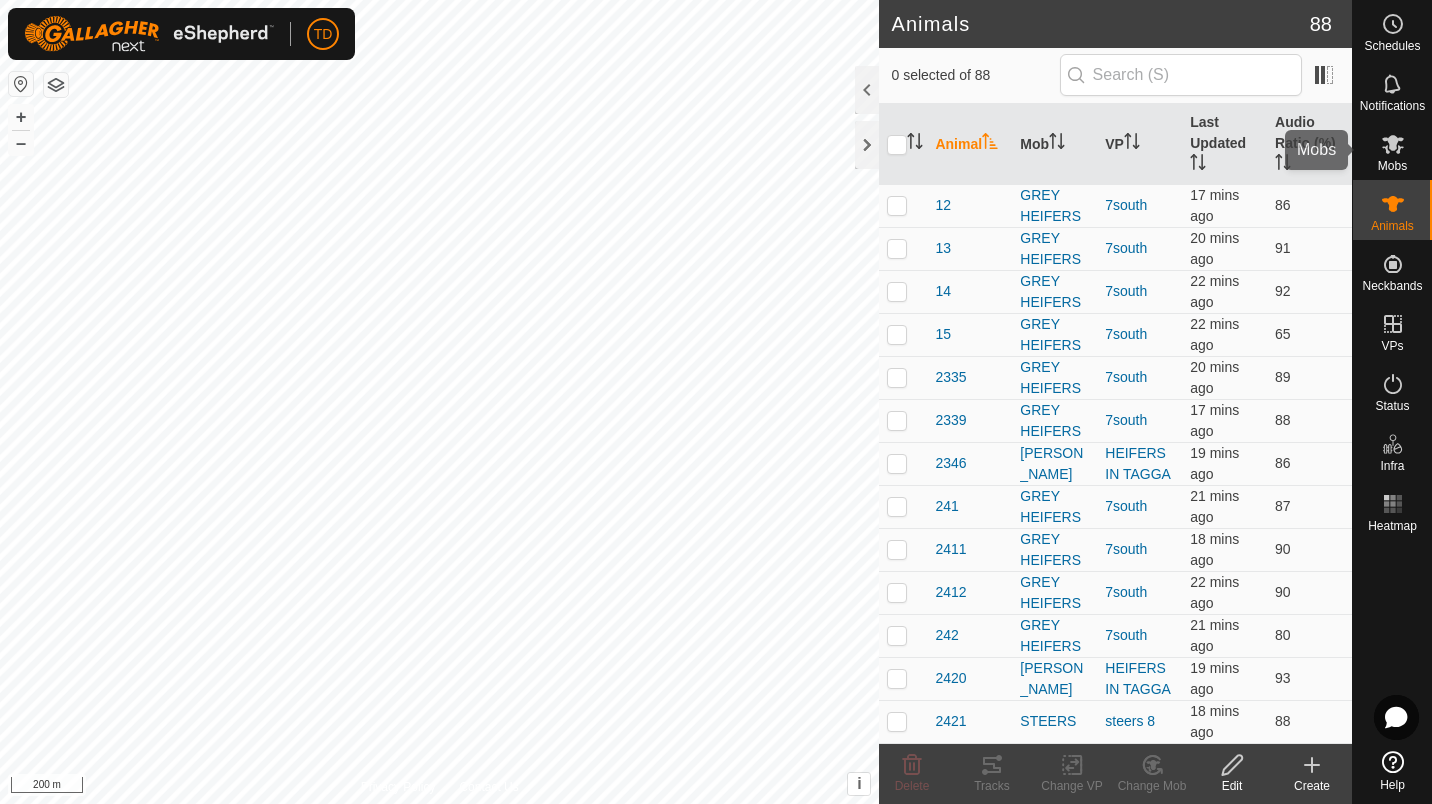 click on "Mobs" at bounding box center (1392, 166) 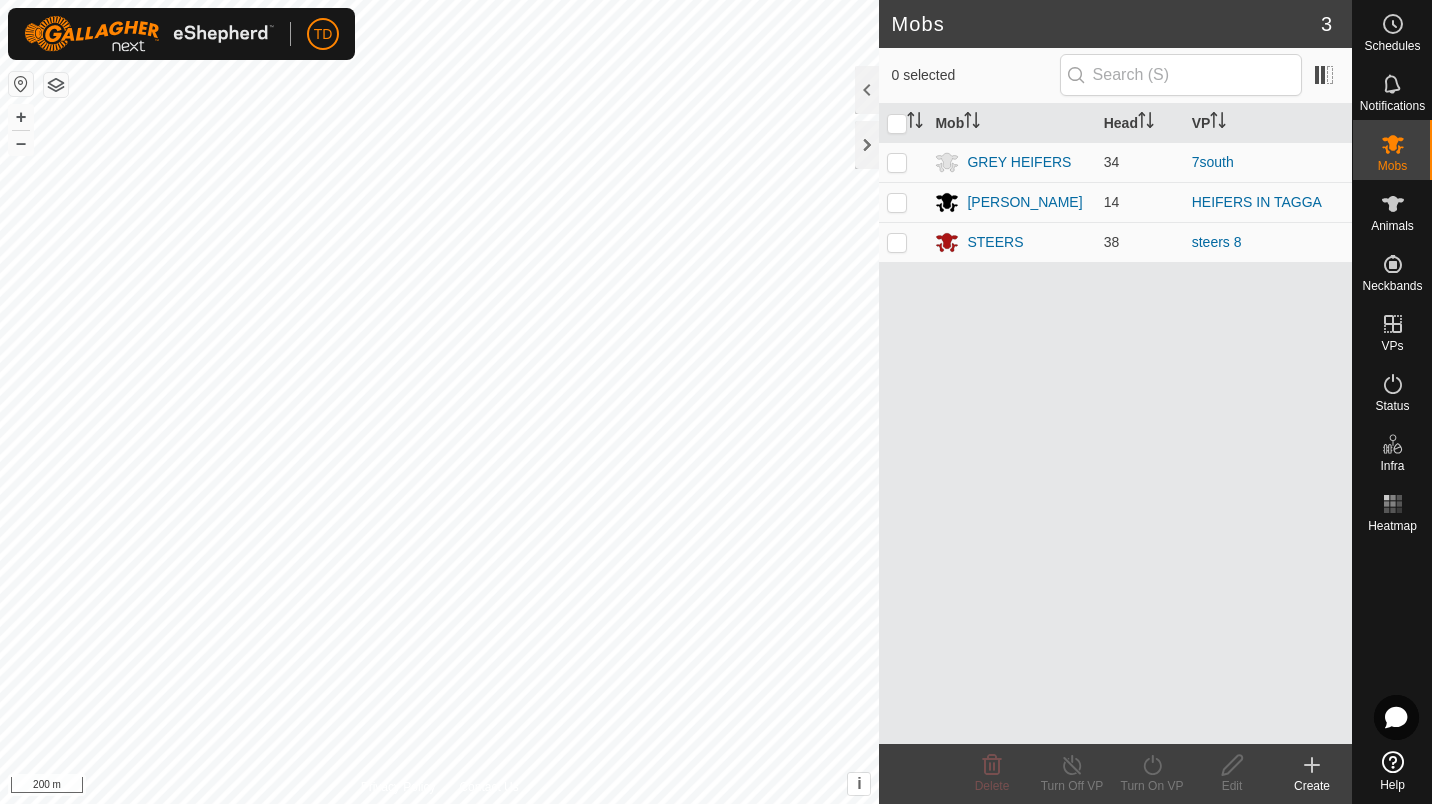 click 